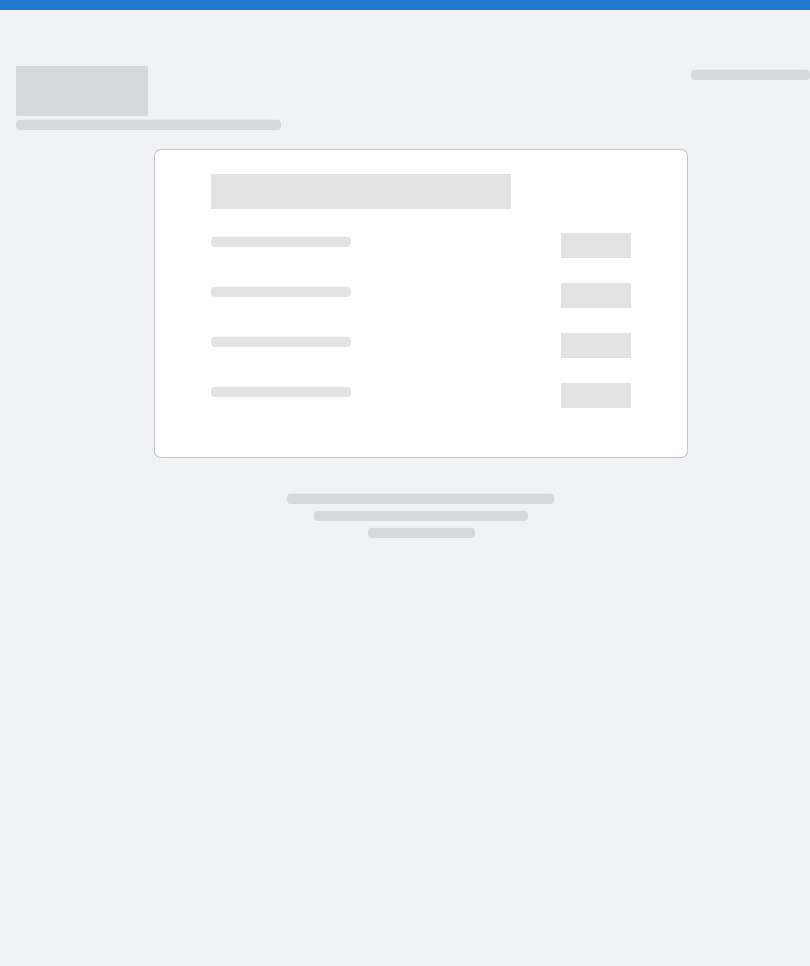 scroll, scrollTop: 0, scrollLeft: 0, axis: both 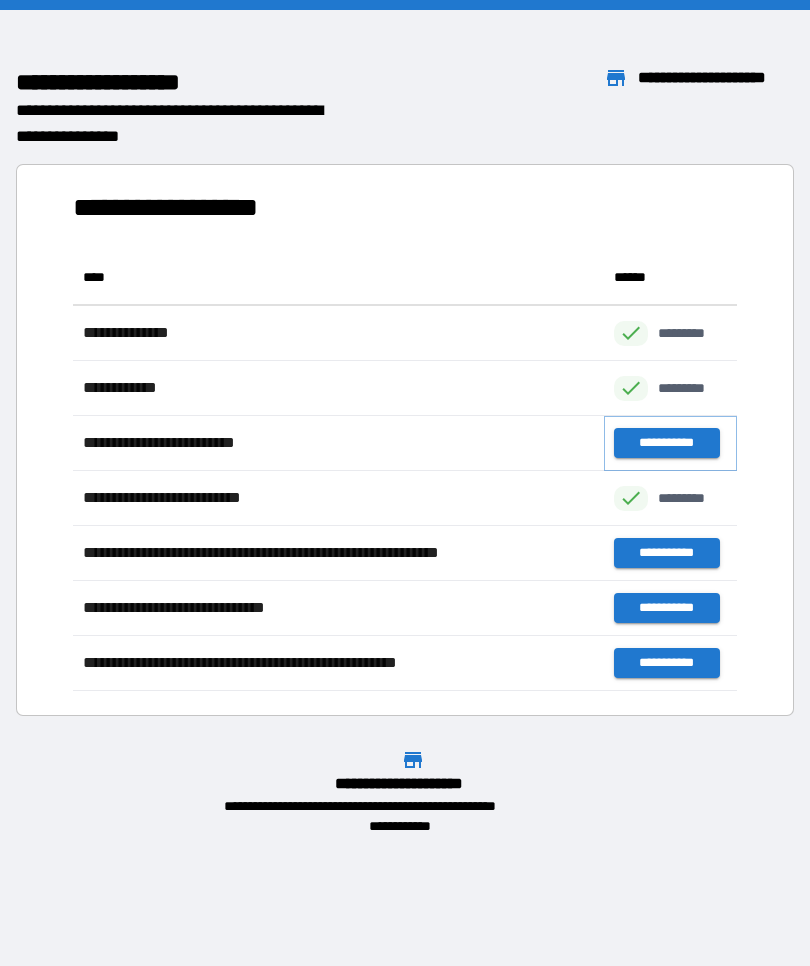 click on "**********" at bounding box center [666, 443] 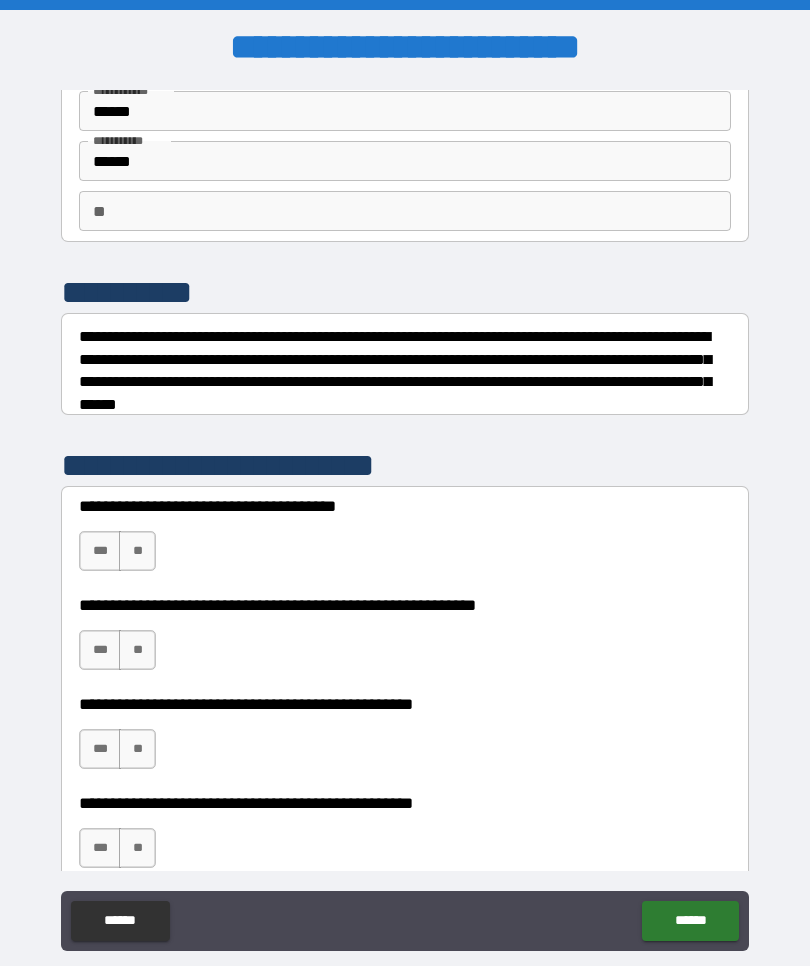 scroll, scrollTop: 94, scrollLeft: 0, axis: vertical 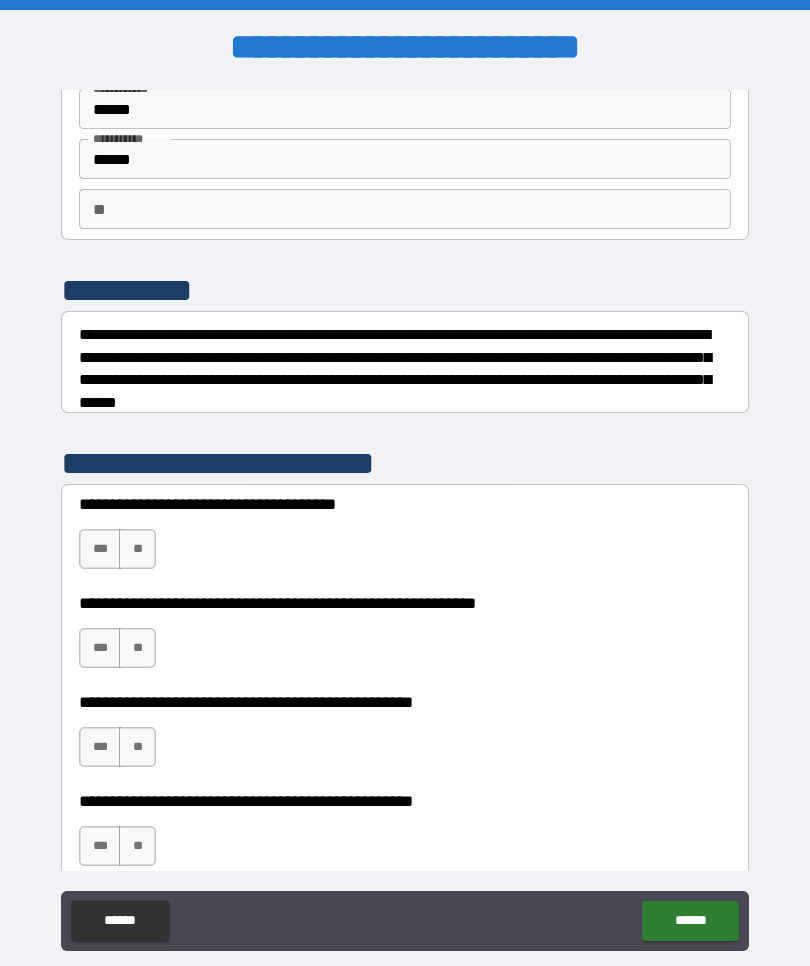 click on "**" at bounding box center [137, 549] 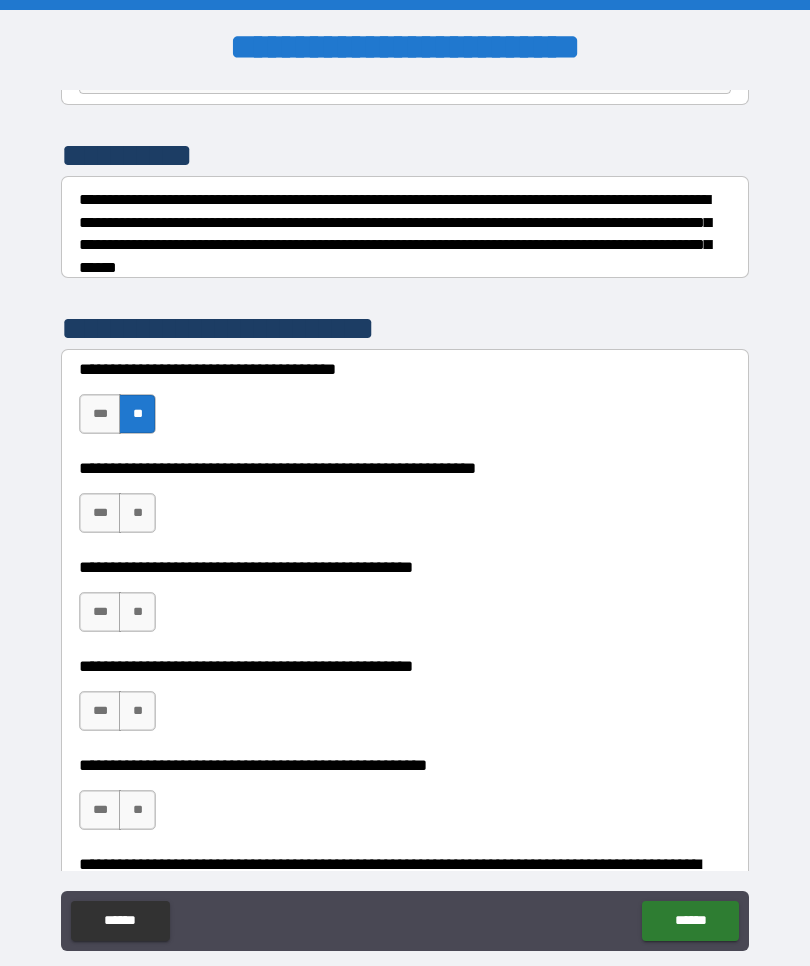 scroll, scrollTop: 243, scrollLeft: 0, axis: vertical 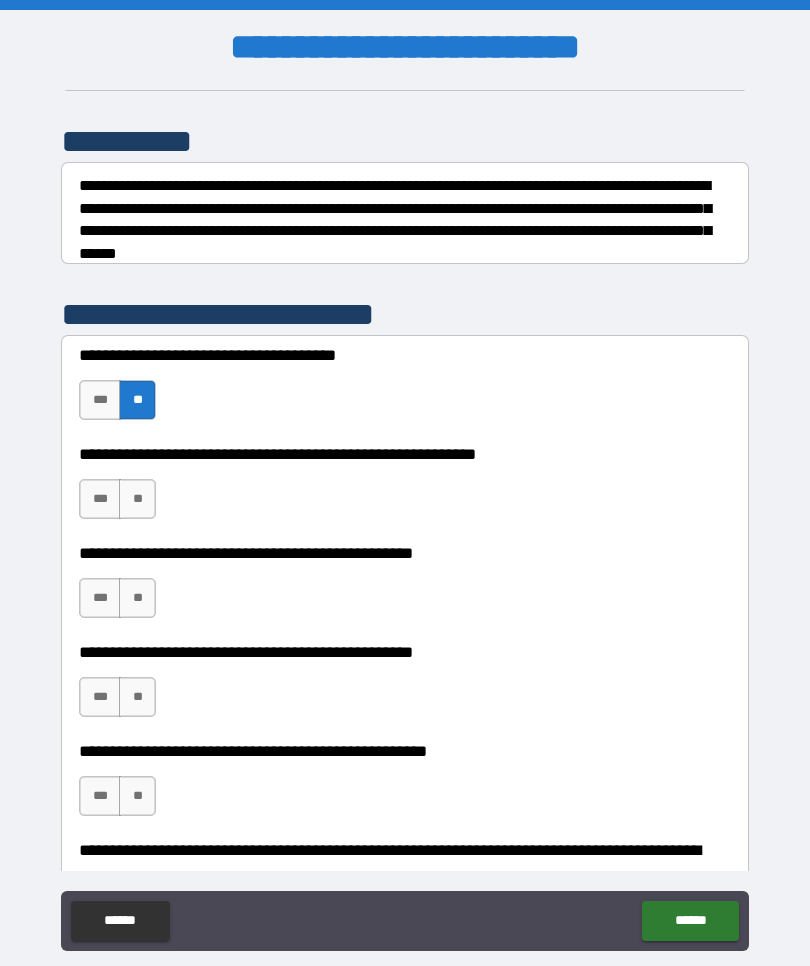 click on "**" at bounding box center (137, 499) 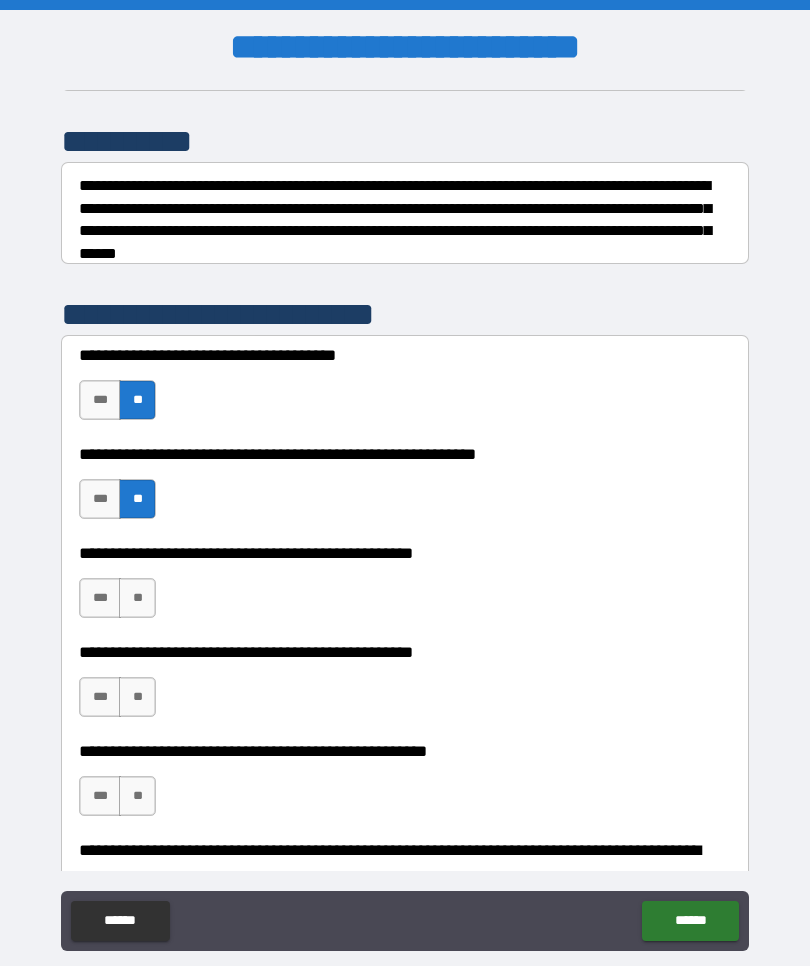 click on "**" at bounding box center (137, 598) 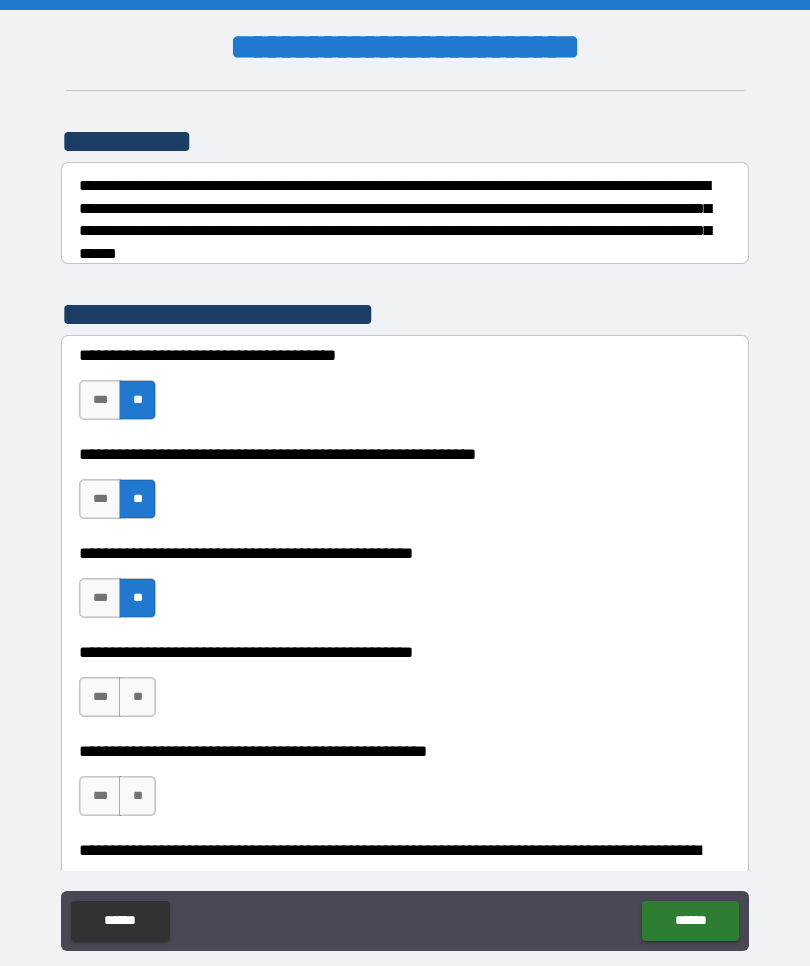 click on "**" at bounding box center (137, 697) 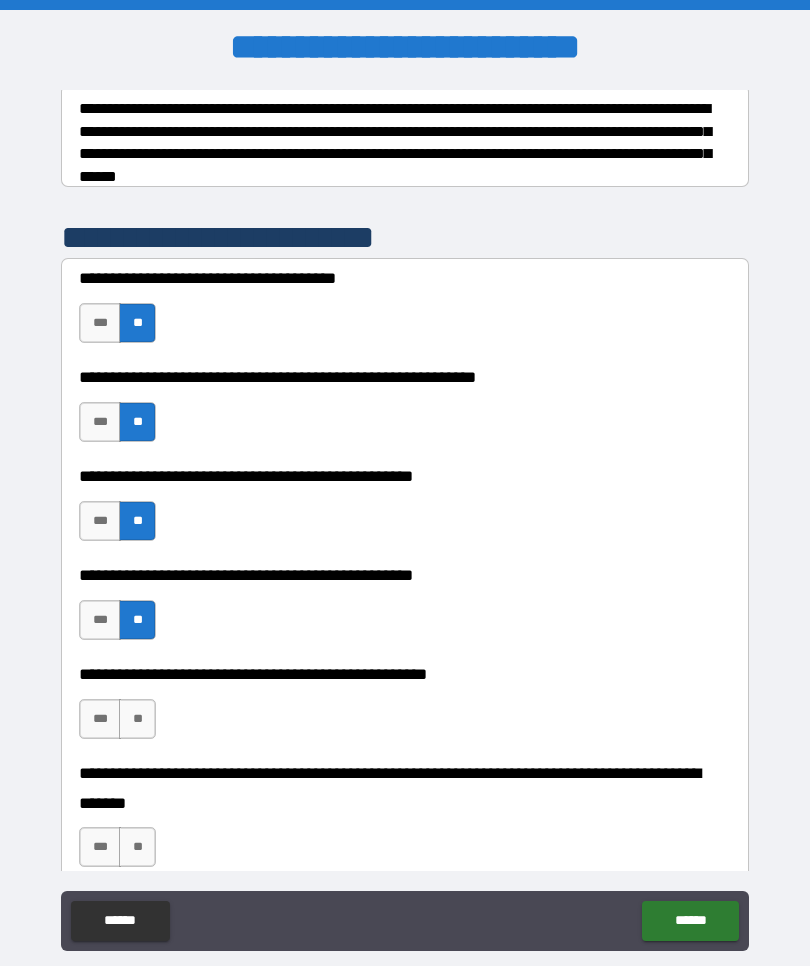 scroll, scrollTop: 323, scrollLeft: 0, axis: vertical 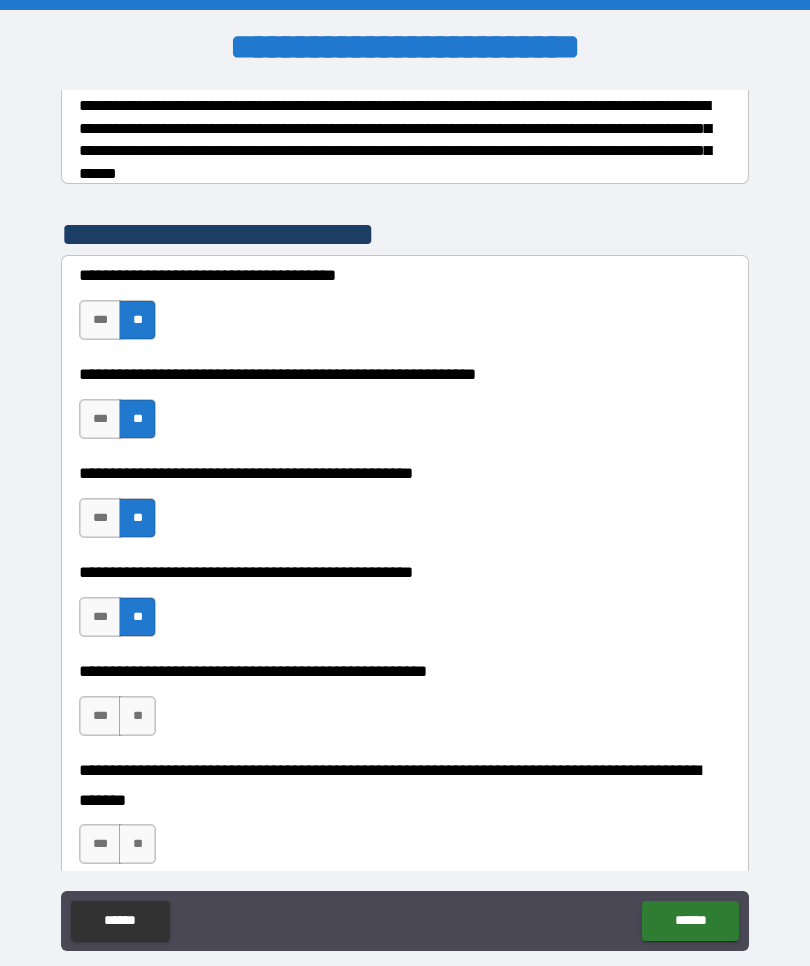 click on "**" at bounding box center [137, 716] 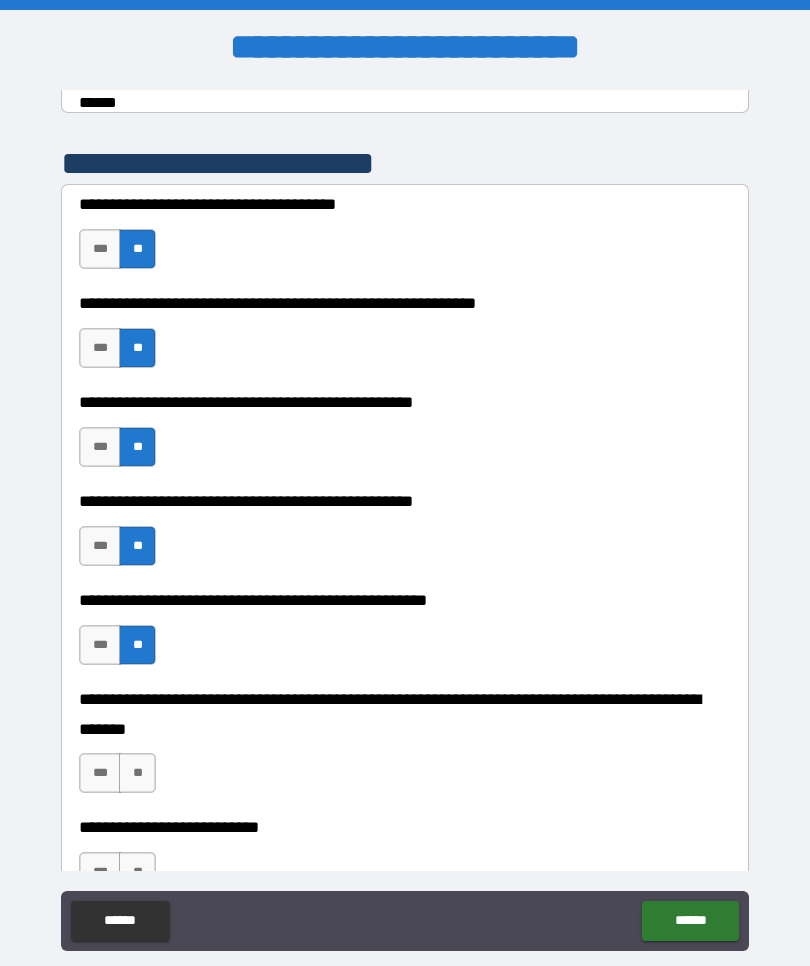 scroll, scrollTop: 400, scrollLeft: 0, axis: vertical 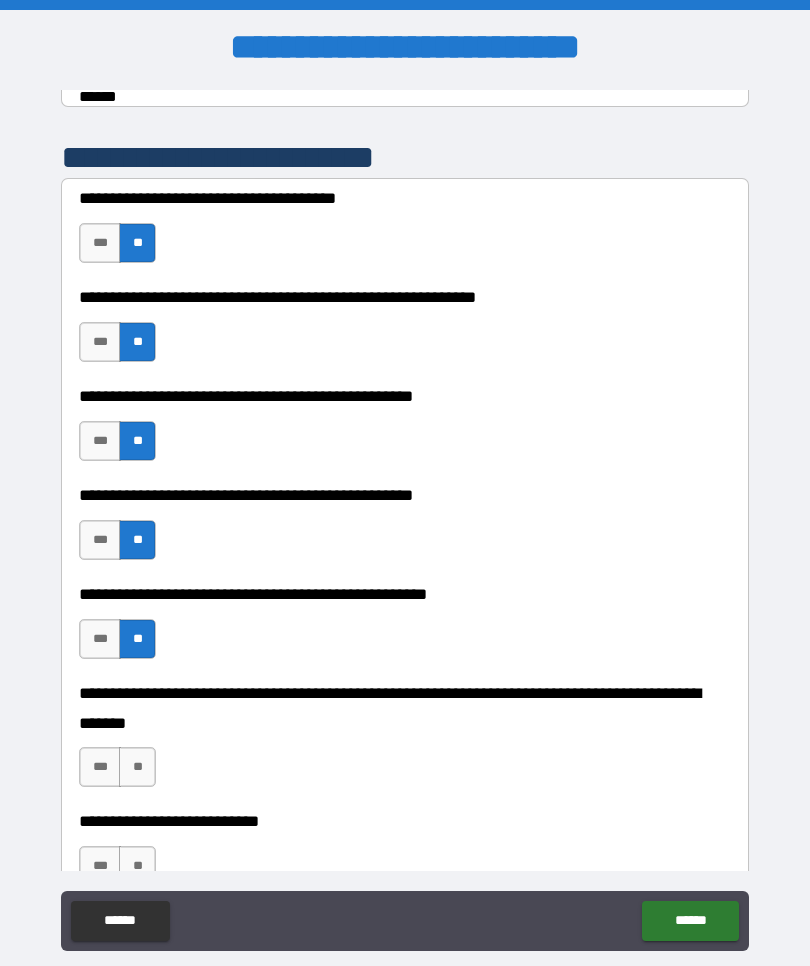 click on "**" at bounding box center (137, 767) 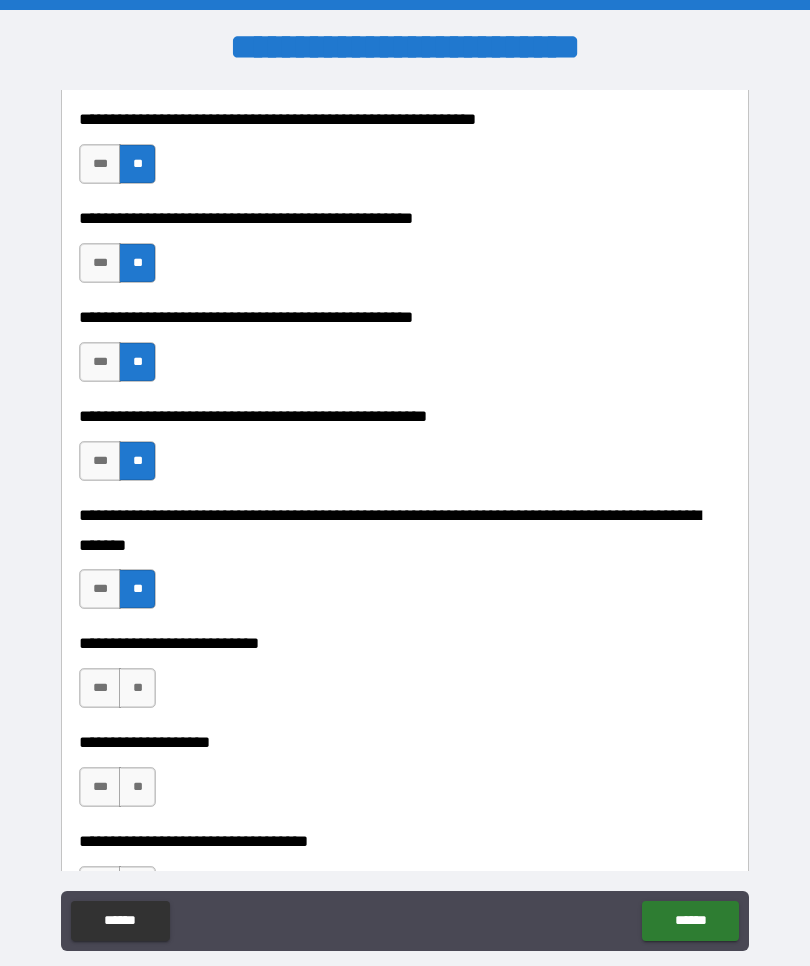 scroll, scrollTop: 580, scrollLeft: 0, axis: vertical 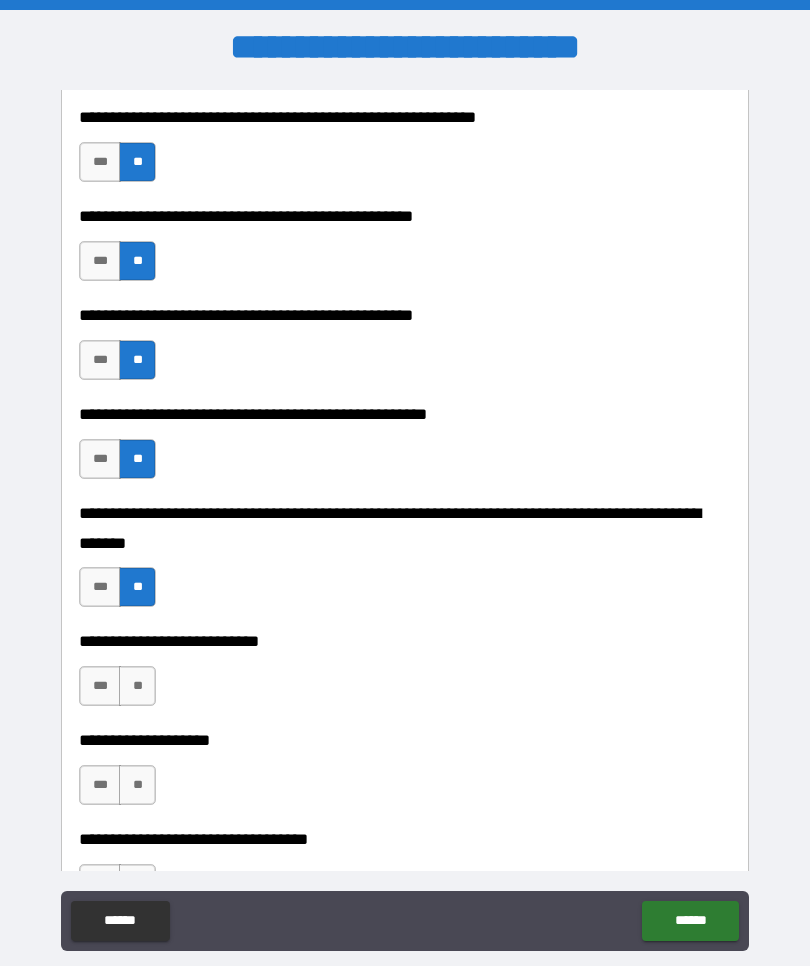 click on "**" at bounding box center [137, 686] 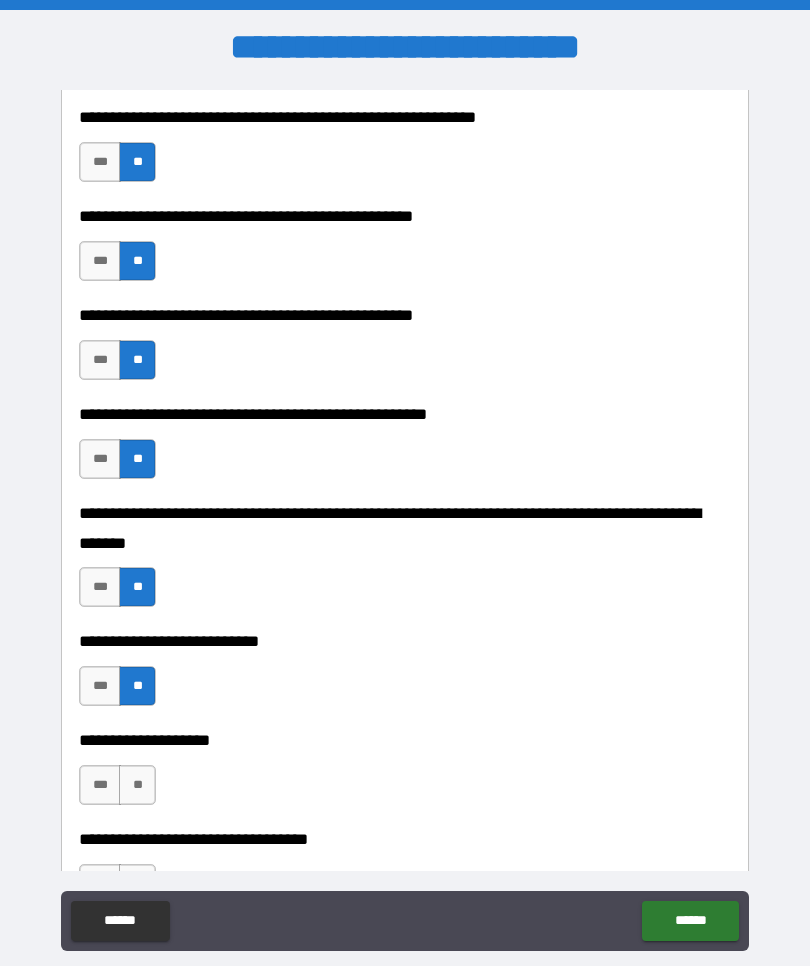 click on "**" at bounding box center [137, 785] 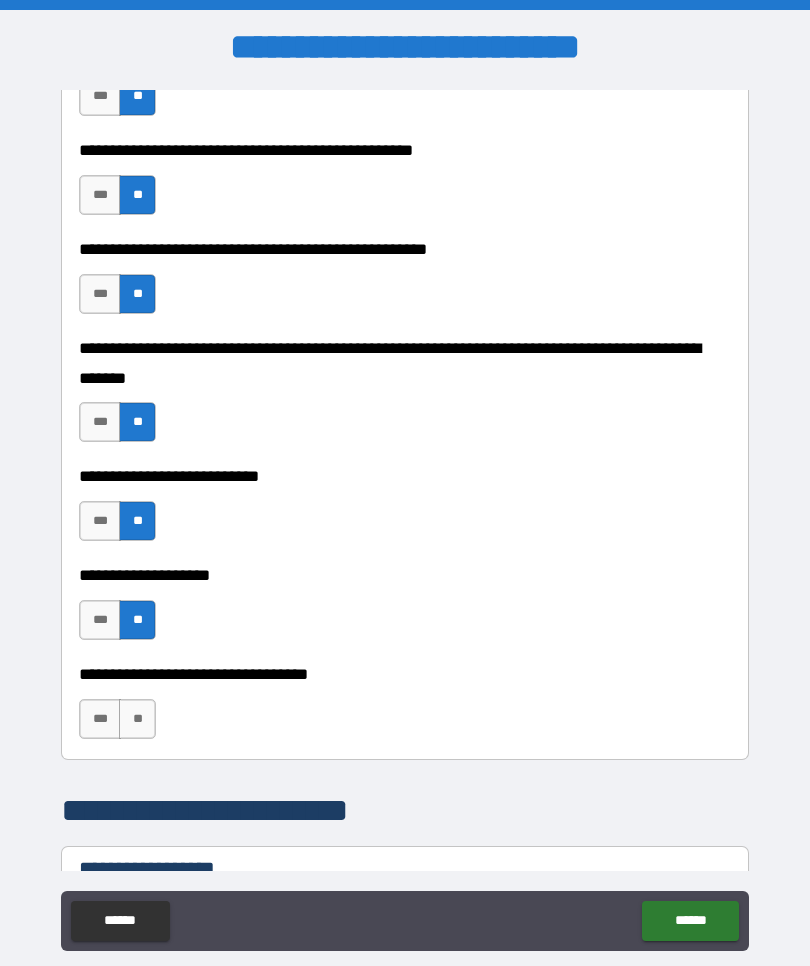 scroll, scrollTop: 756, scrollLeft: 0, axis: vertical 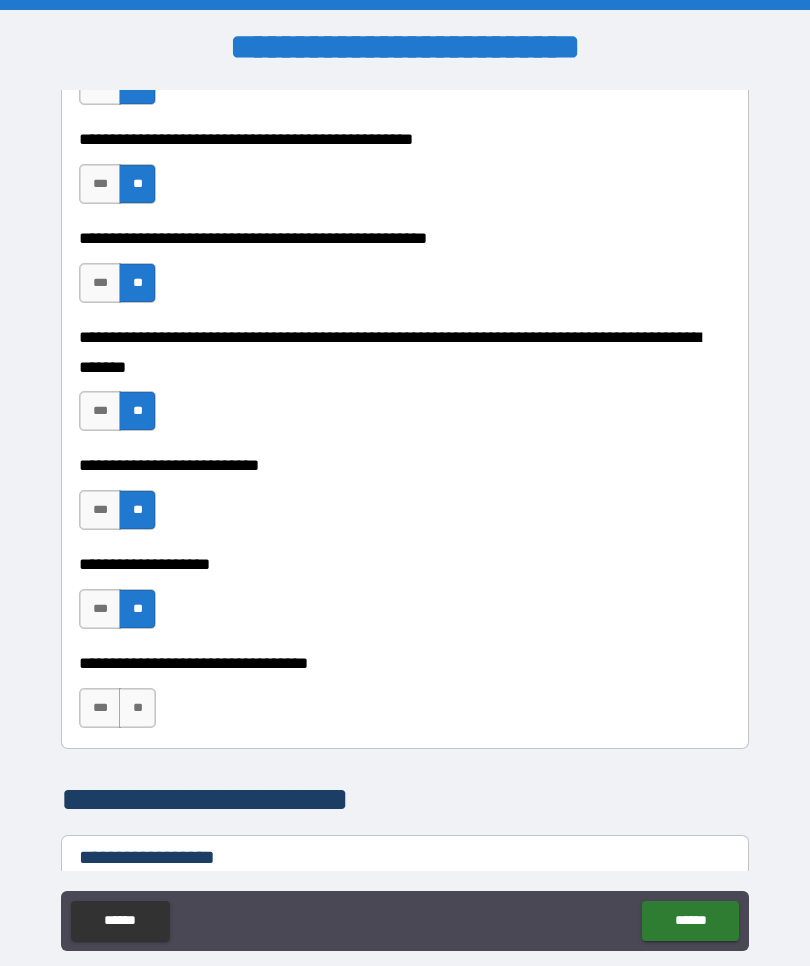 click on "**" at bounding box center [137, 708] 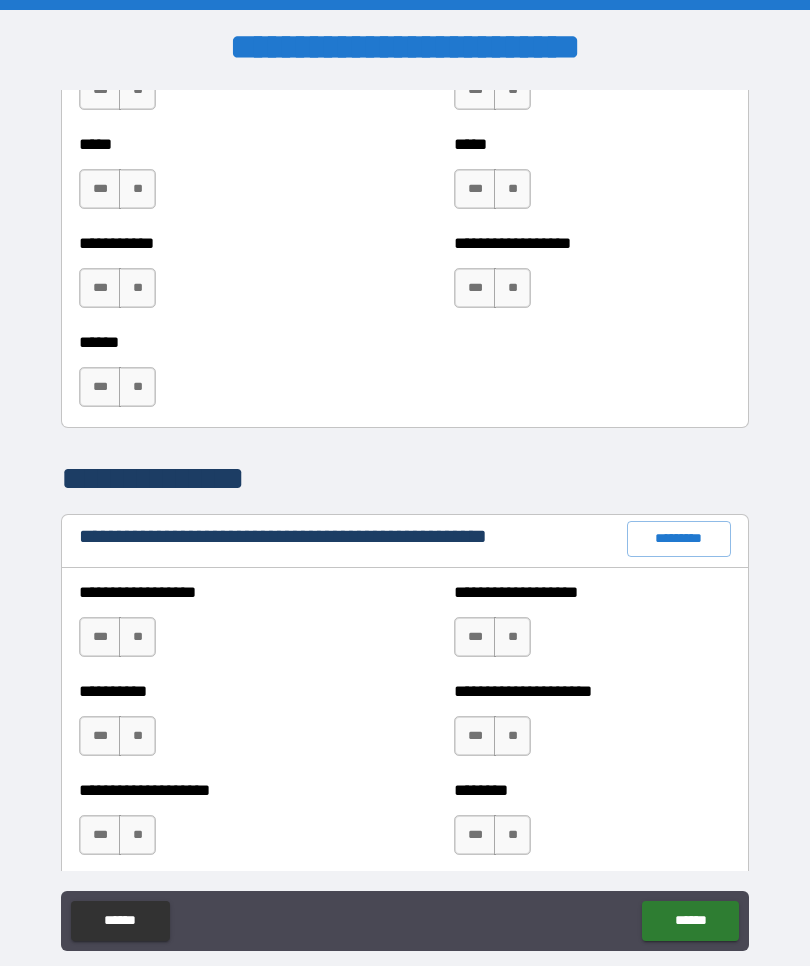 scroll, scrollTop: 1993, scrollLeft: 0, axis: vertical 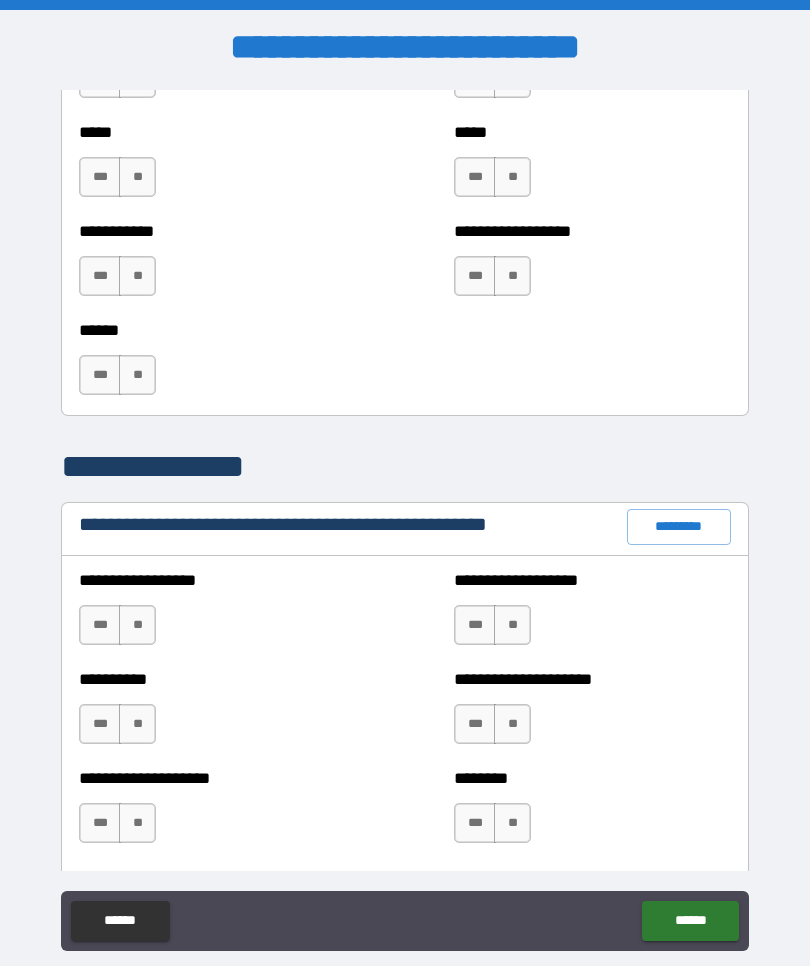 click on "**" at bounding box center (137, 625) 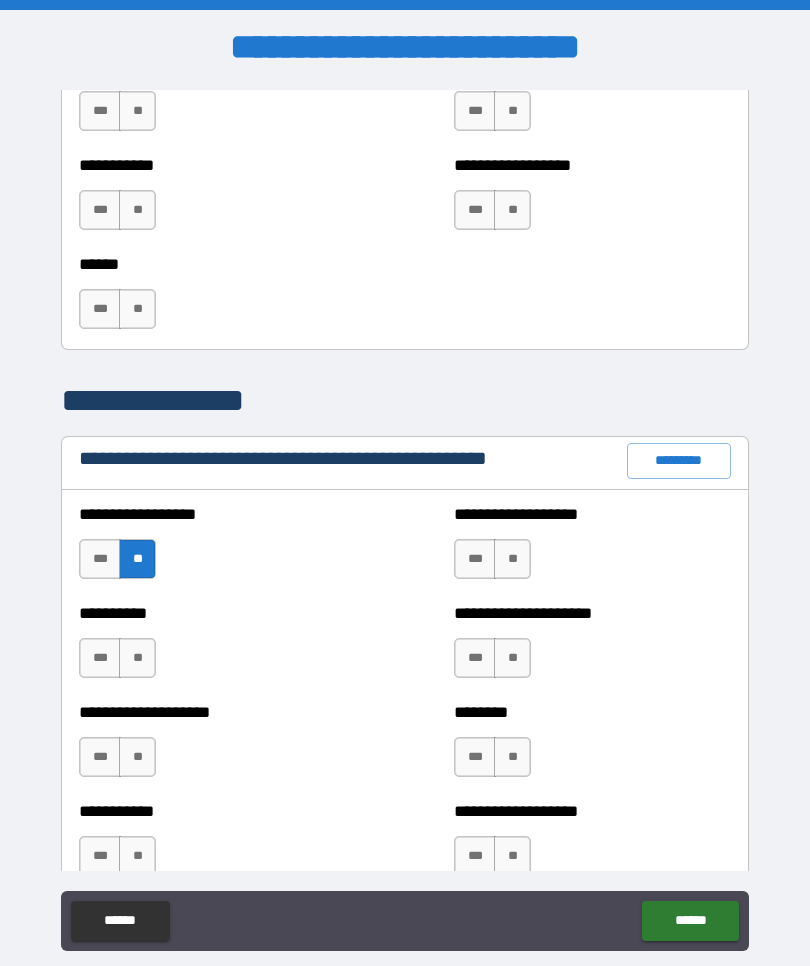 scroll, scrollTop: 2060, scrollLeft: 0, axis: vertical 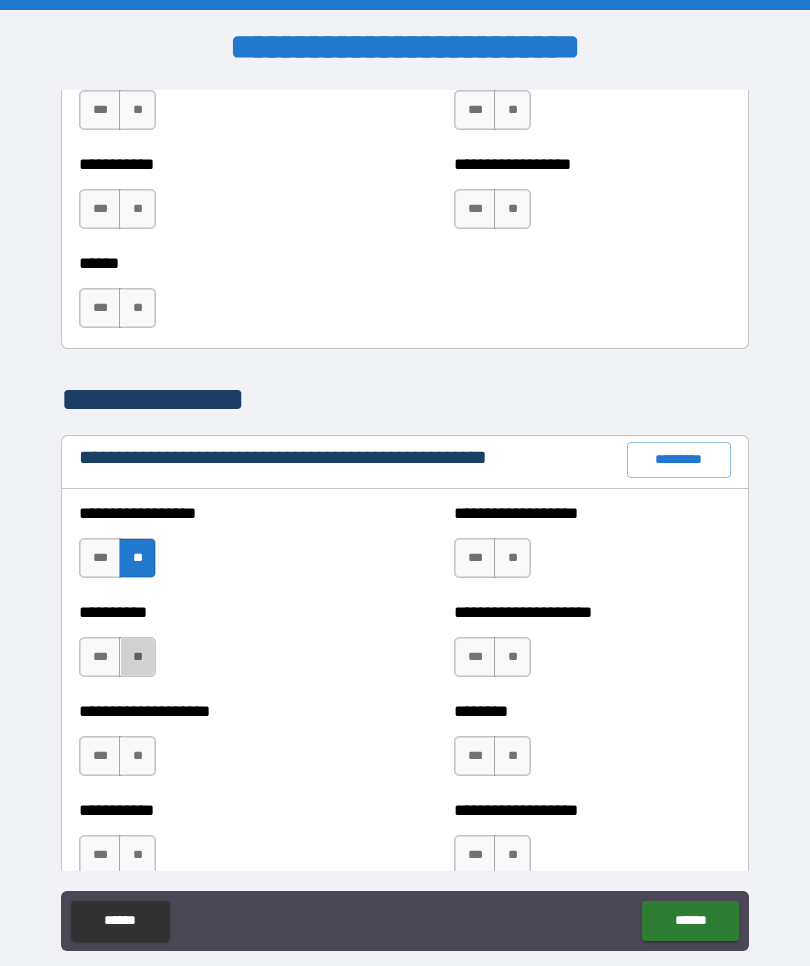 click on "**" at bounding box center (137, 657) 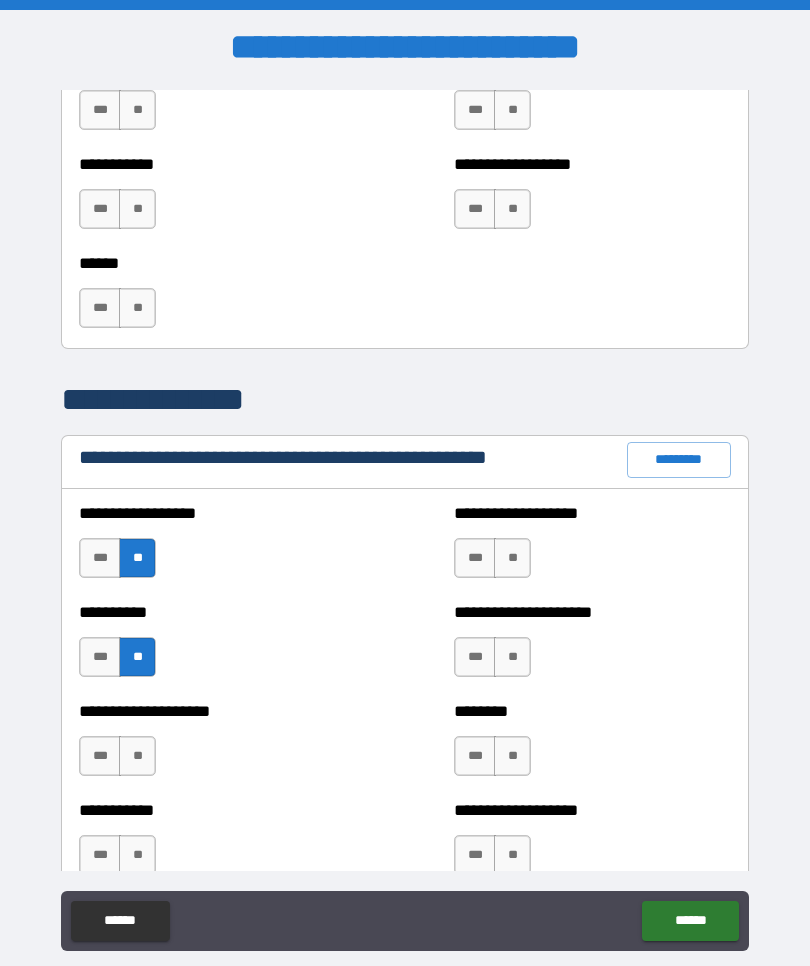 click on "**" at bounding box center [137, 756] 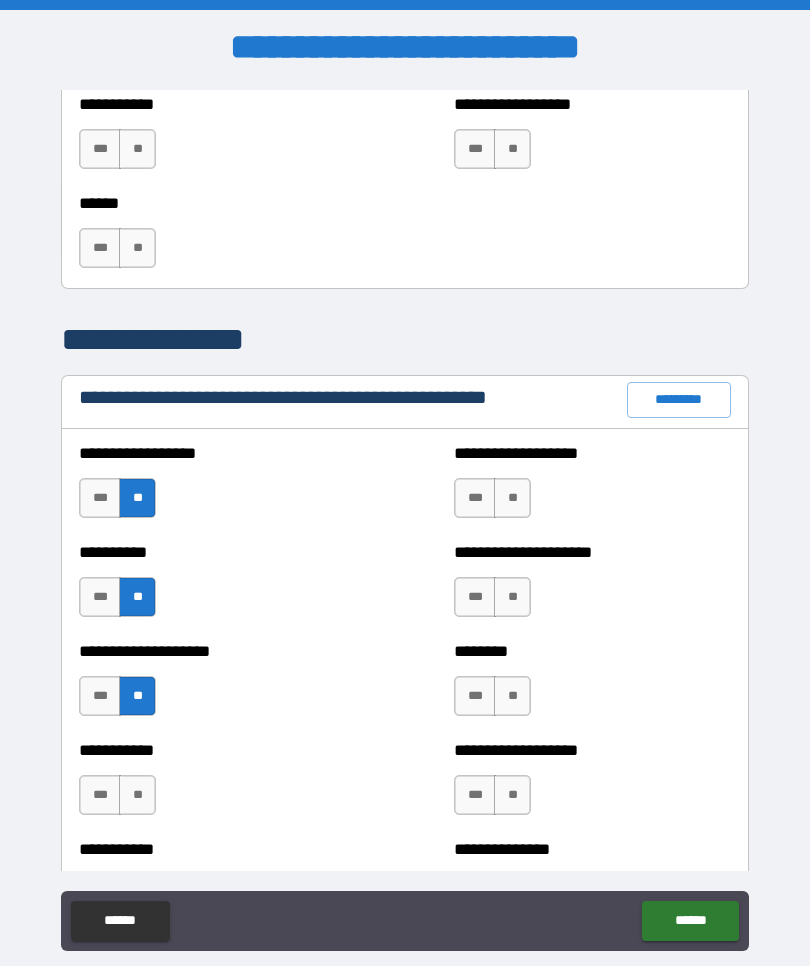 scroll, scrollTop: 2167, scrollLeft: 0, axis: vertical 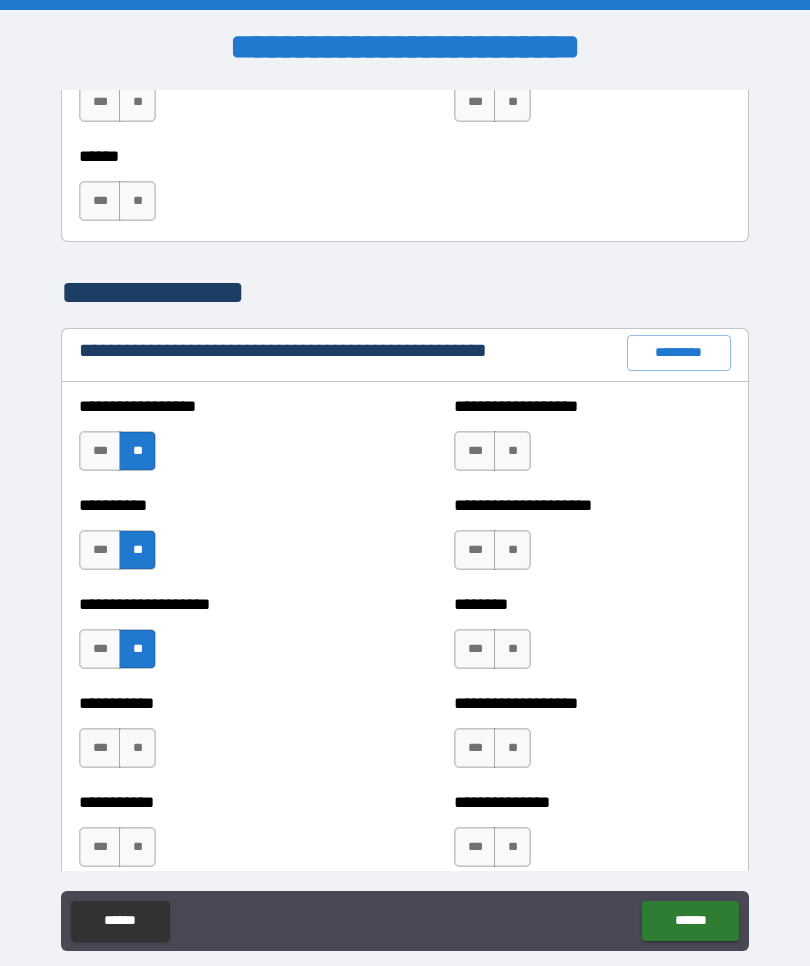 click on "*** **" at bounding box center (117, 748) 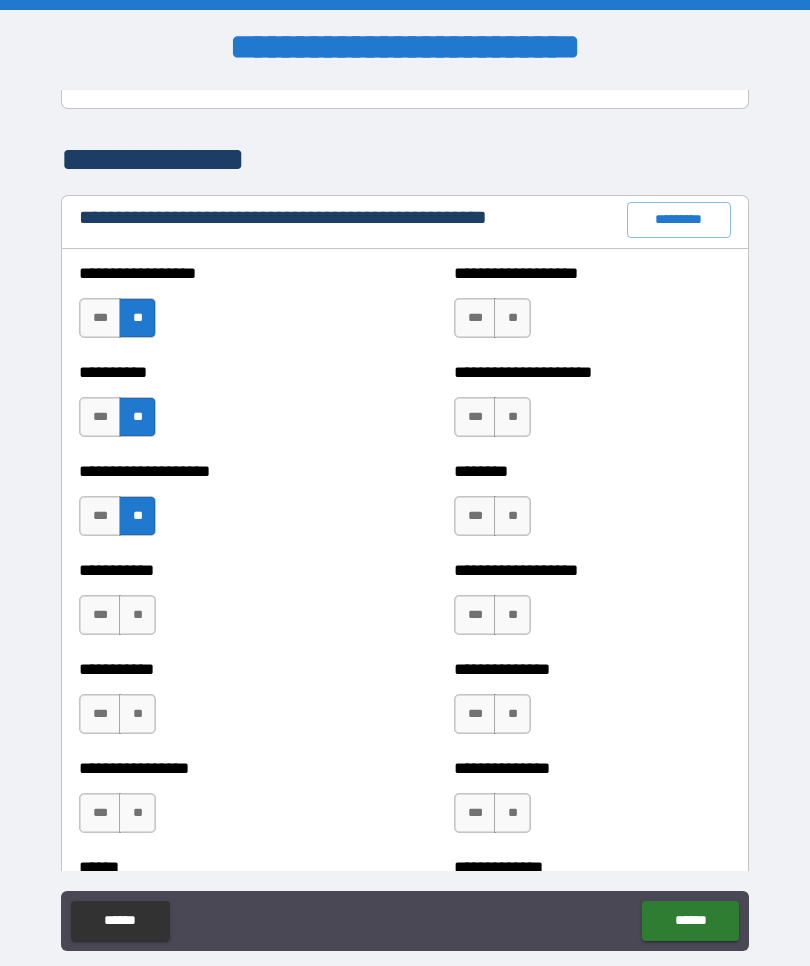 scroll, scrollTop: 2299, scrollLeft: 0, axis: vertical 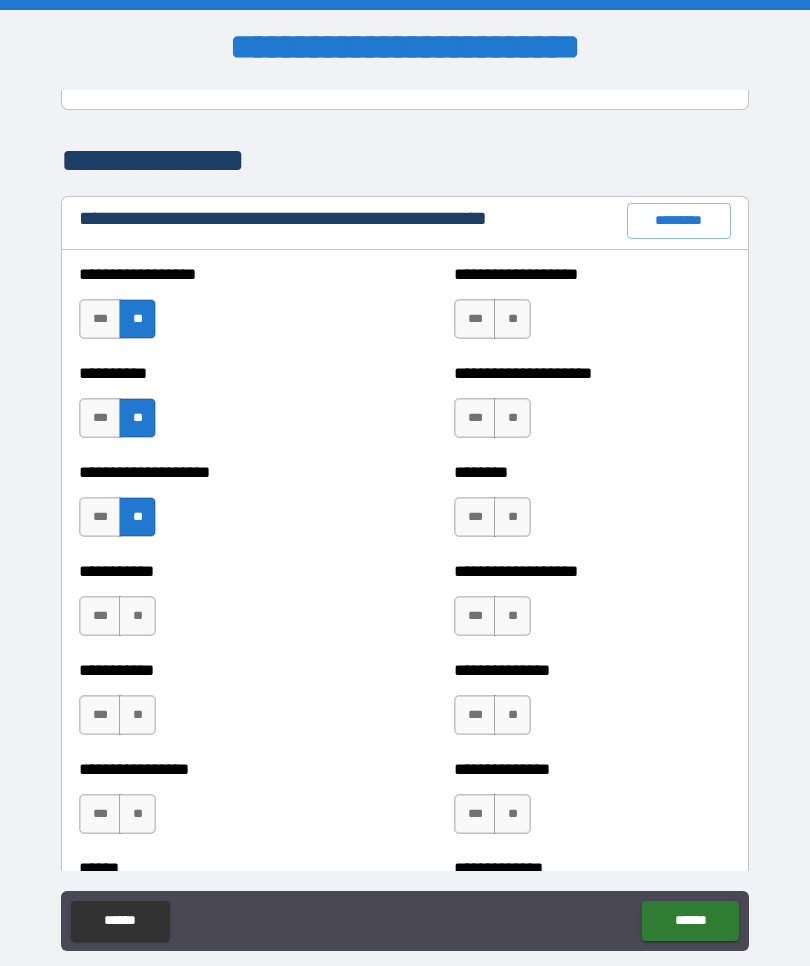 click on "**" at bounding box center [137, 616] 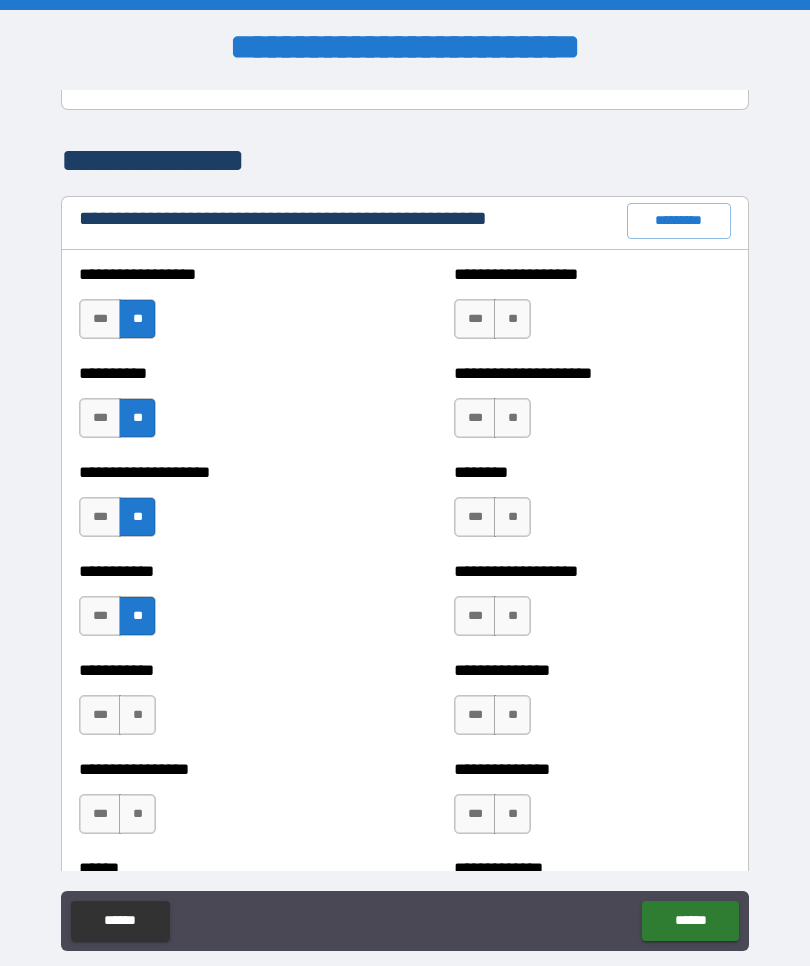 click on "**" at bounding box center (137, 715) 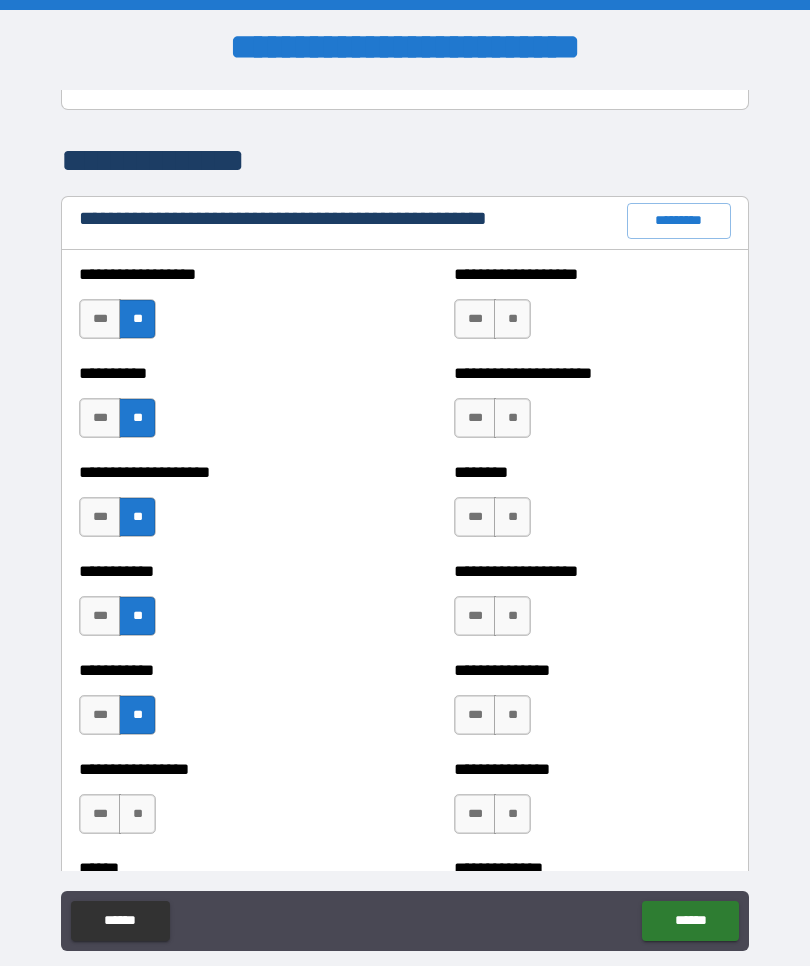 click on "**" at bounding box center [137, 814] 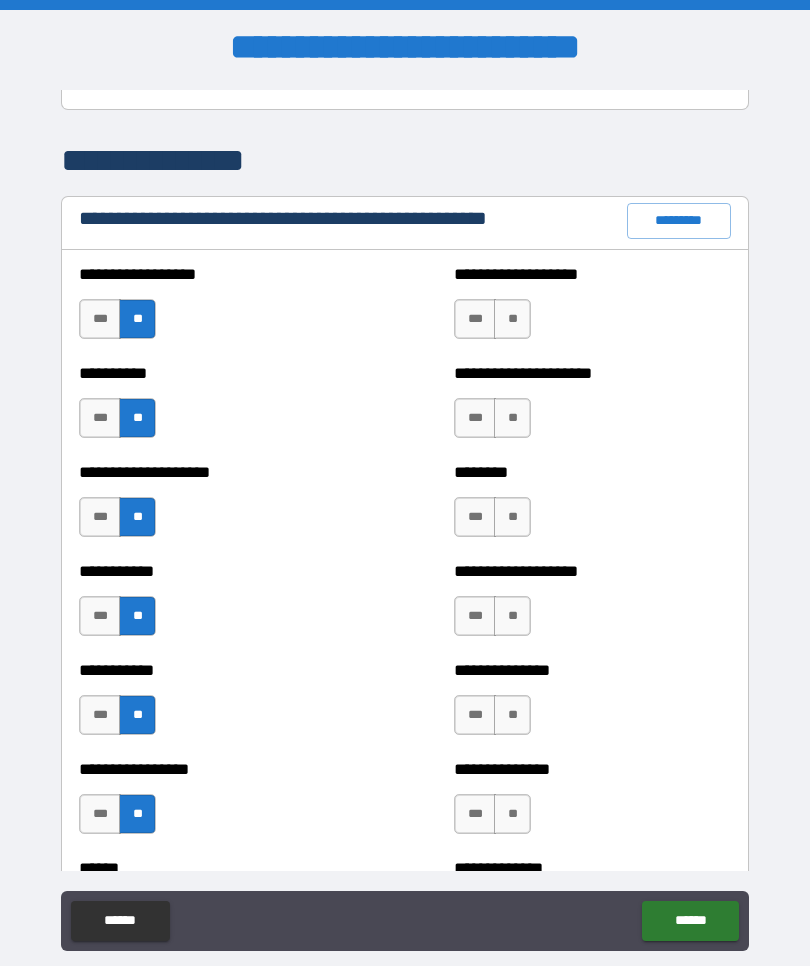 click on "**" at bounding box center (512, 319) 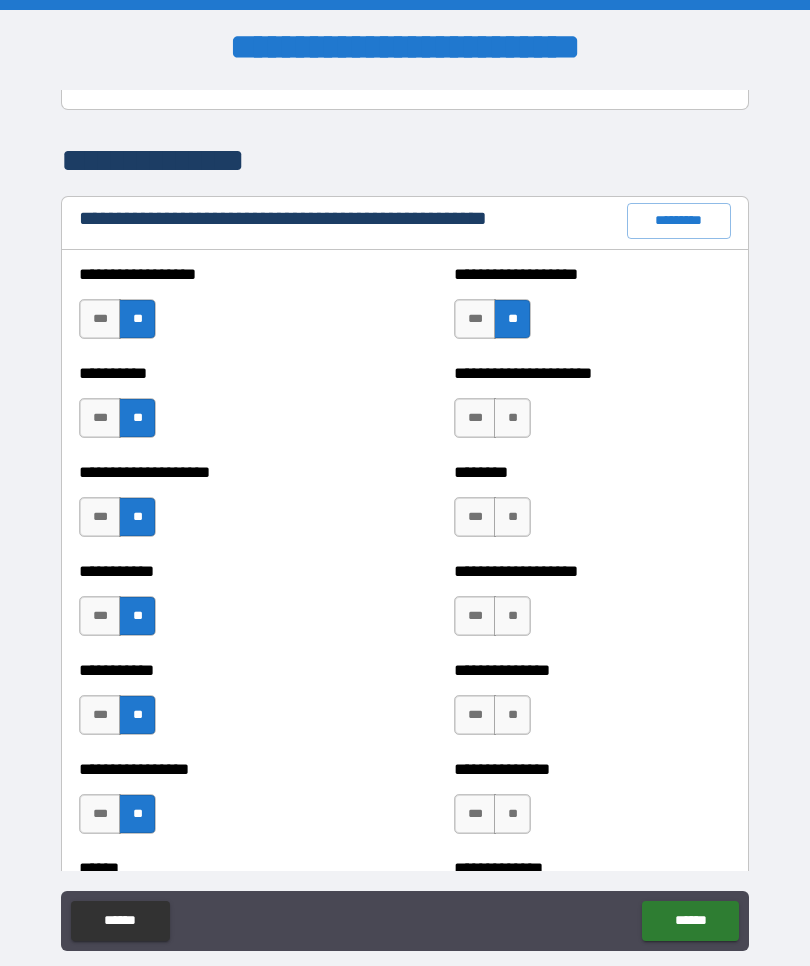 click on "**" at bounding box center (512, 418) 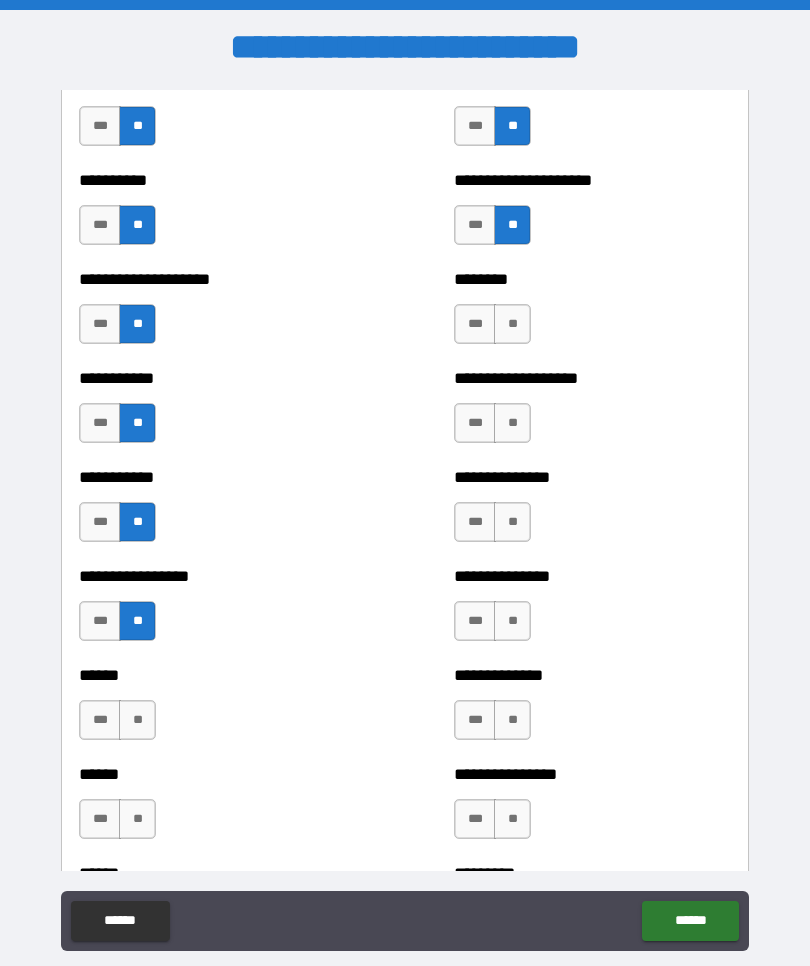scroll, scrollTop: 2491, scrollLeft: 0, axis: vertical 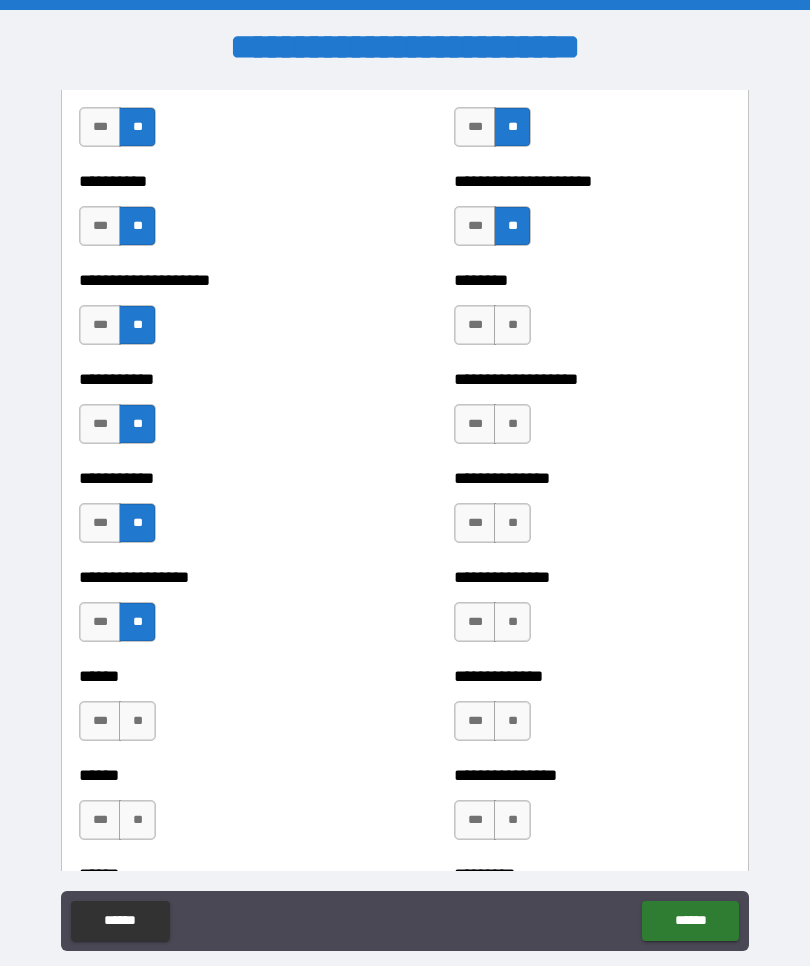 click on "**" at bounding box center (512, 325) 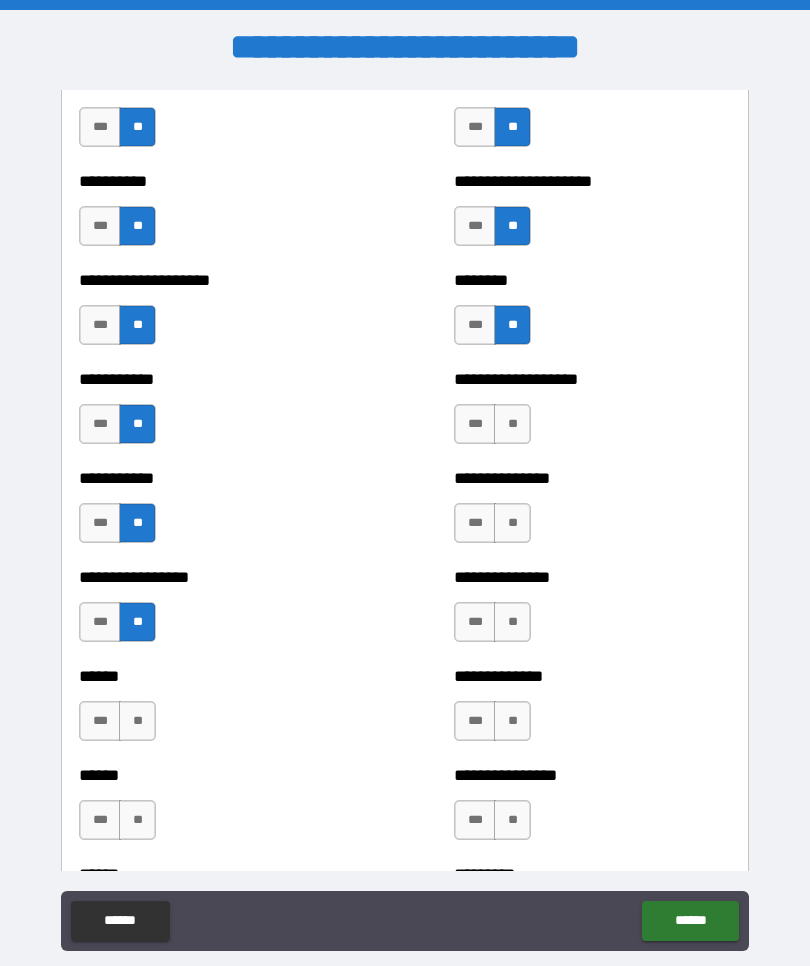 click on "**" at bounding box center (512, 424) 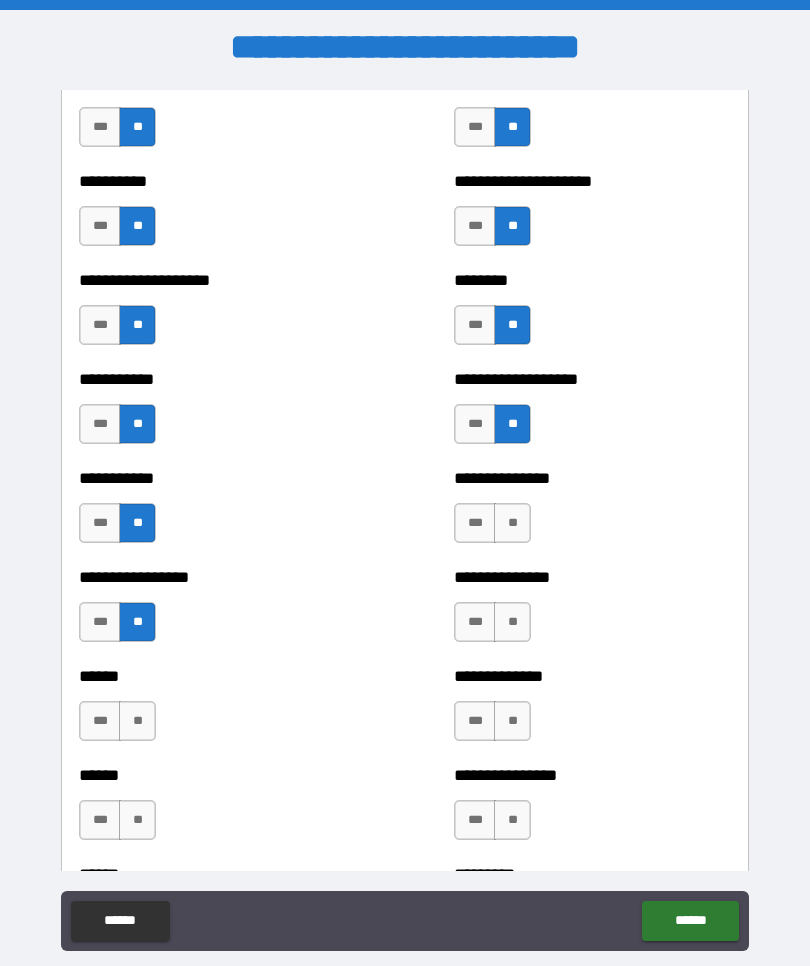click on "**" at bounding box center [512, 523] 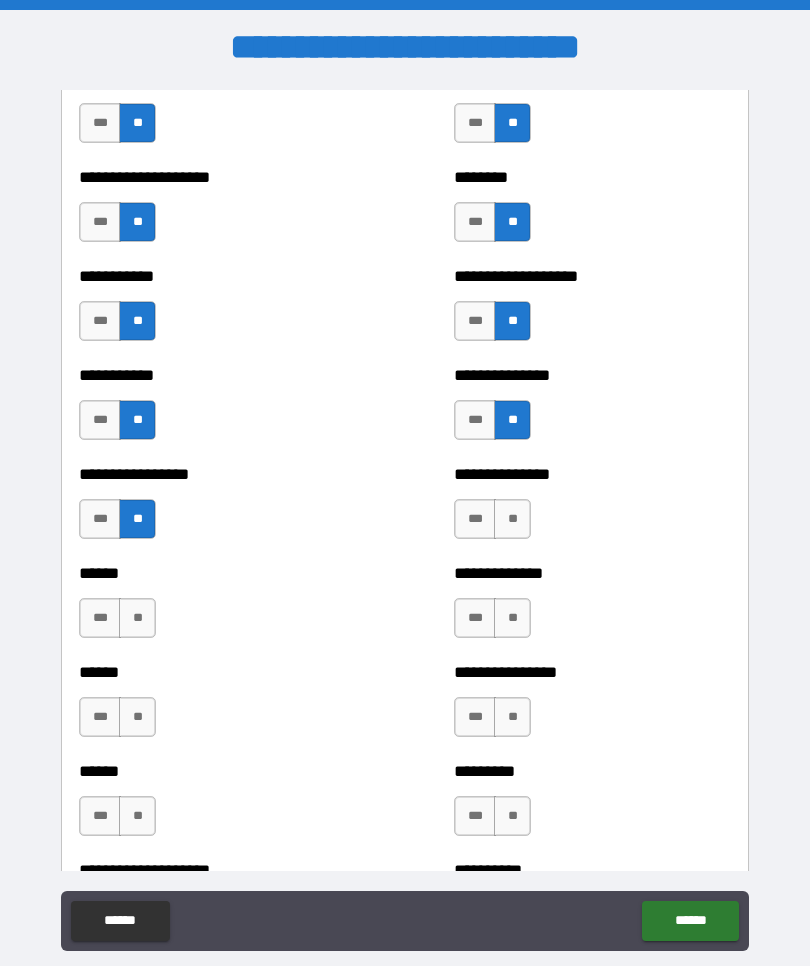 scroll, scrollTop: 2643, scrollLeft: 0, axis: vertical 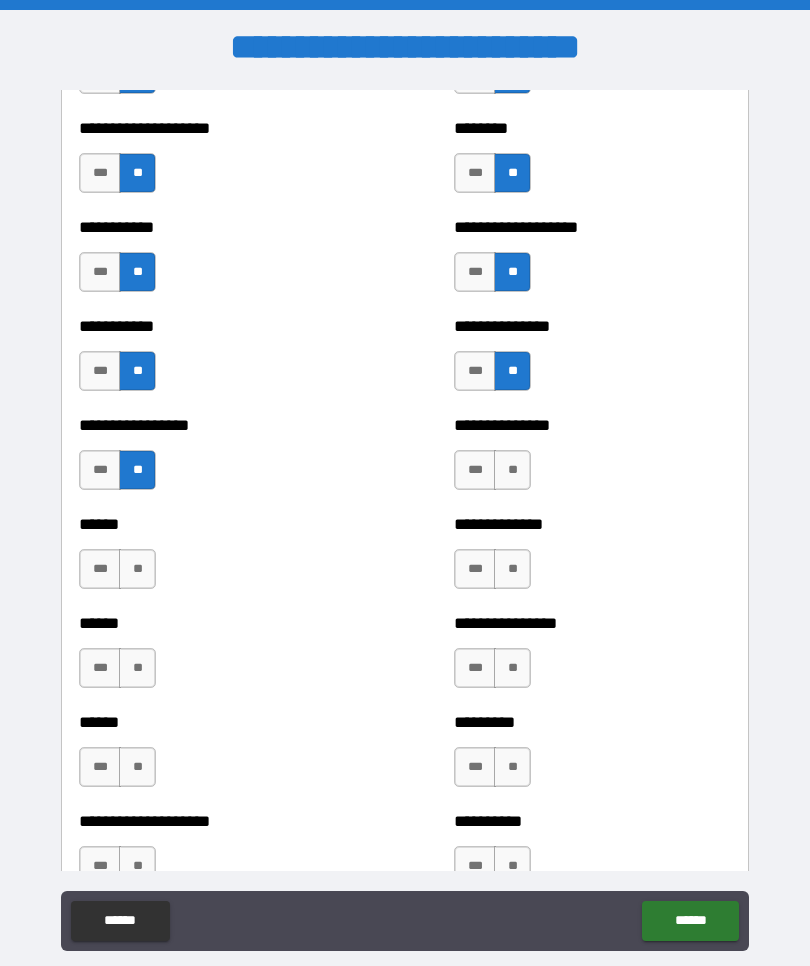 click on "**" at bounding box center [512, 470] 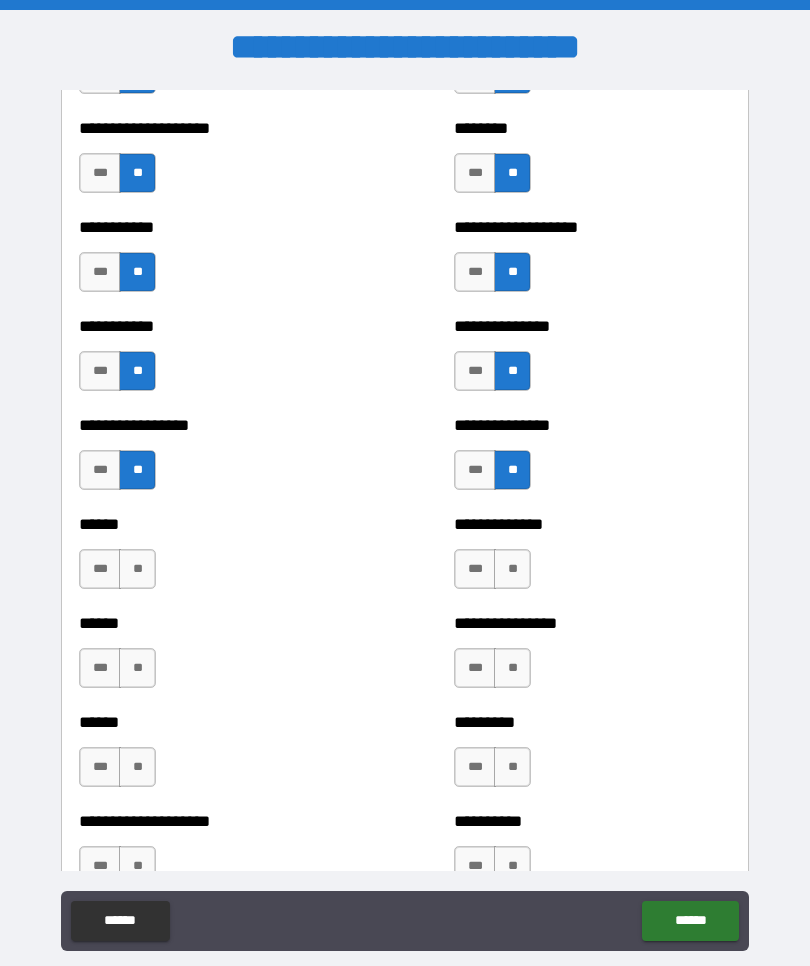 click on "**" at bounding box center (512, 569) 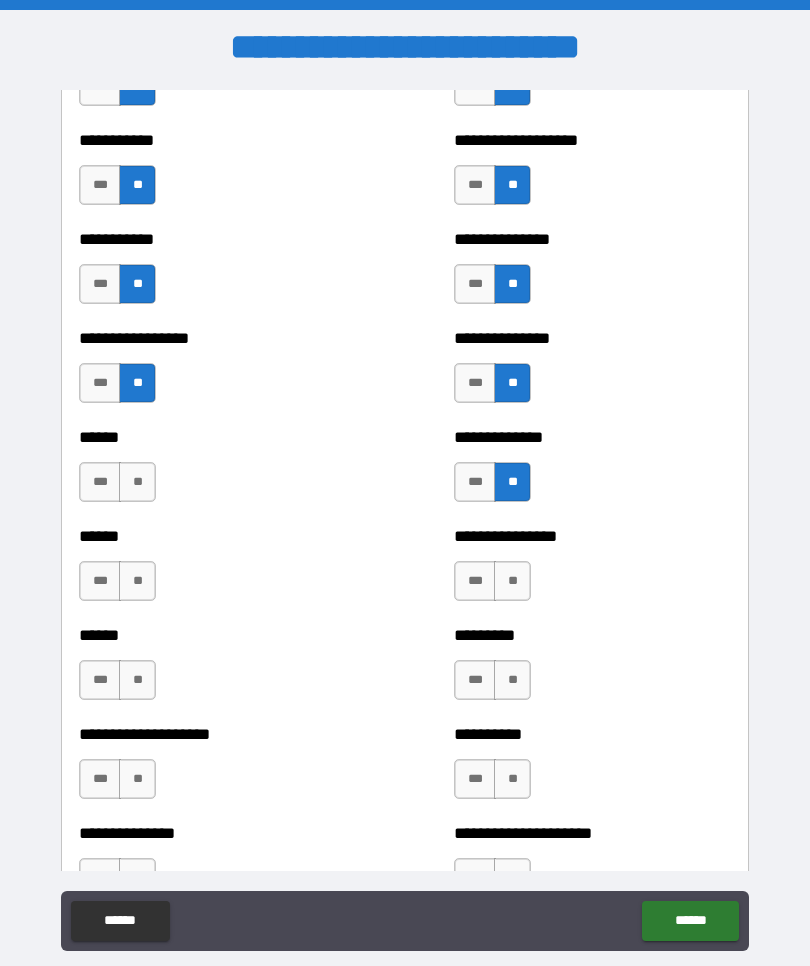 scroll, scrollTop: 2754, scrollLeft: 0, axis: vertical 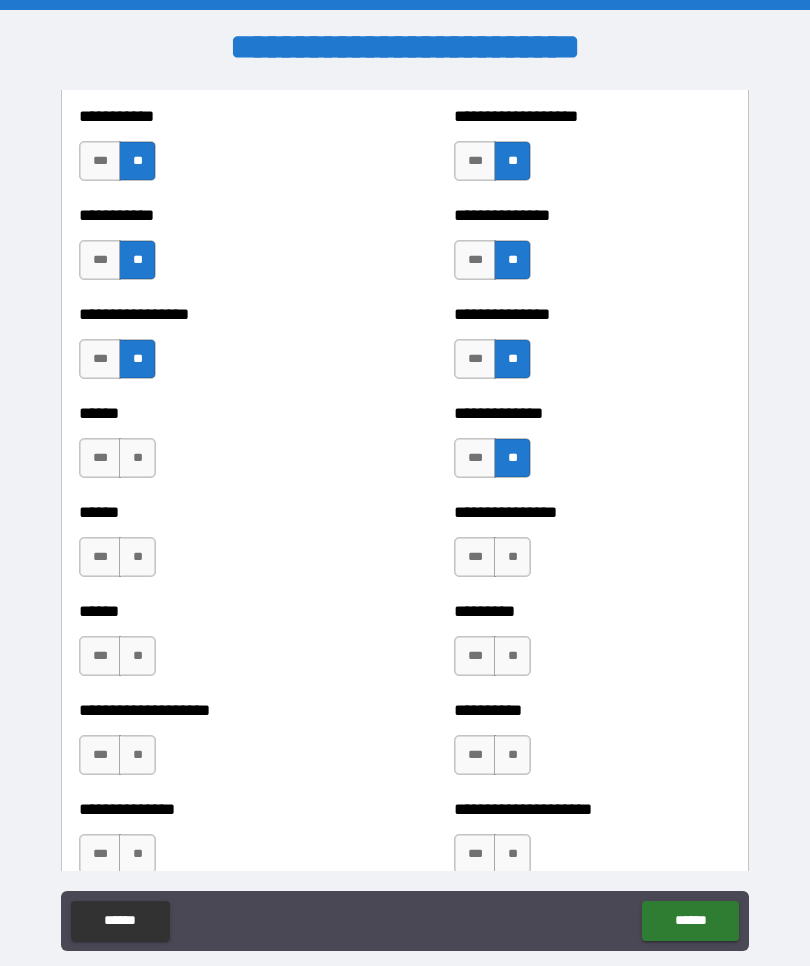 click on "**" at bounding box center (512, 557) 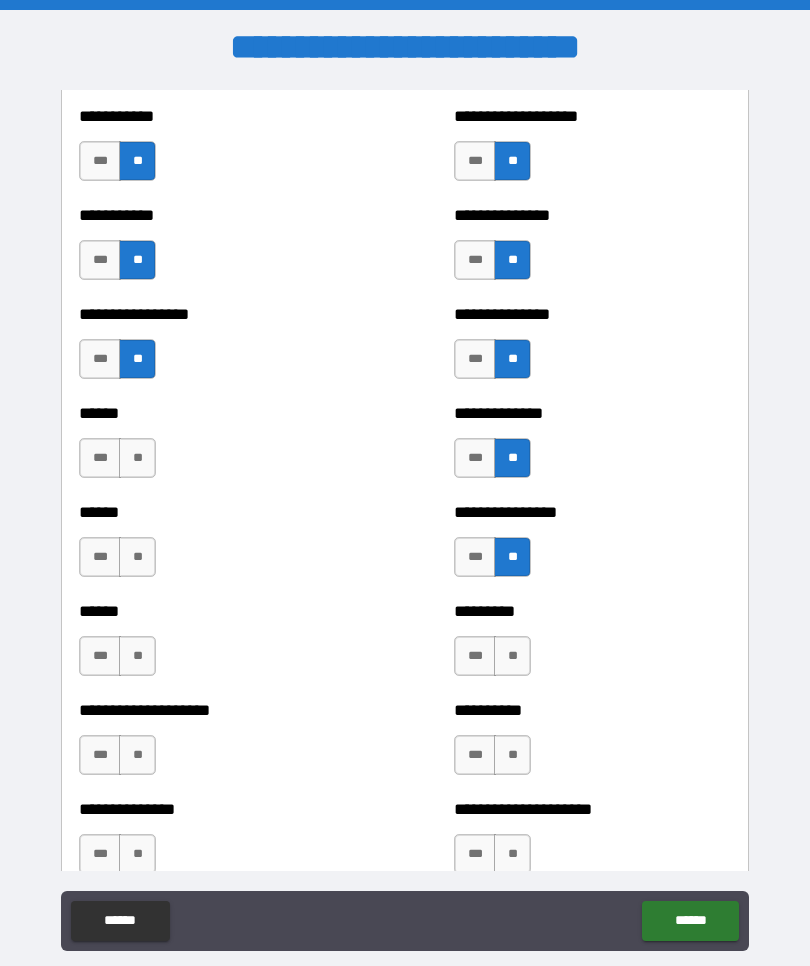 click on "**" at bounding box center [512, 656] 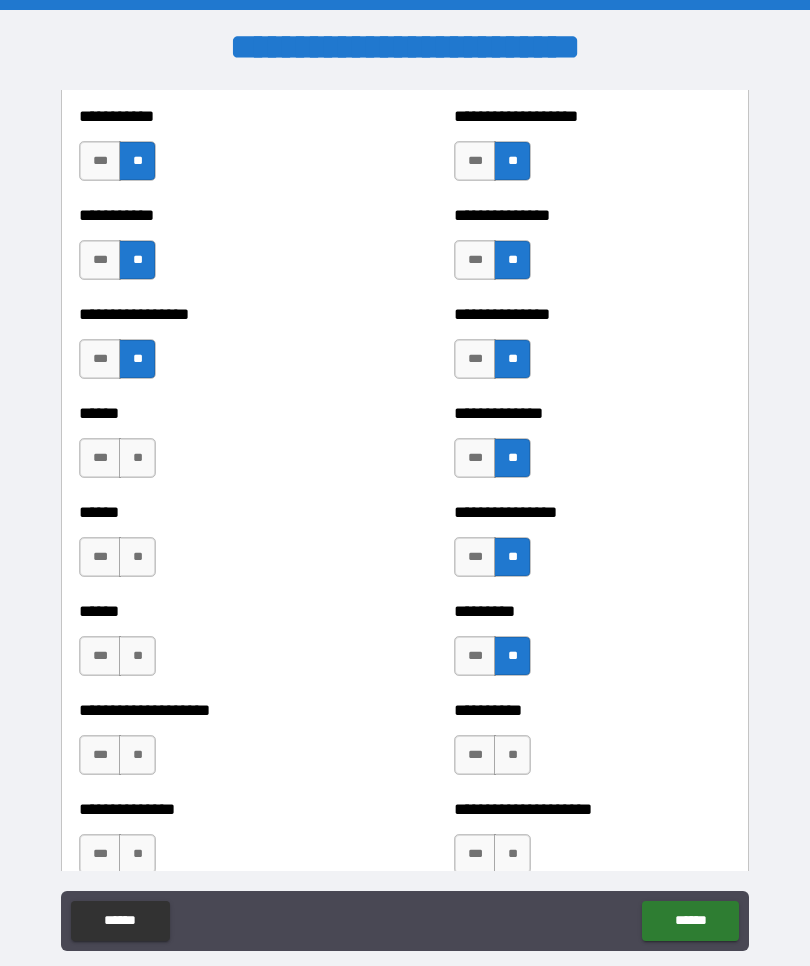 click on "**" at bounding box center (512, 755) 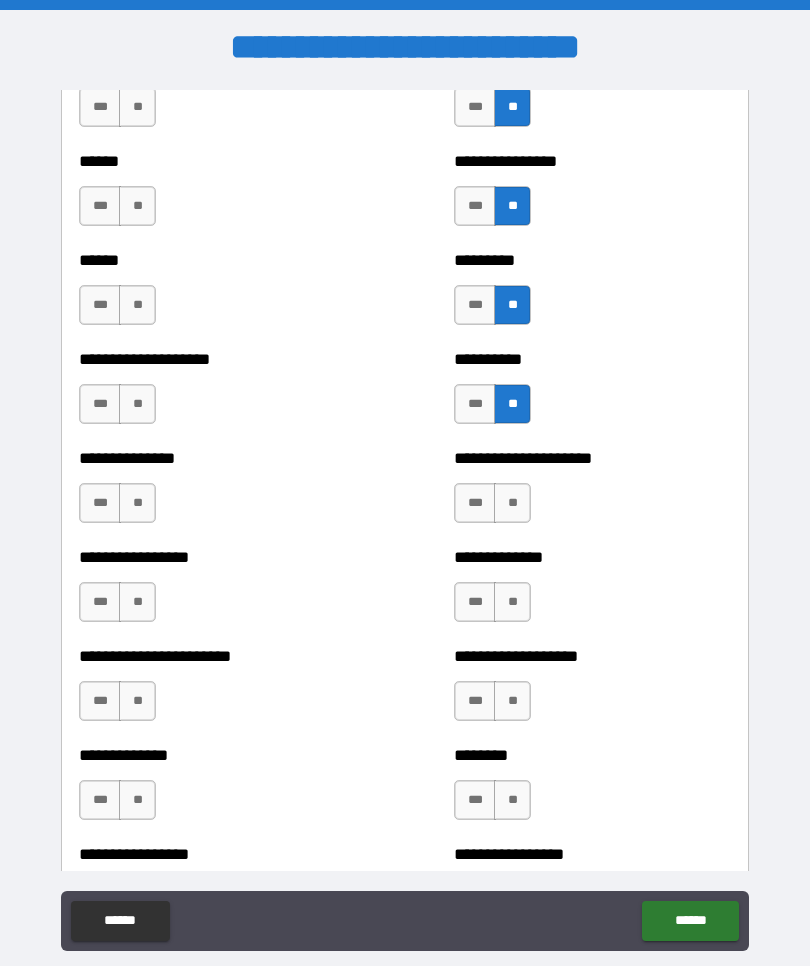 scroll, scrollTop: 3116, scrollLeft: 0, axis: vertical 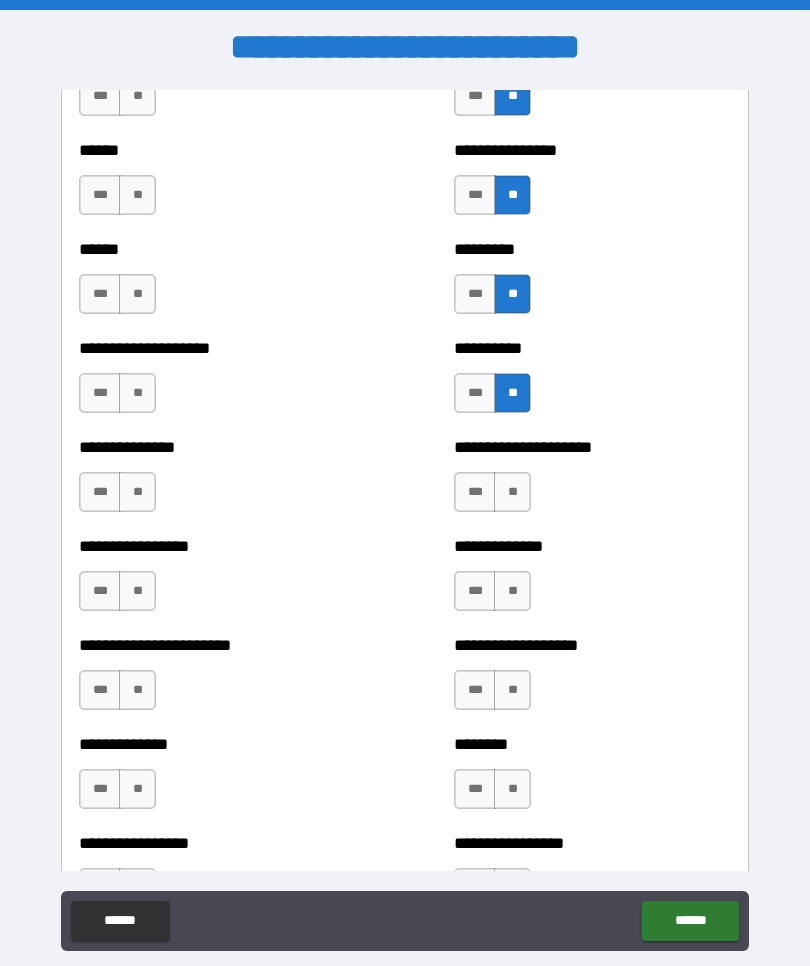 click on "**" at bounding box center [512, 492] 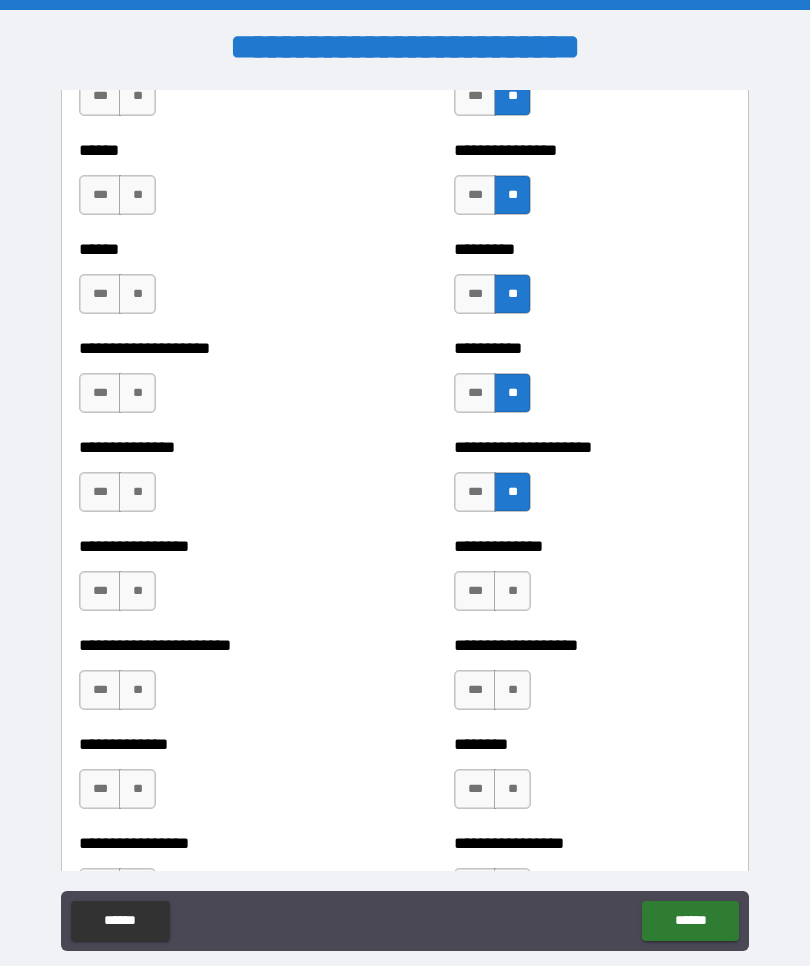 click on "**" at bounding box center [512, 591] 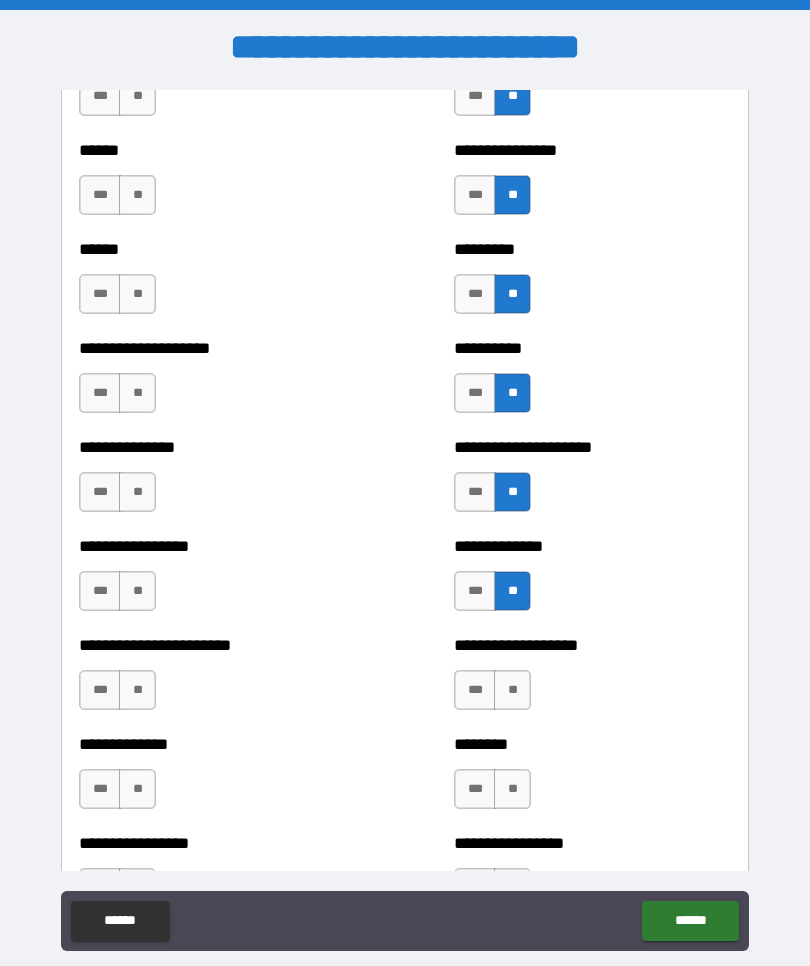 click on "**" at bounding box center (512, 690) 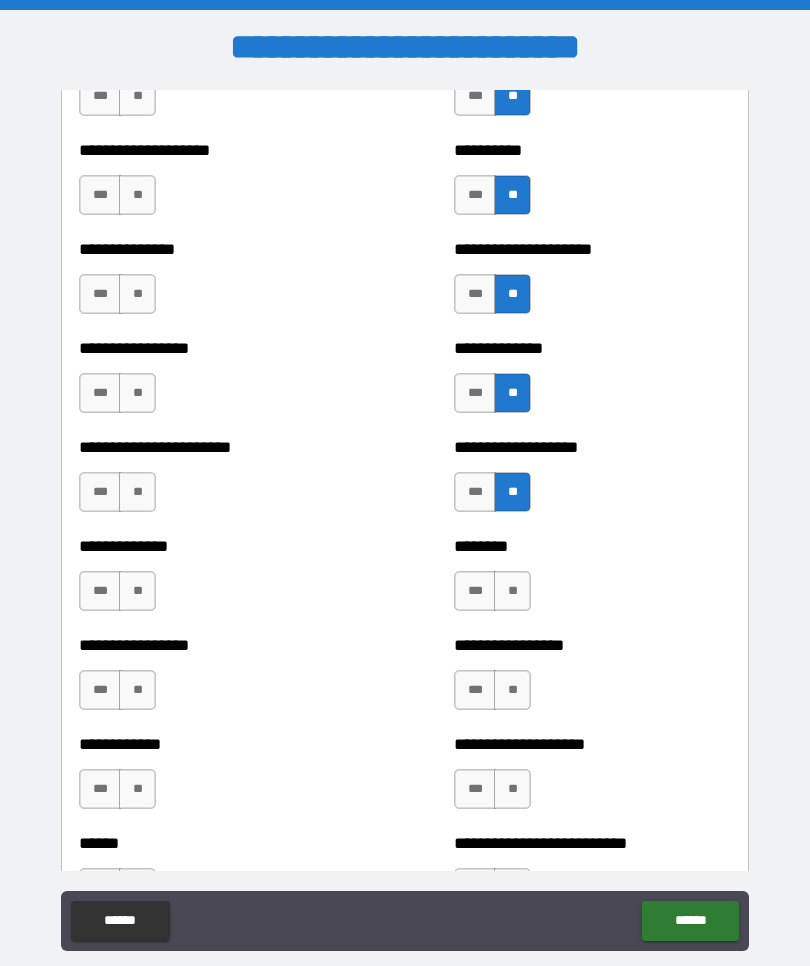 scroll, scrollTop: 3318, scrollLeft: 0, axis: vertical 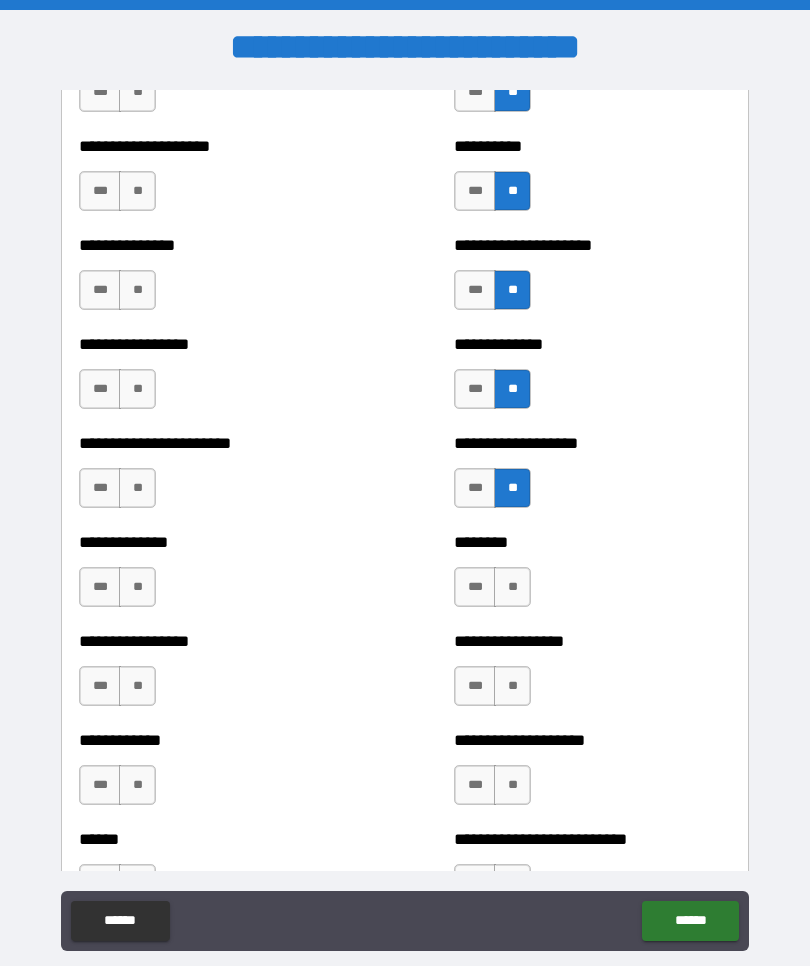 click on "**" at bounding box center [512, 587] 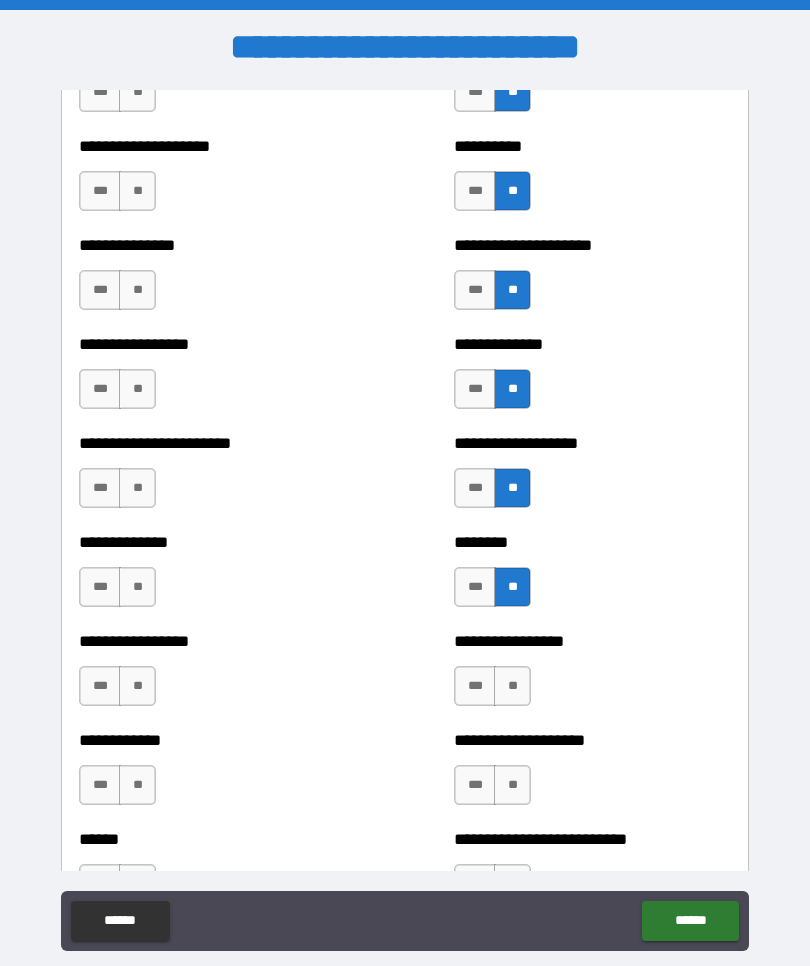 click on "**" at bounding box center (512, 686) 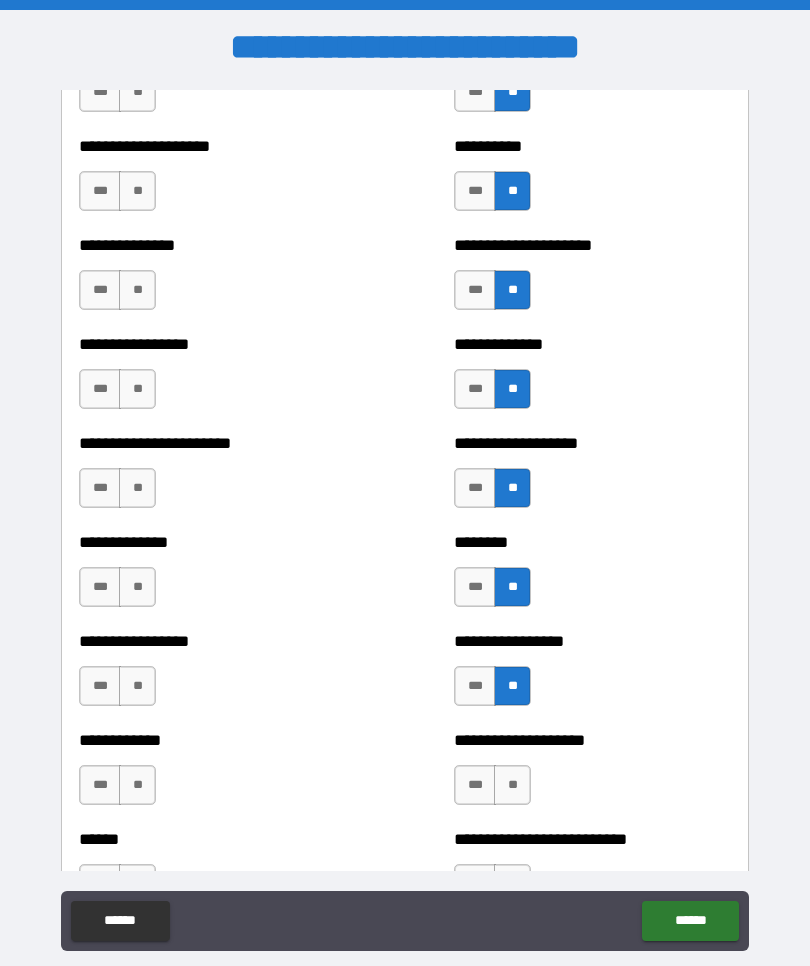 click on "**" at bounding box center (512, 785) 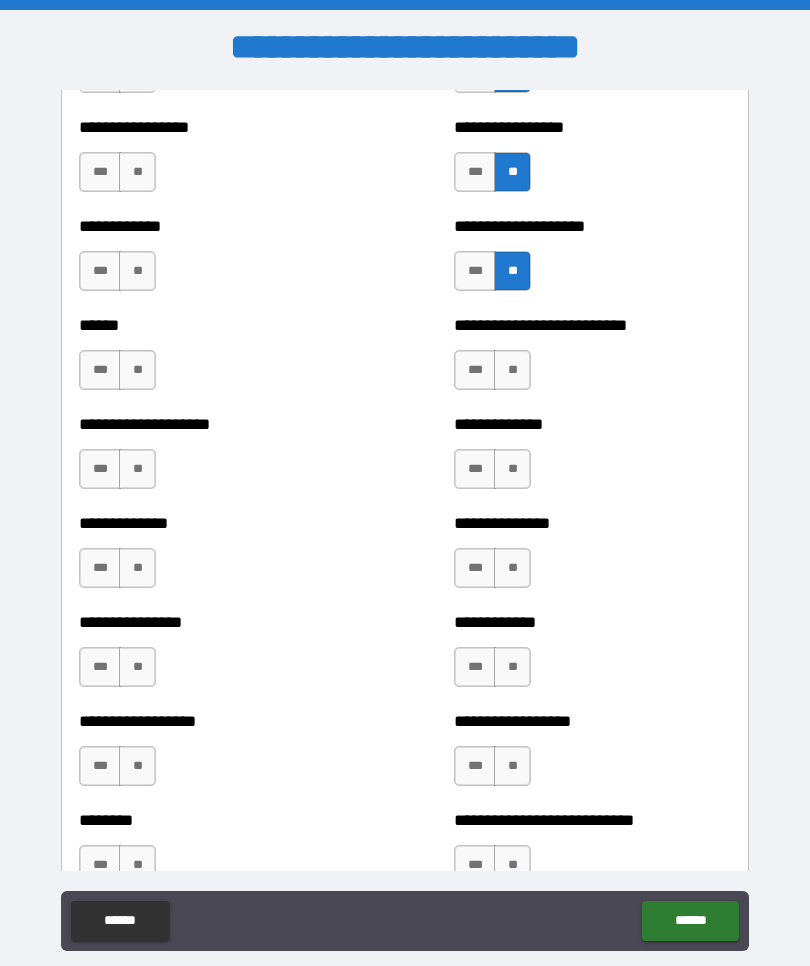 scroll, scrollTop: 3874, scrollLeft: 0, axis: vertical 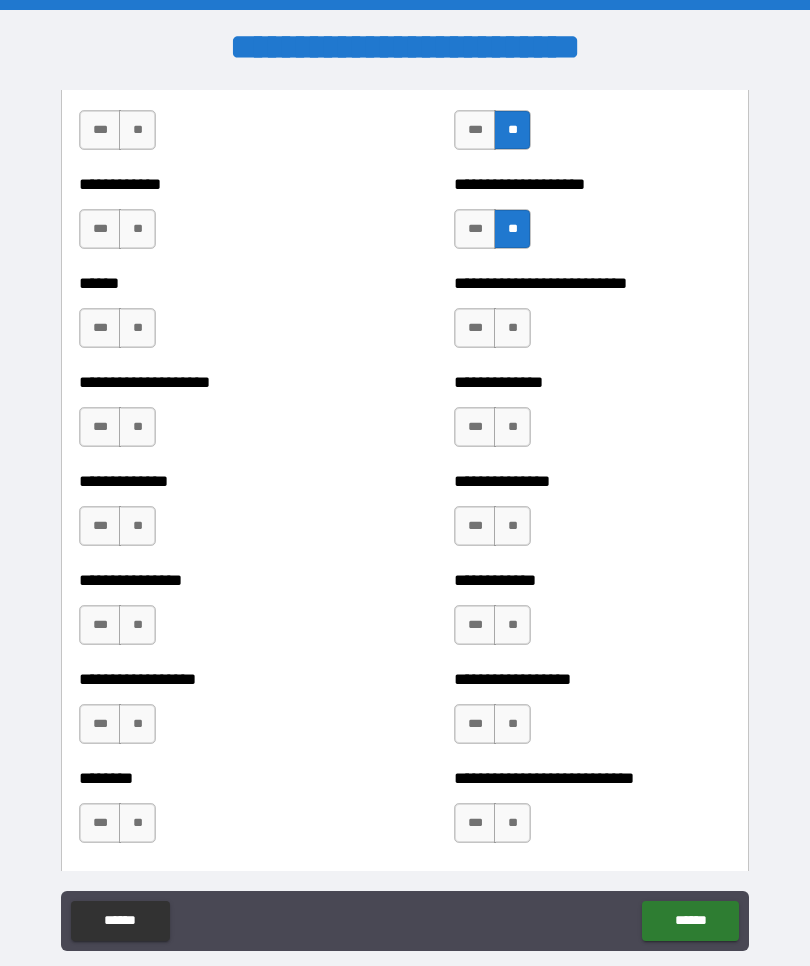 click on "**" at bounding box center [512, 328] 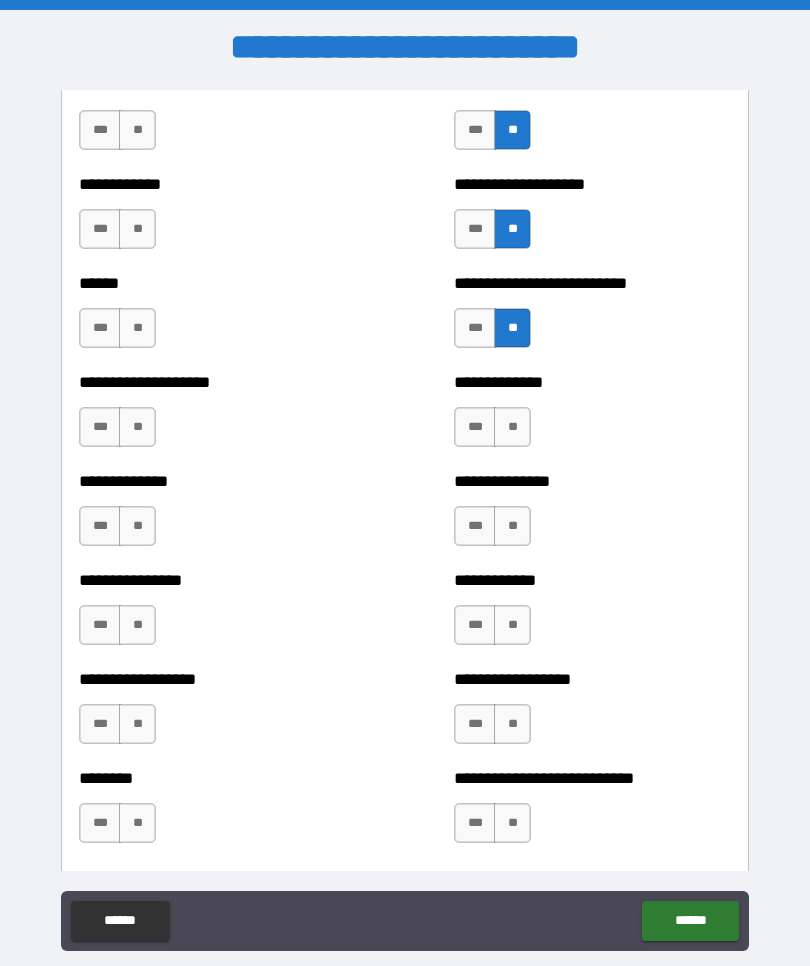 click on "**" at bounding box center [512, 427] 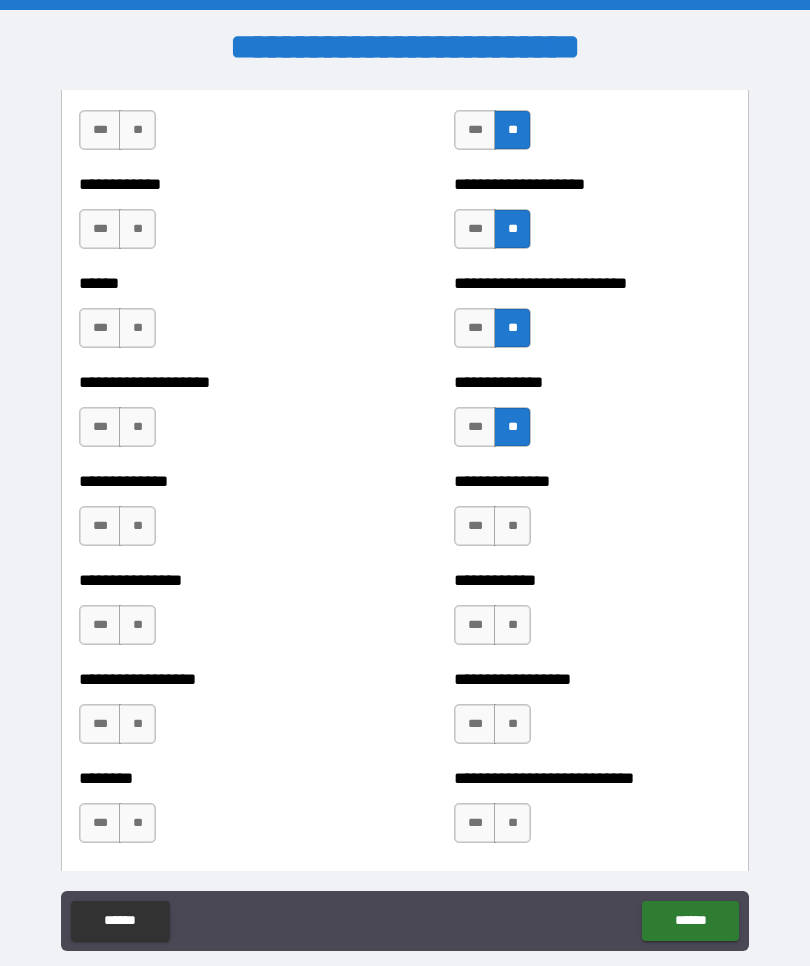 click on "**" at bounding box center (512, 526) 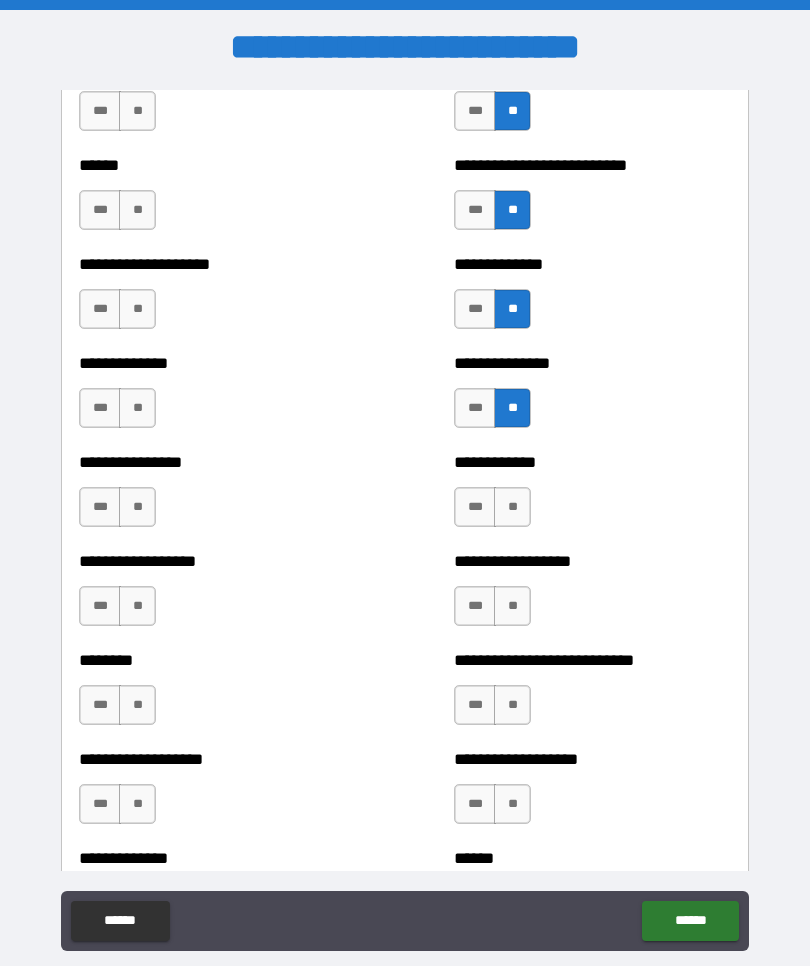 scroll, scrollTop: 3991, scrollLeft: 0, axis: vertical 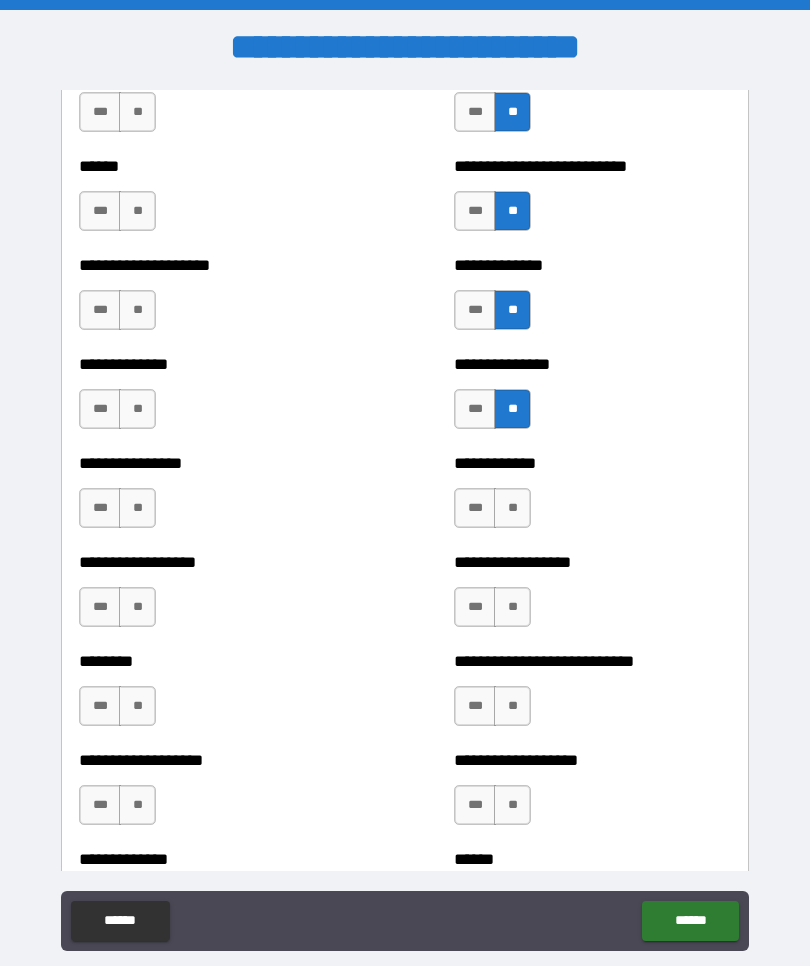 click on "**" at bounding box center [512, 508] 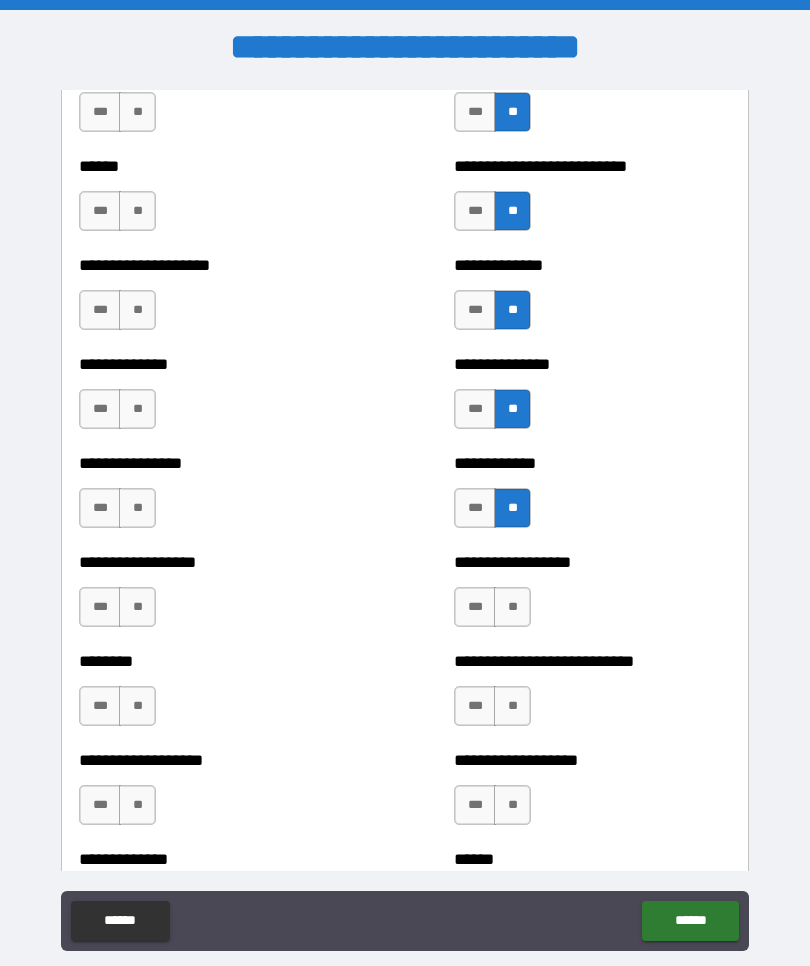 click on "**" at bounding box center [512, 607] 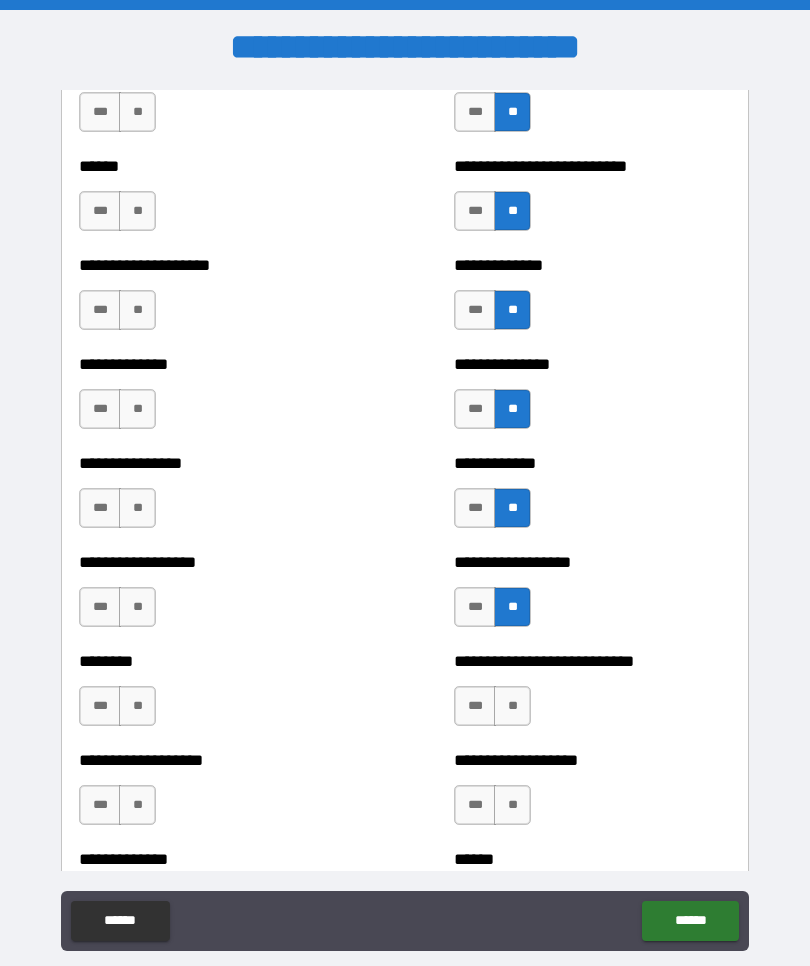 click on "**" at bounding box center (512, 706) 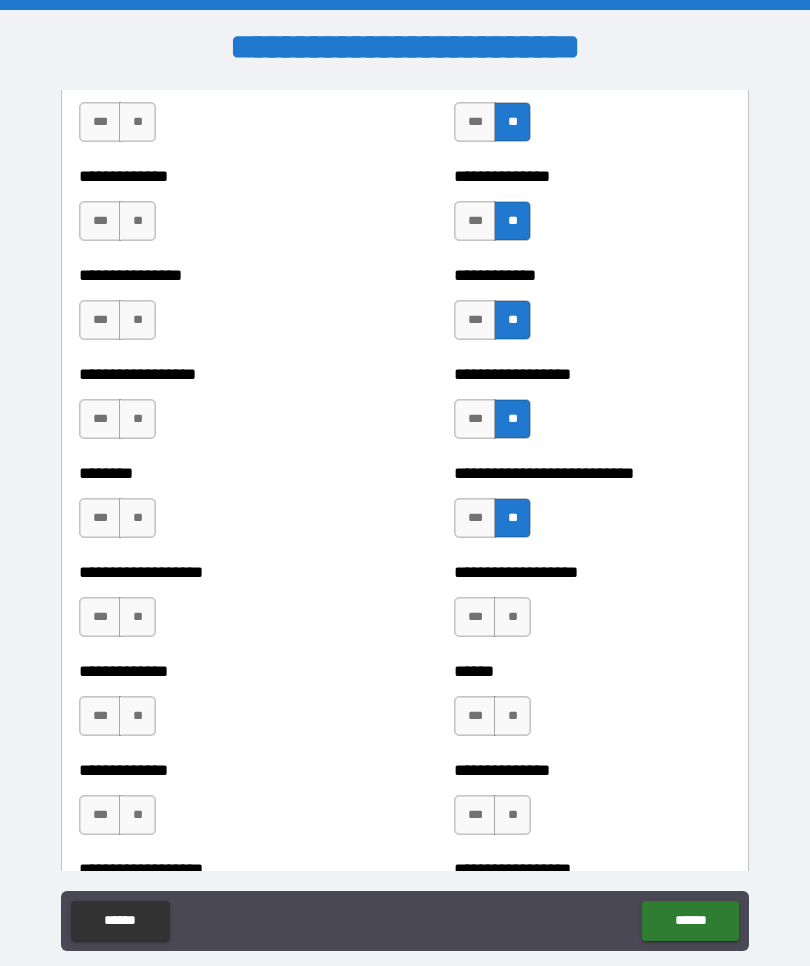 scroll, scrollTop: 4189, scrollLeft: 0, axis: vertical 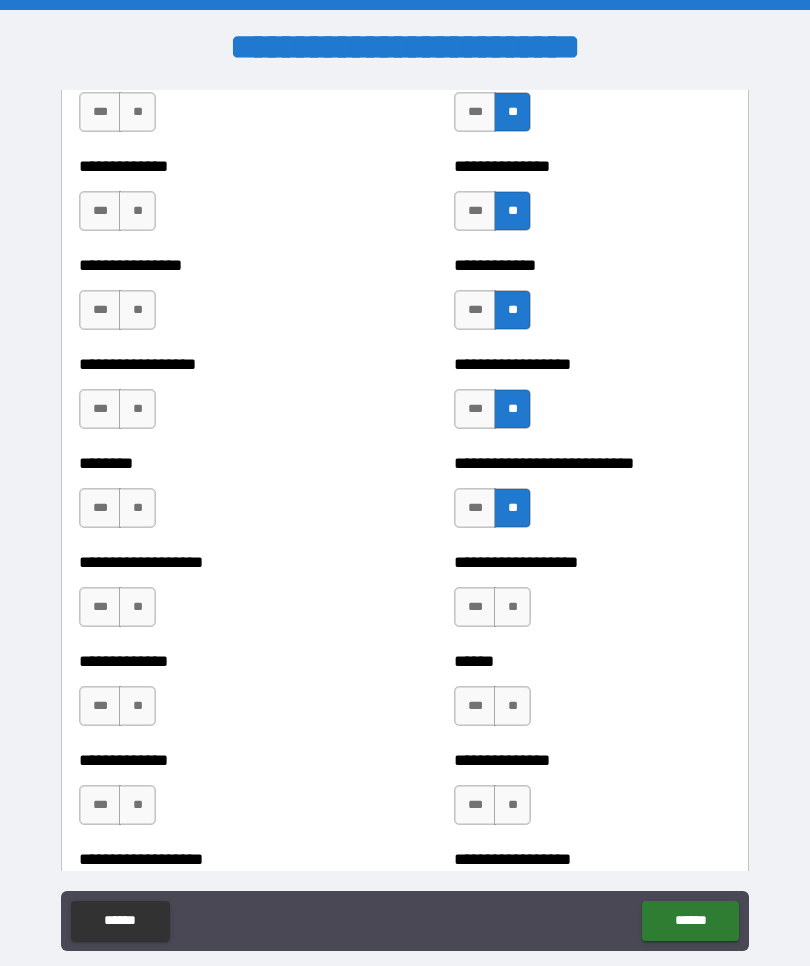 click on "**" at bounding box center [512, 607] 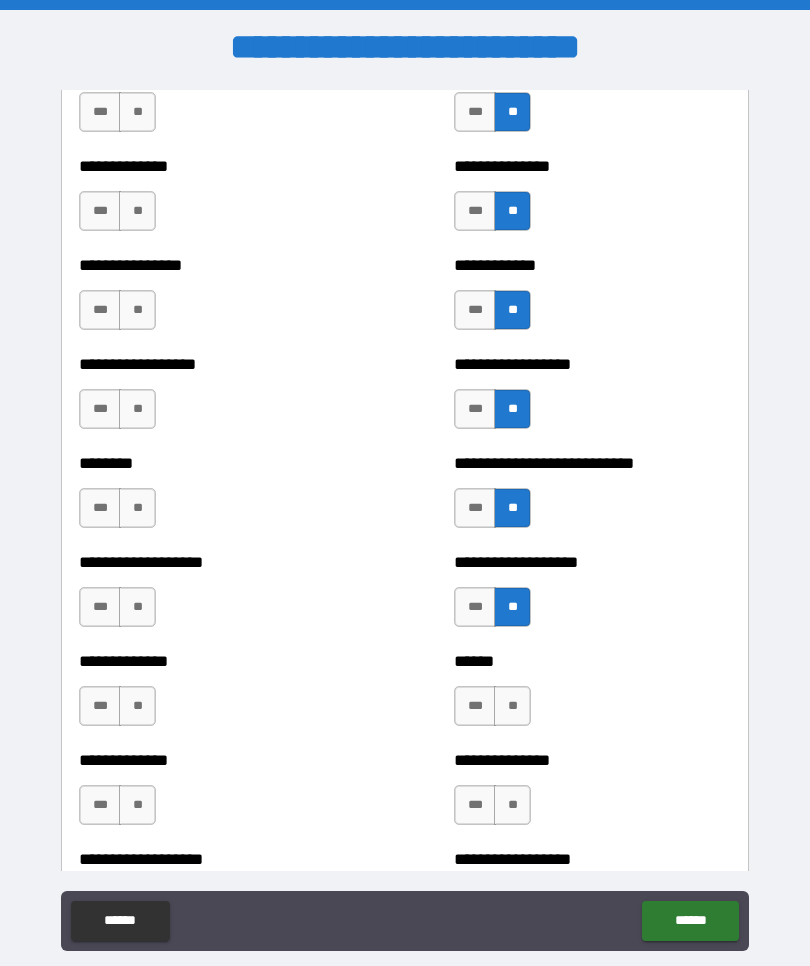 click on "**" at bounding box center (512, 706) 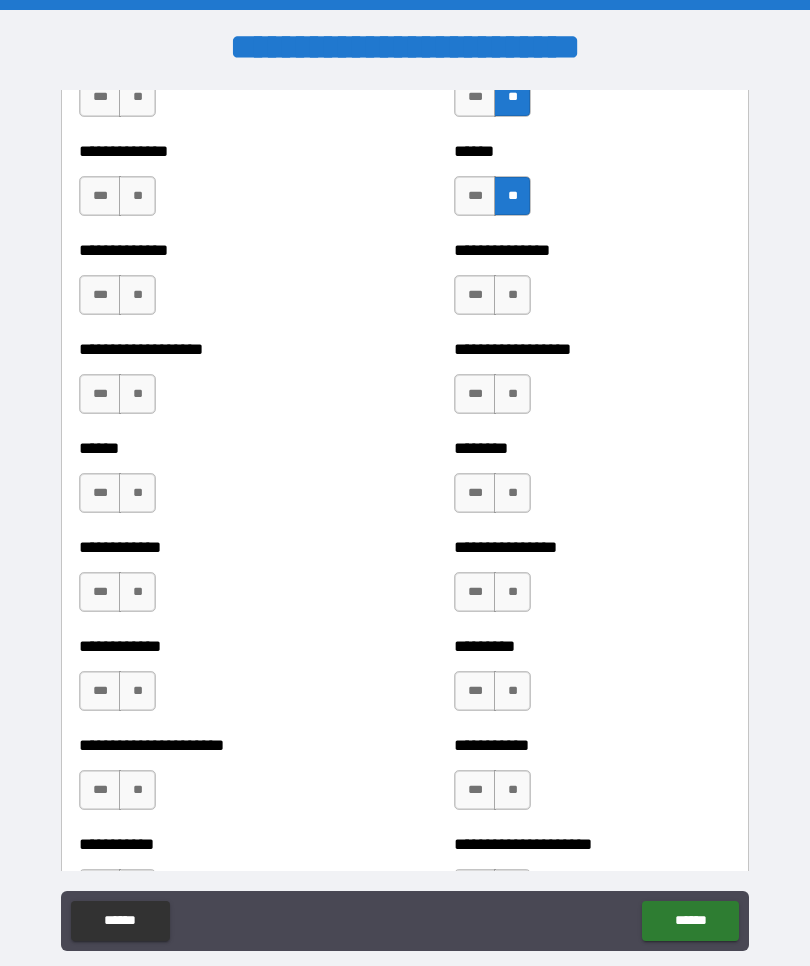 scroll, scrollTop: 4700, scrollLeft: 0, axis: vertical 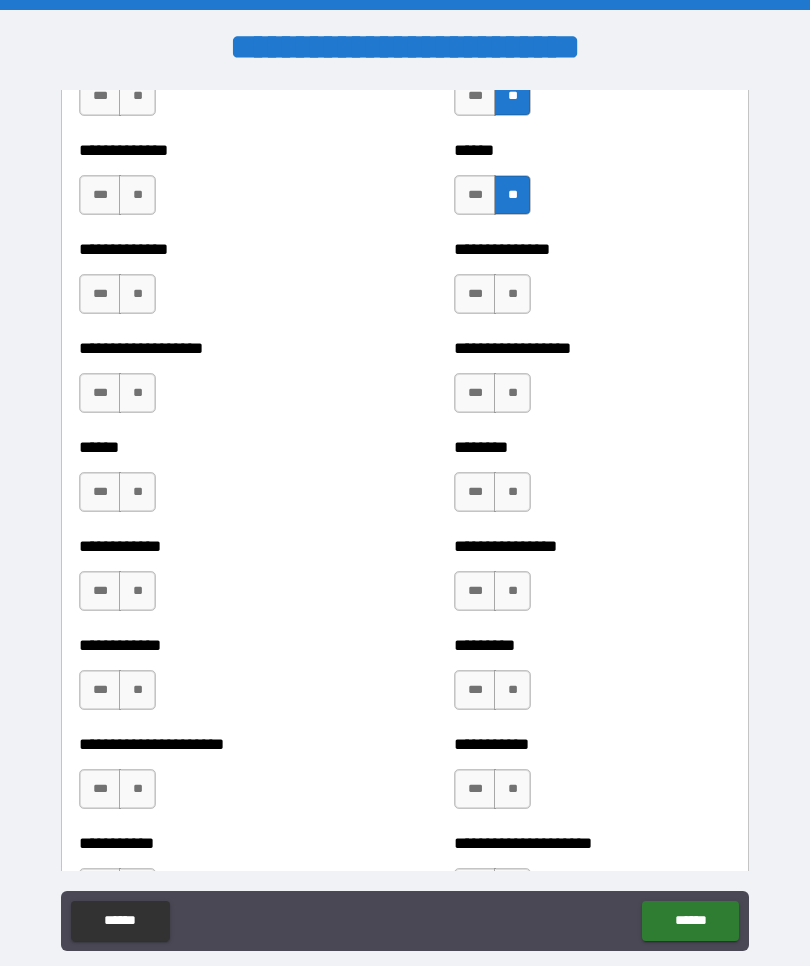 click on "**" at bounding box center (512, 690) 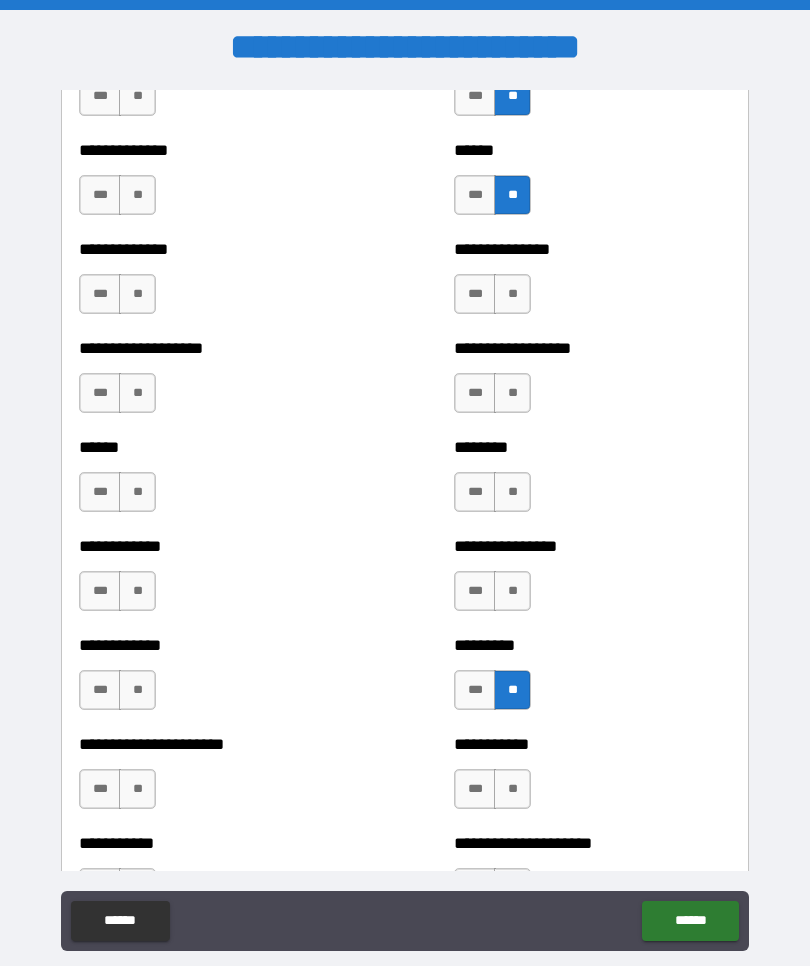 click on "**" at bounding box center [512, 591] 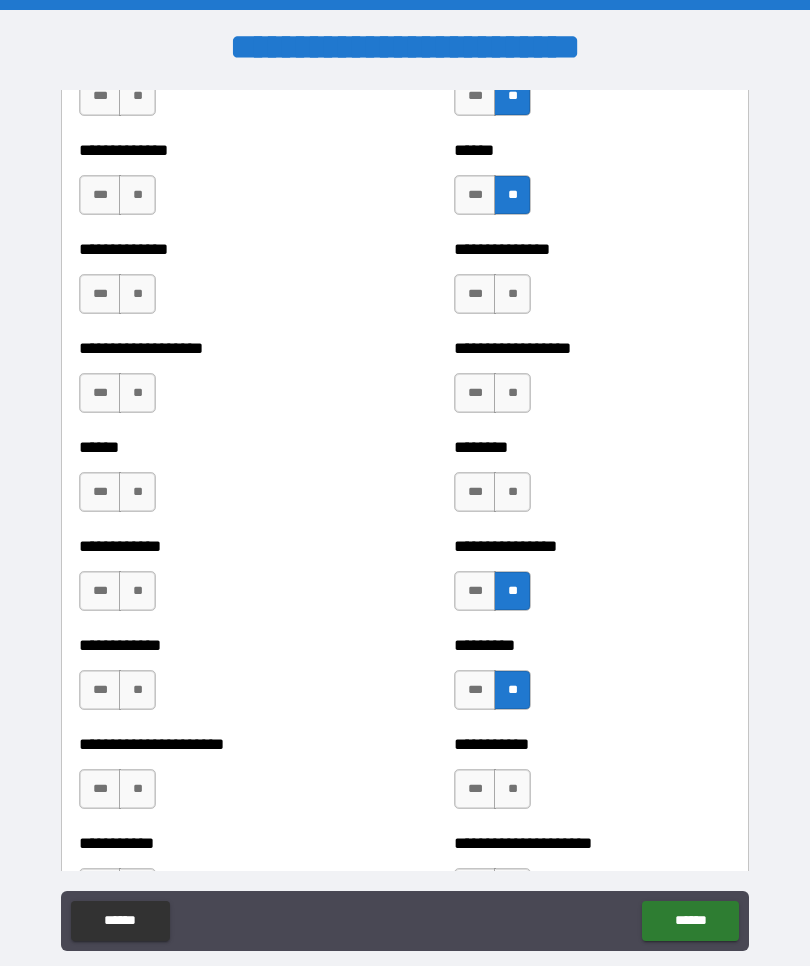 click on "**" at bounding box center (512, 492) 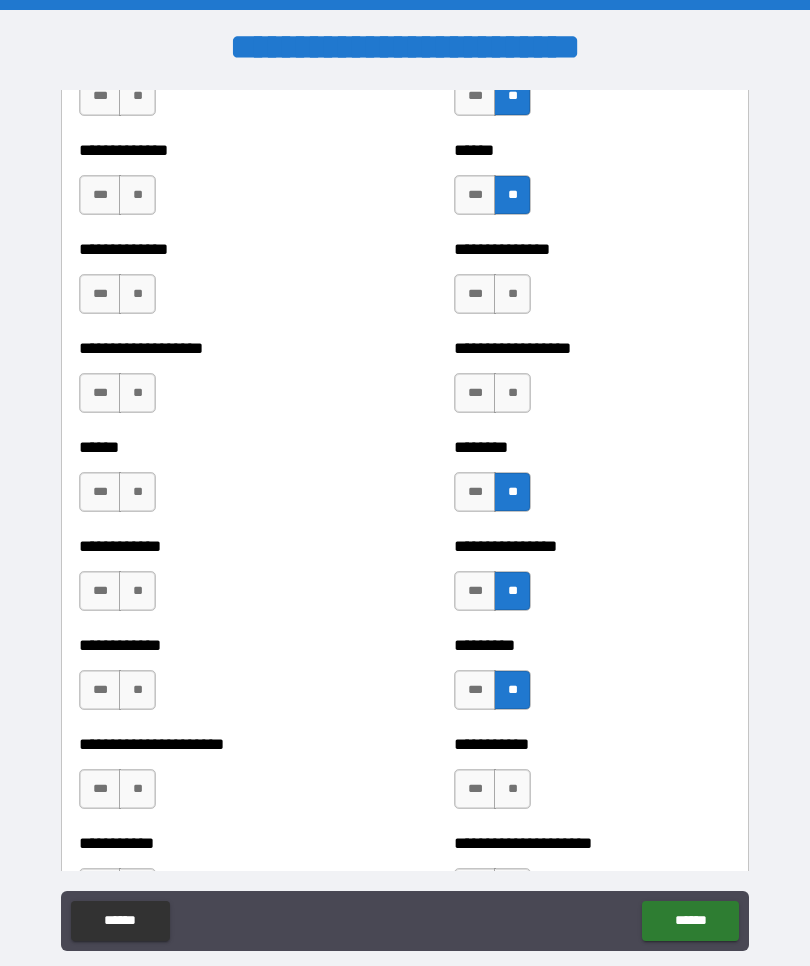 click on "**" at bounding box center (512, 393) 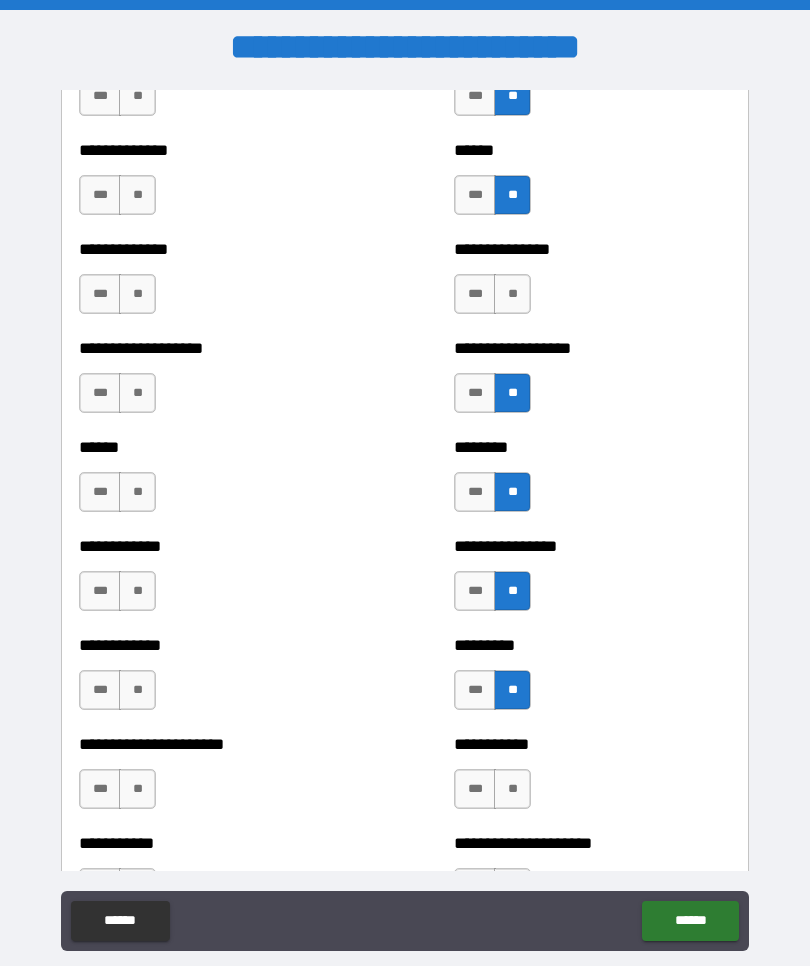 click on "**" at bounding box center (512, 294) 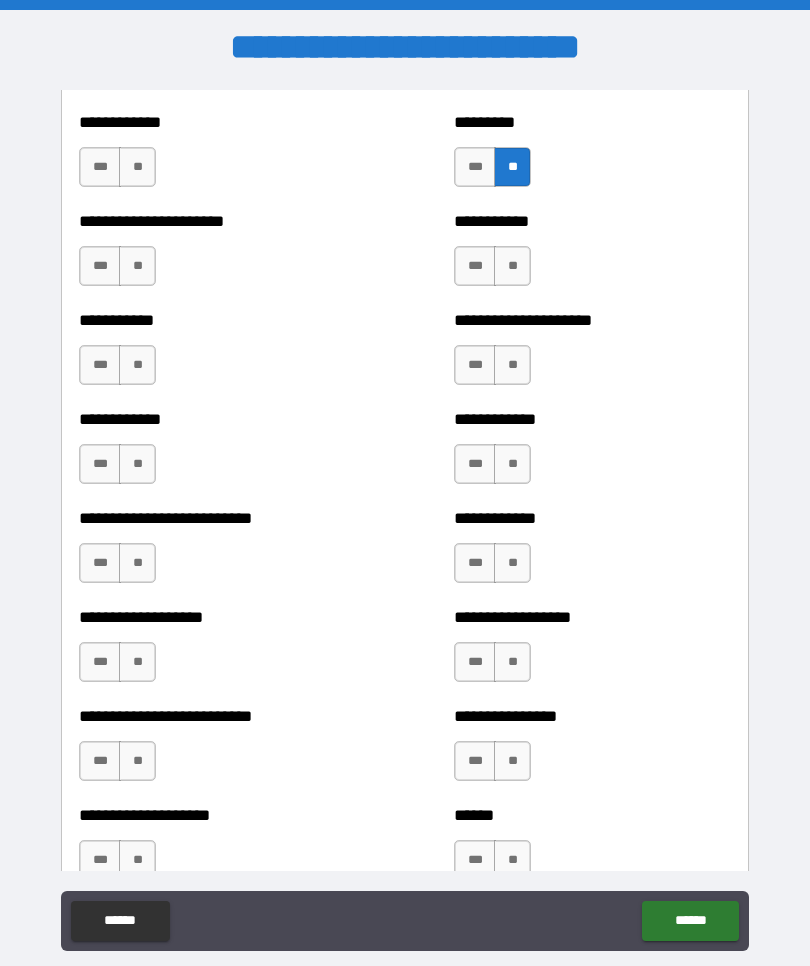 scroll, scrollTop: 5224, scrollLeft: 0, axis: vertical 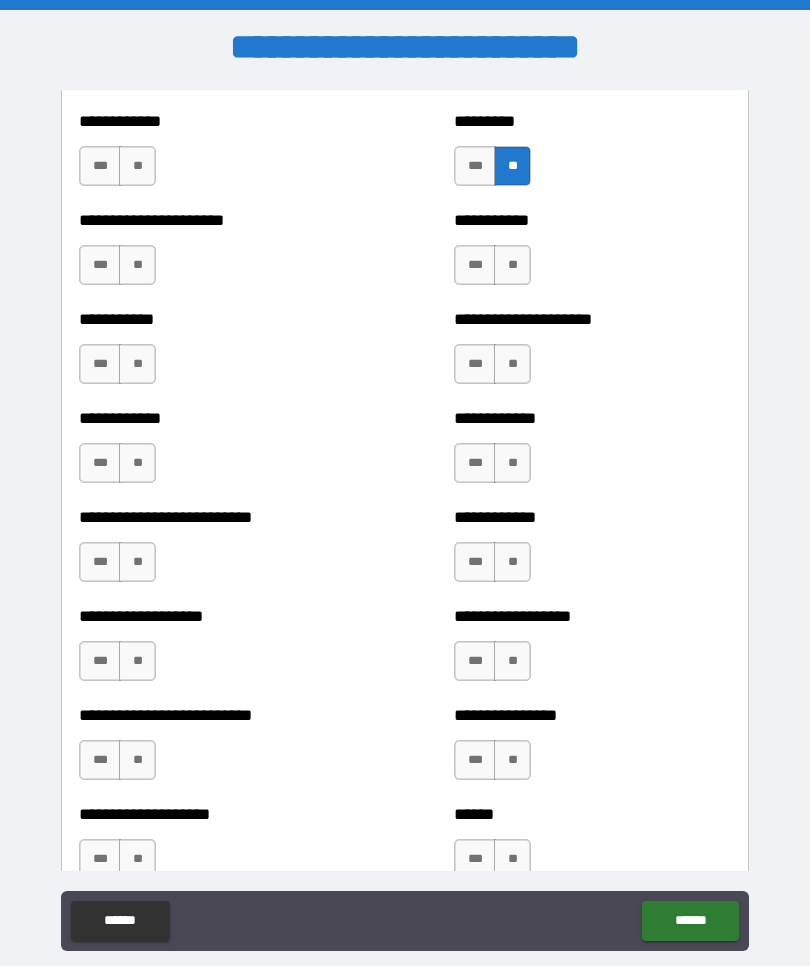 click on "**" at bounding box center [512, 859] 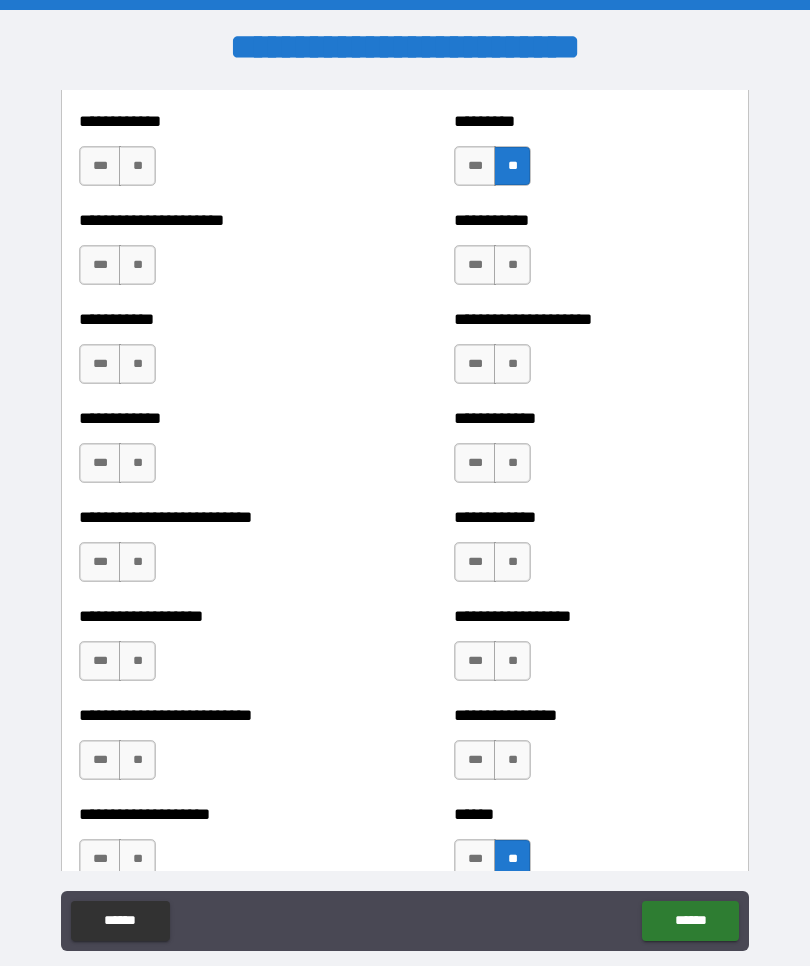 click on "**" at bounding box center (512, 760) 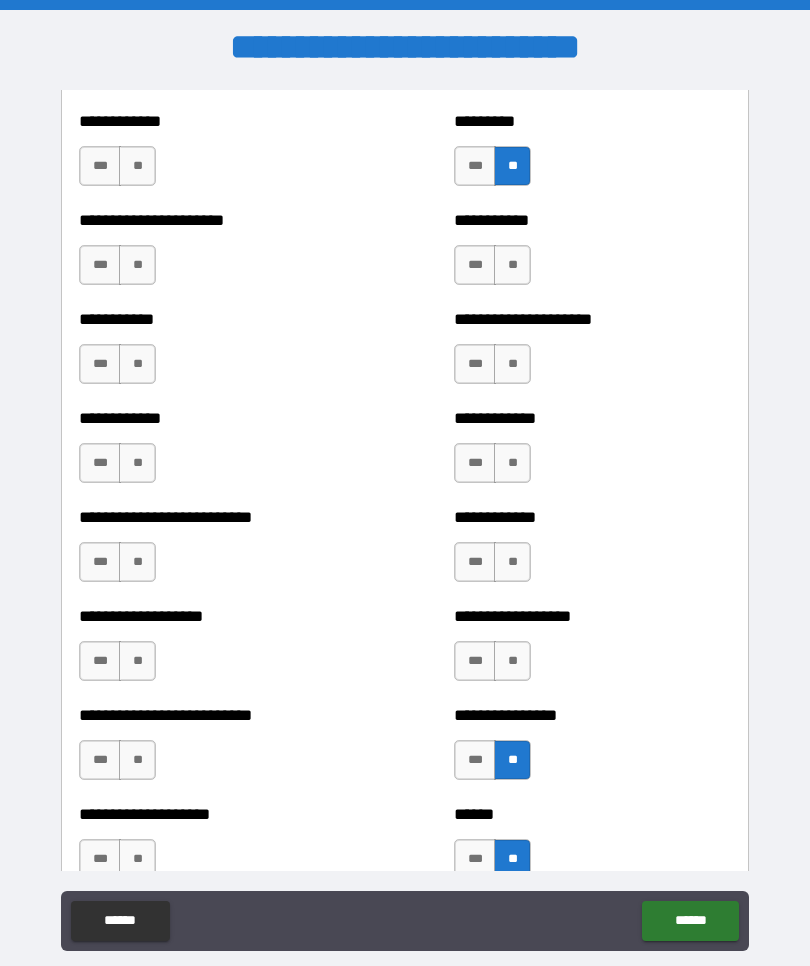 click on "**" at bounding box center [512, 661] 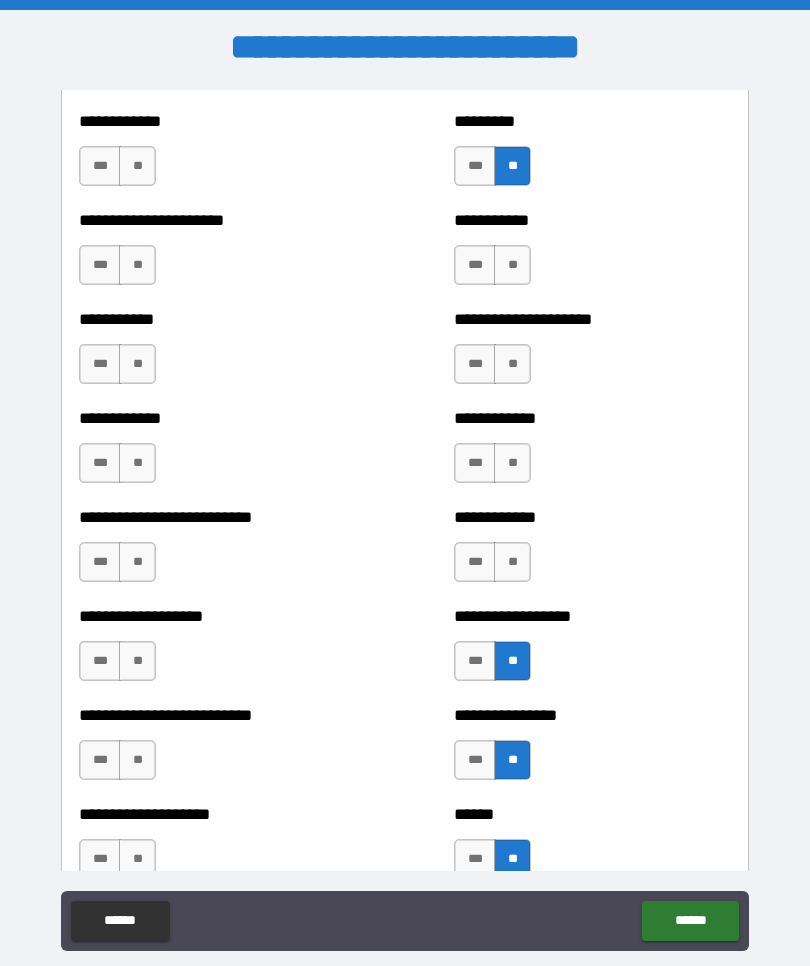 click on "**" at bounding box center [512, 562] 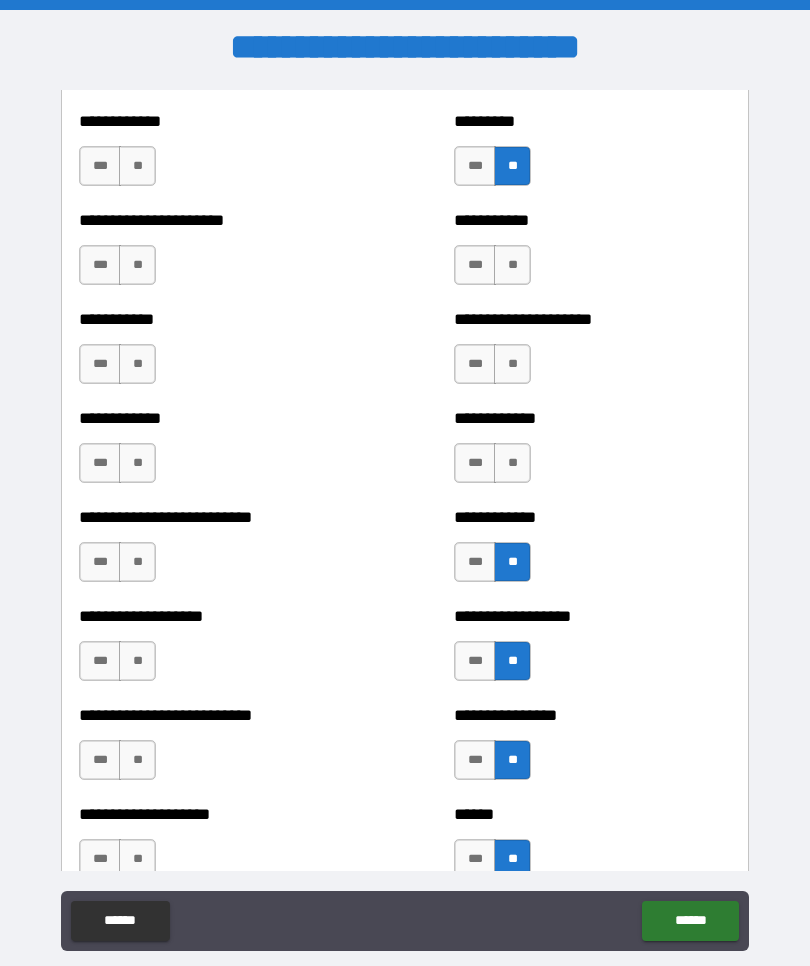 click on "**" at bounding box center [512, 463] 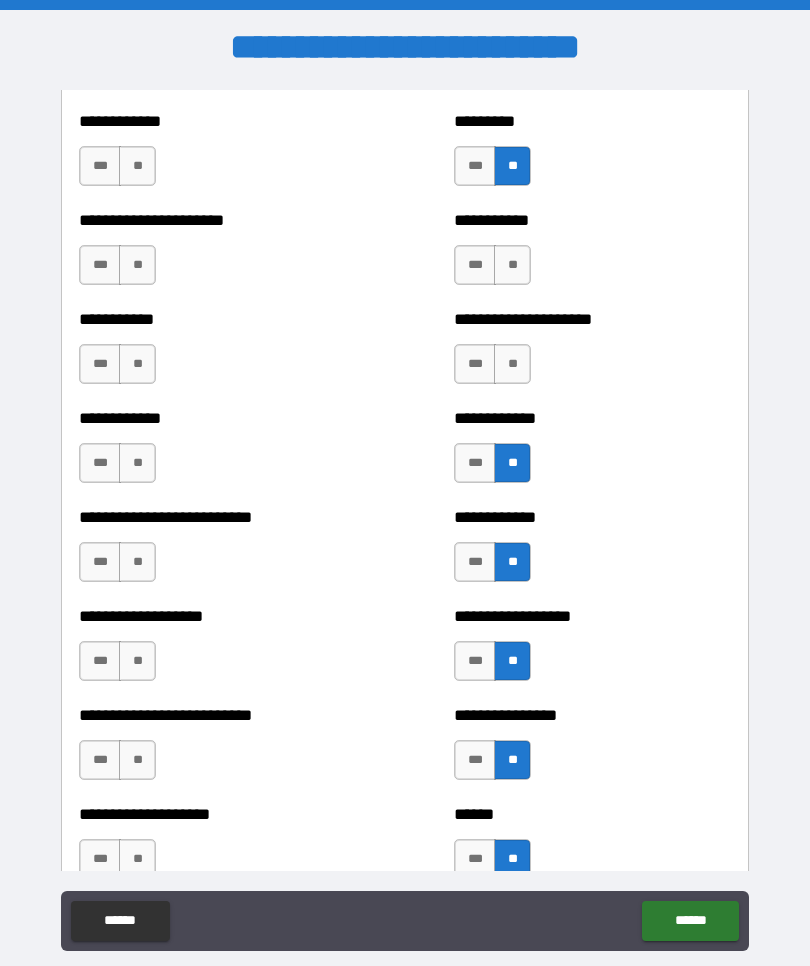 click on "**" at bounding box center [512, 364] 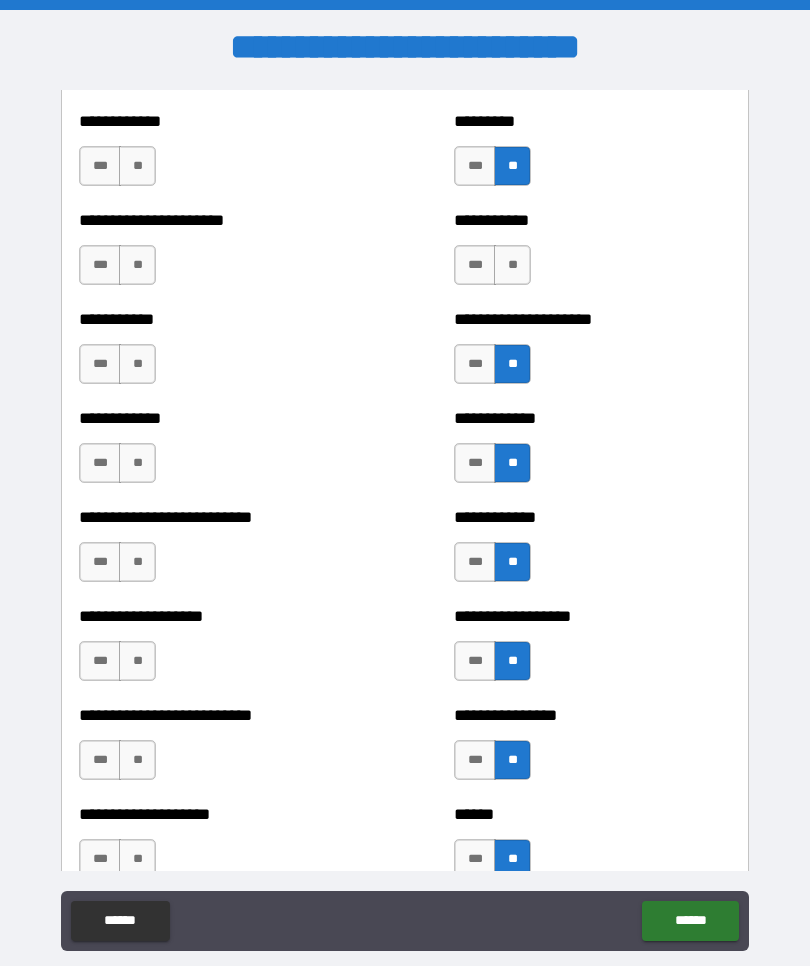 click on "**" at bounding box center [512, 265] 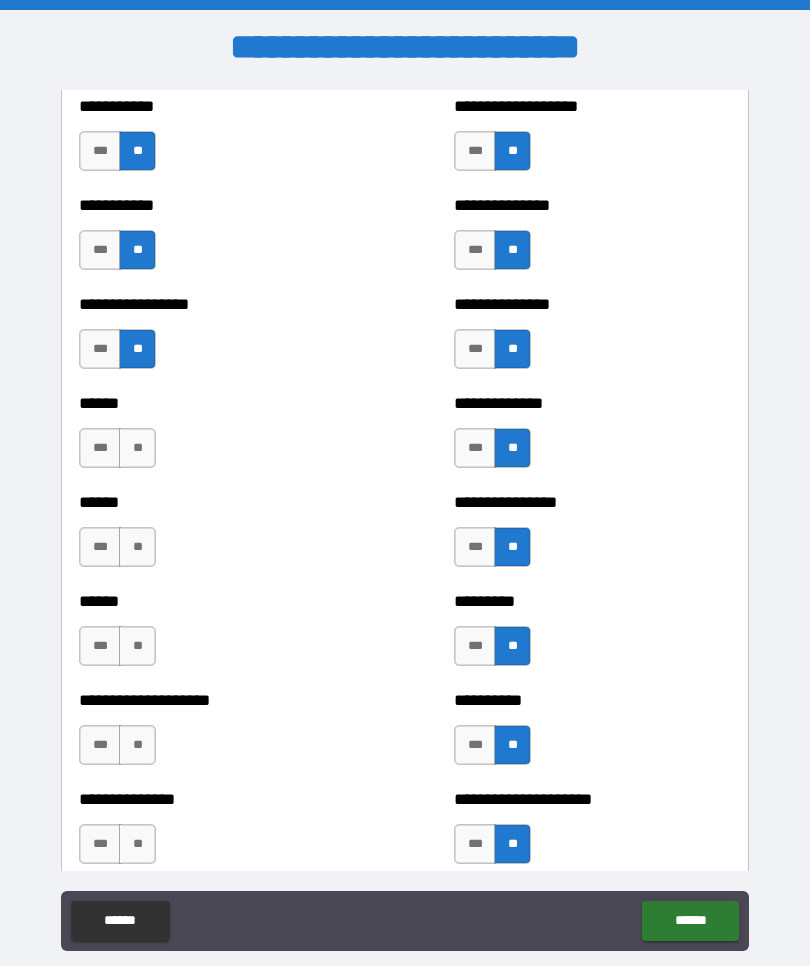 scroll, scrollTop: 2768, scrollLeft: 0, axis: vertical 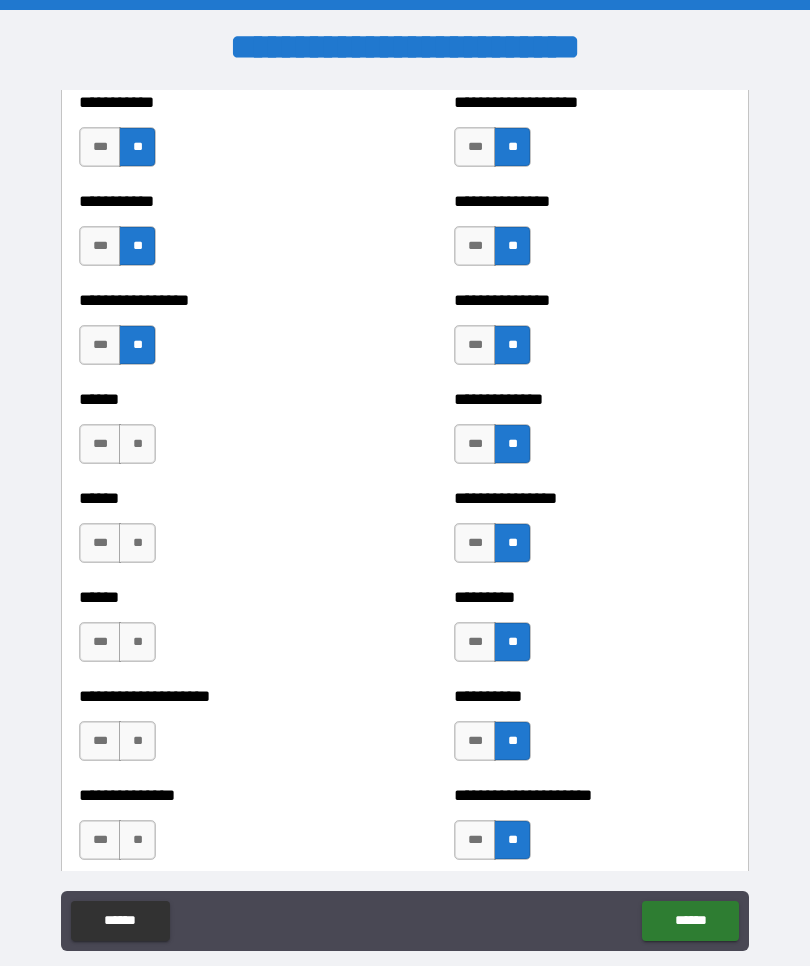 click on "**" at bounding box center (137, 444) 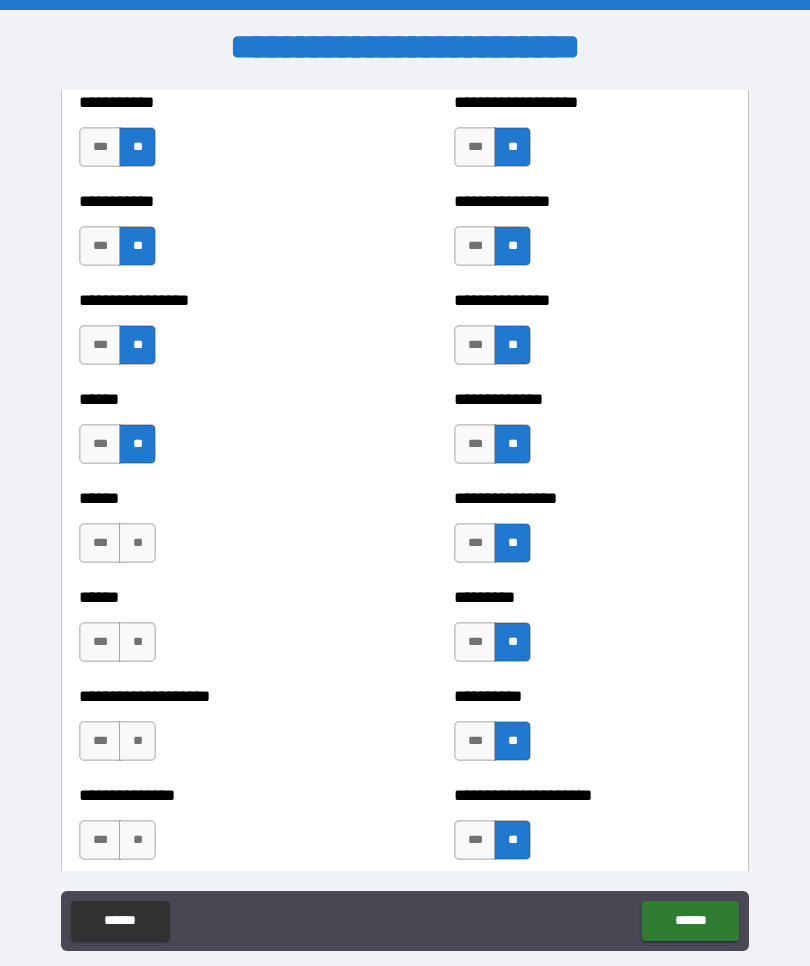 click on "**" at bounding box center (137, 543) 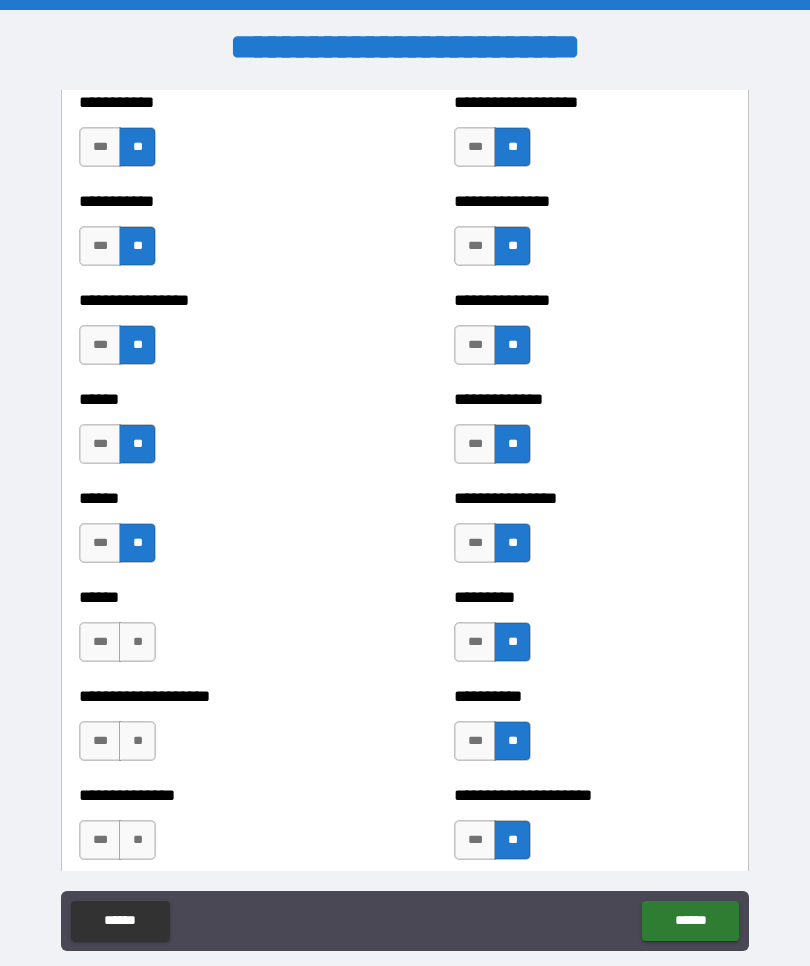 click on "**" at bounding box center [137, 642] 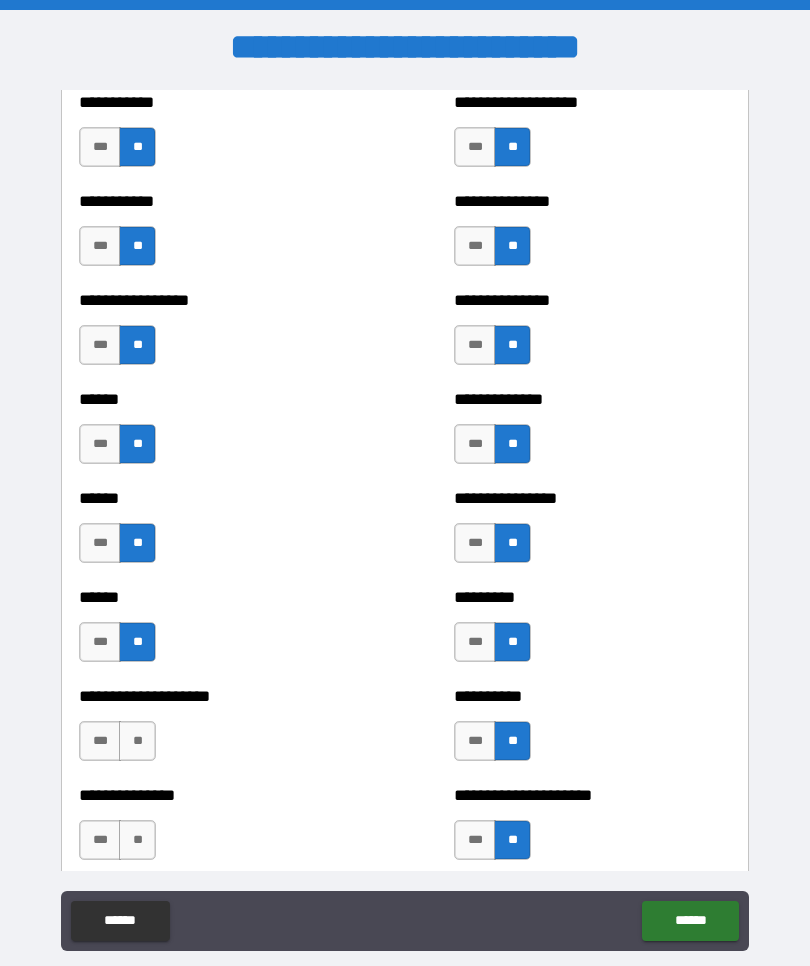 click on "**" at bounding box center (137, 741) 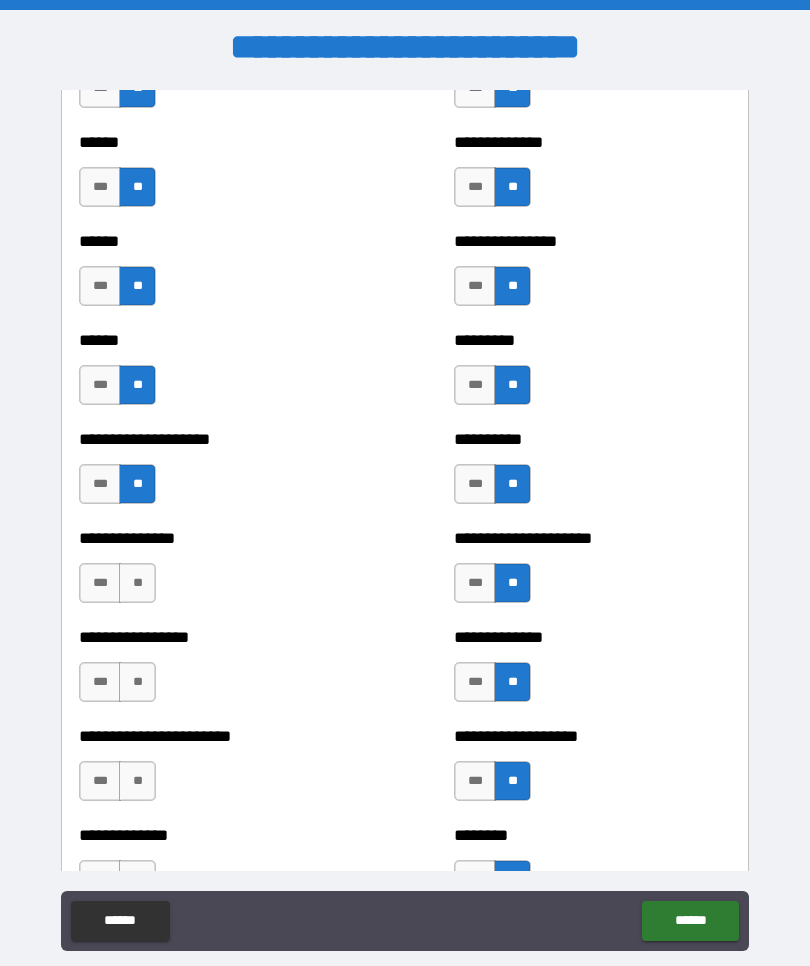 scroll, scrollTop: 3024, scrollLeft: 0, axis: vertical 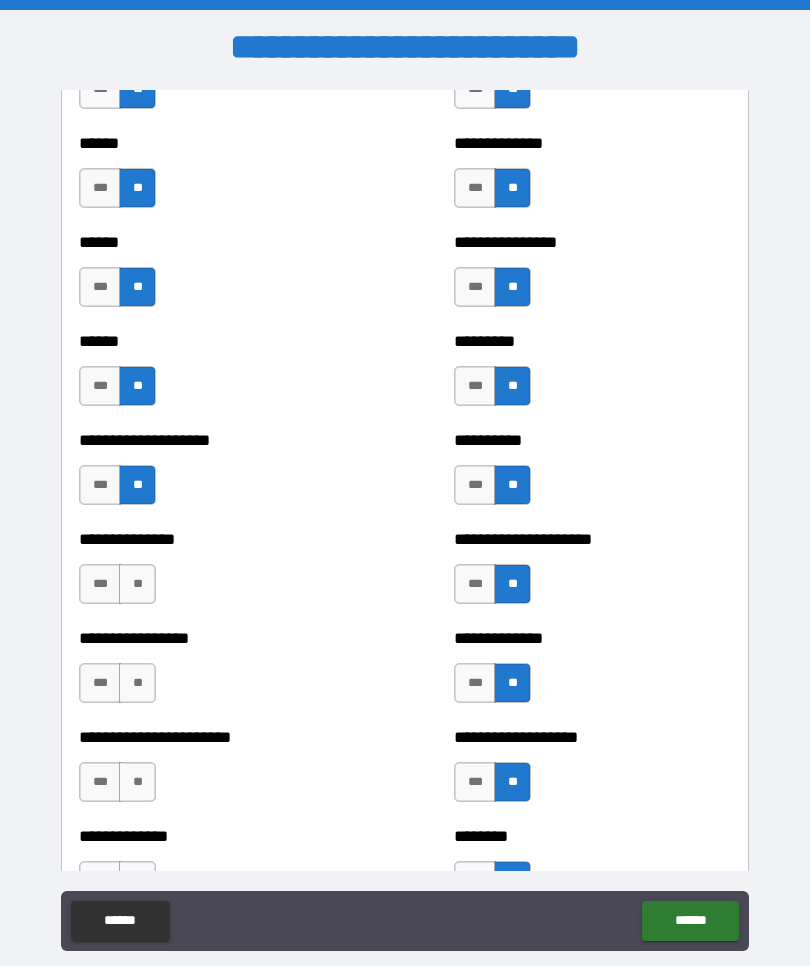 click on "**" at bounding box center (137, 584) 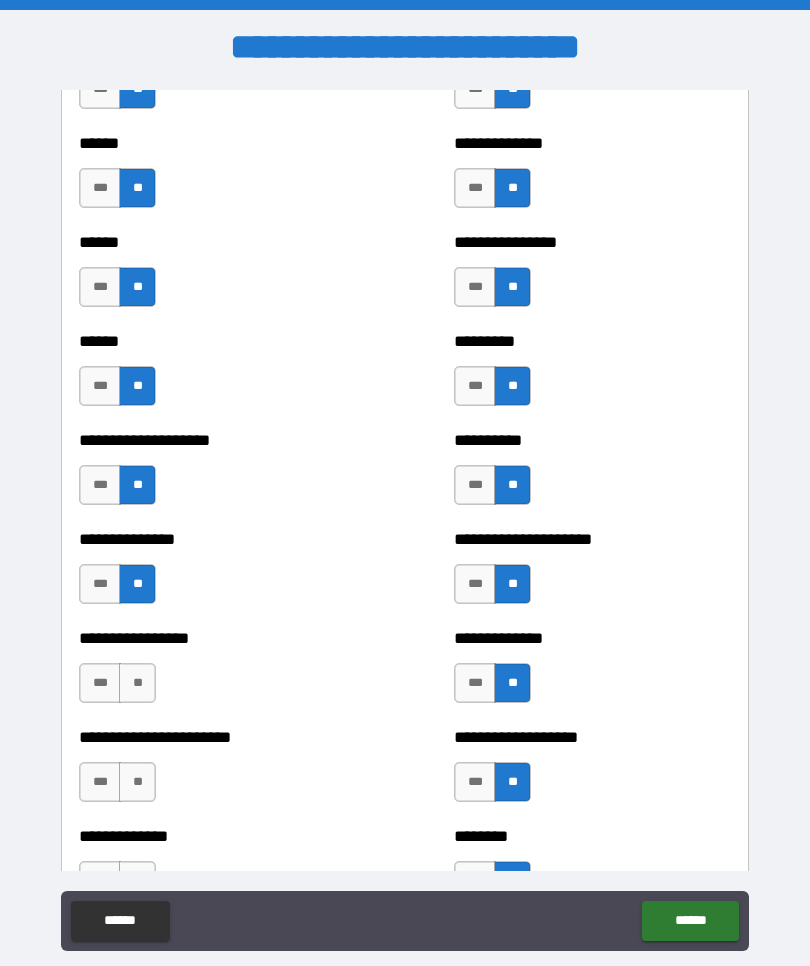 click on "**" at bounding box center (137, 683) 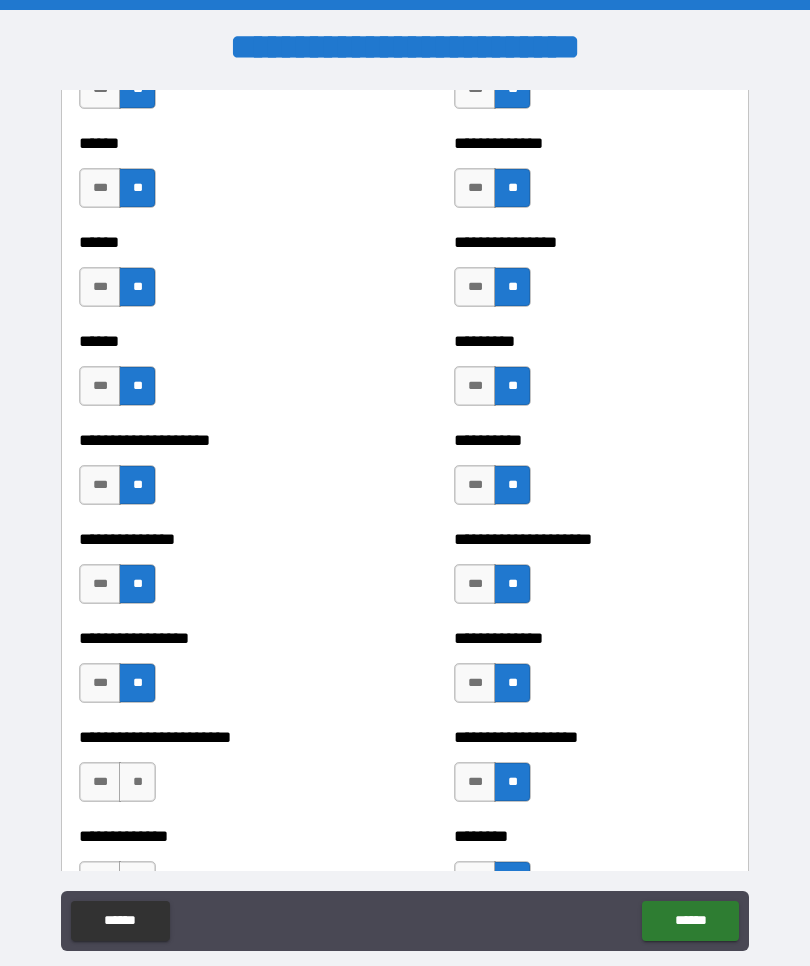 click on "**" at bounding box center (137, 782) 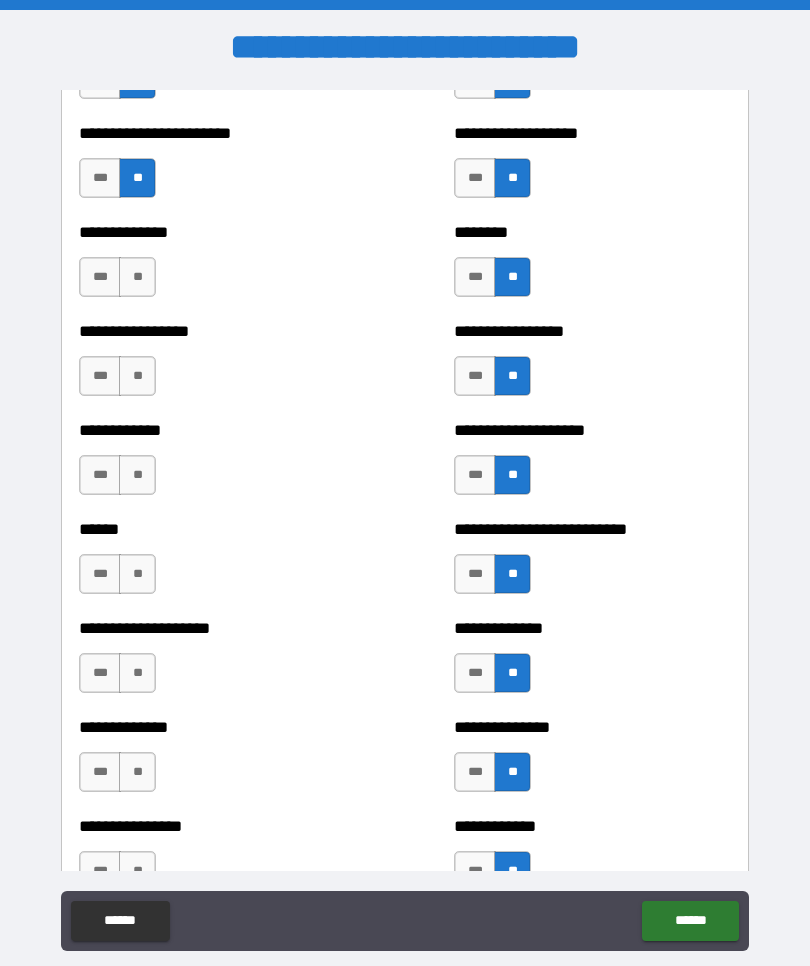 scroll, scrollTop: 3693, scrollLeft: 0, axis: vertical 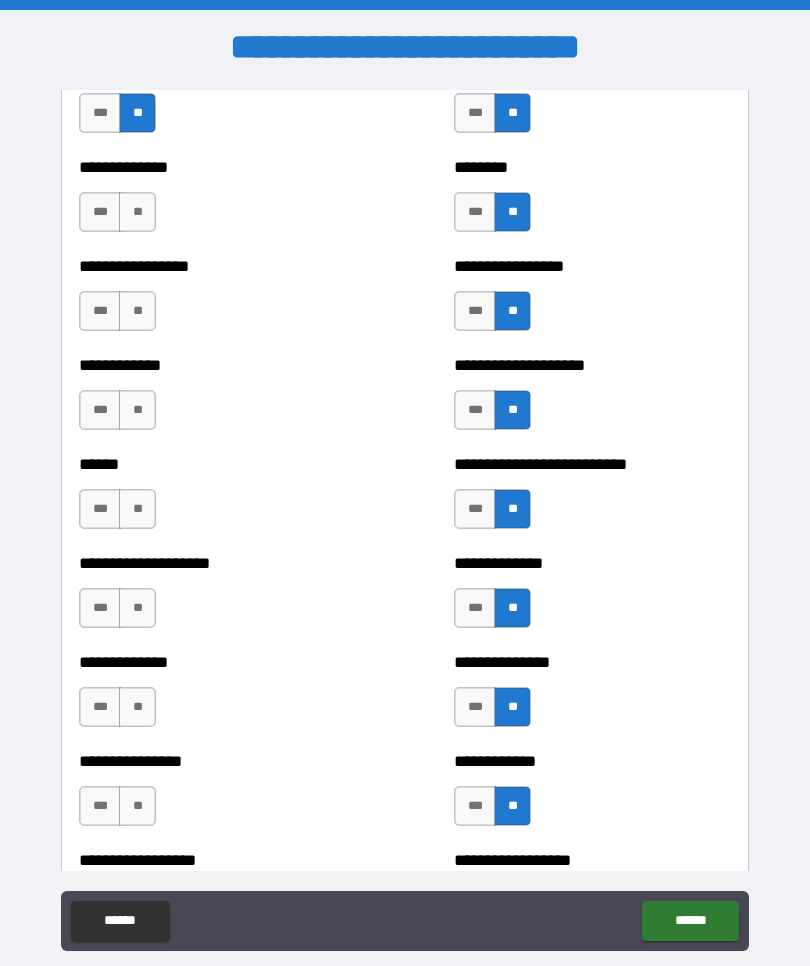 click on "**" at bounding box center [137, 212] 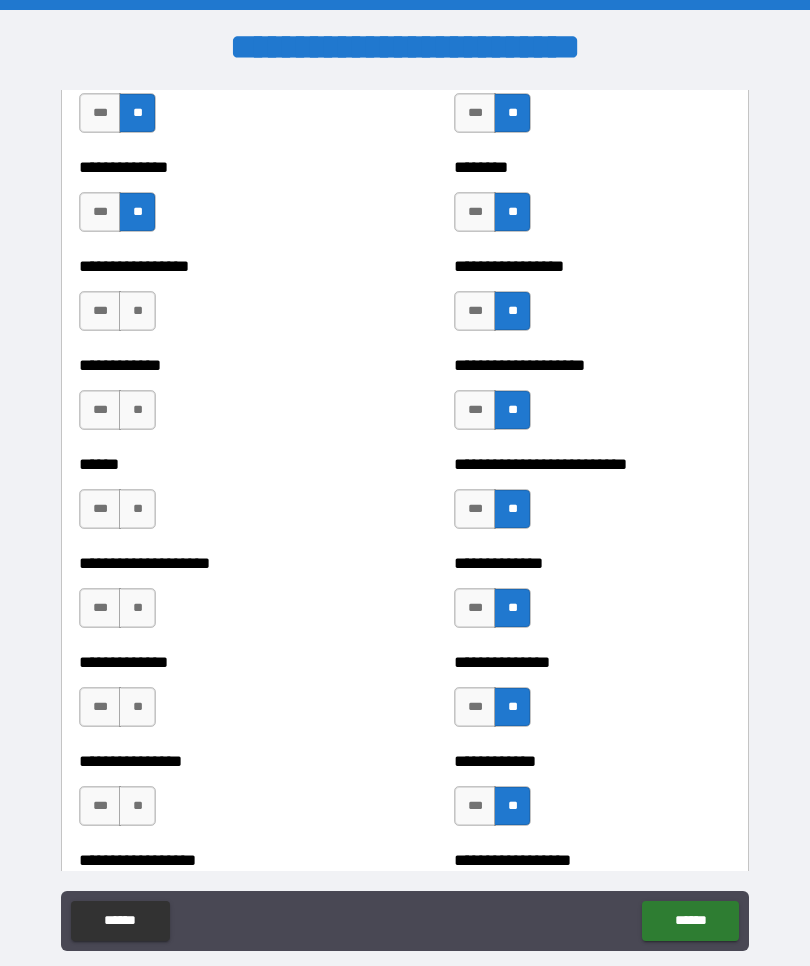 click on "**" at bounding box center [137, 311] 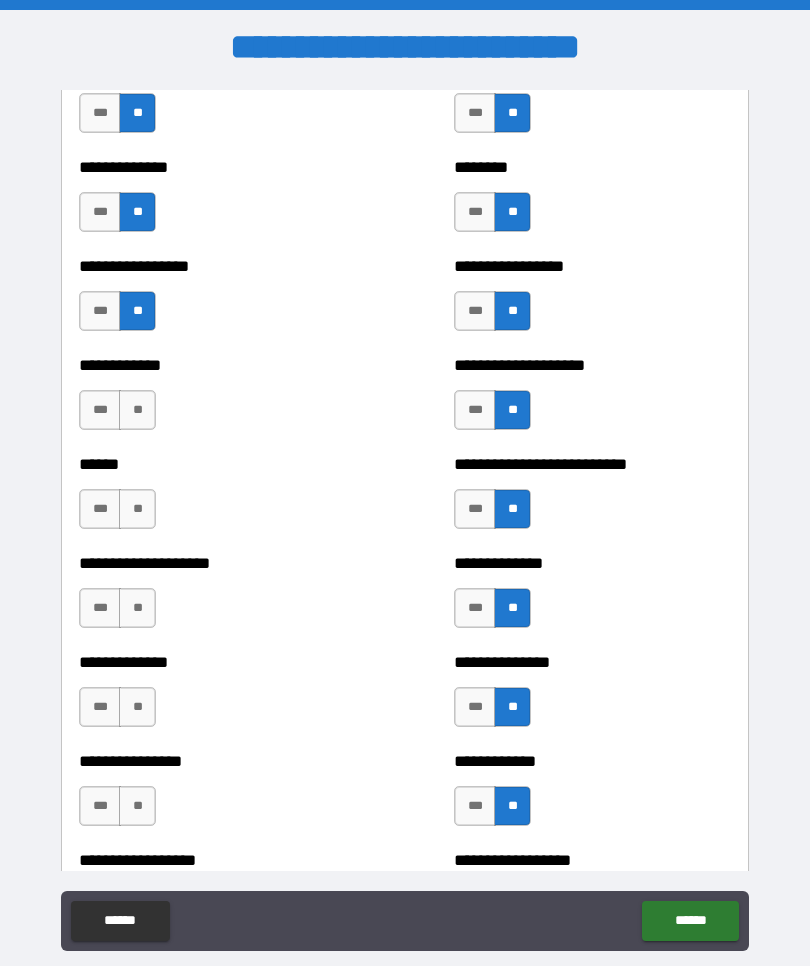 click on "**" at bounding box center [137, 410] 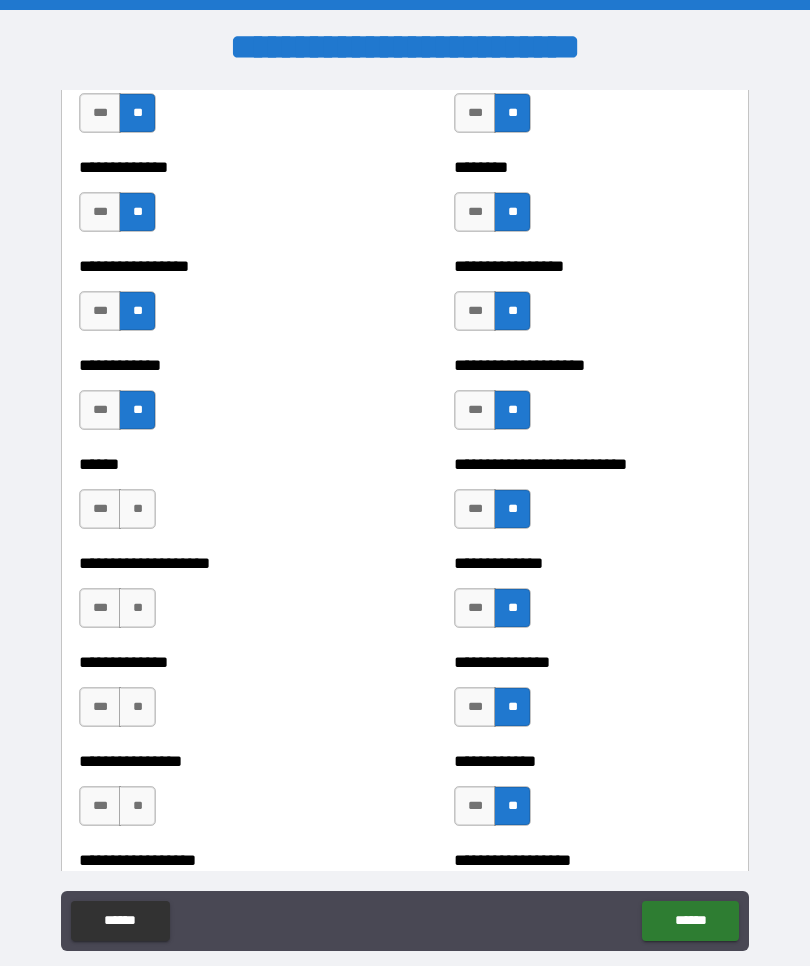 click on "**" at bounding box center (137, 509) 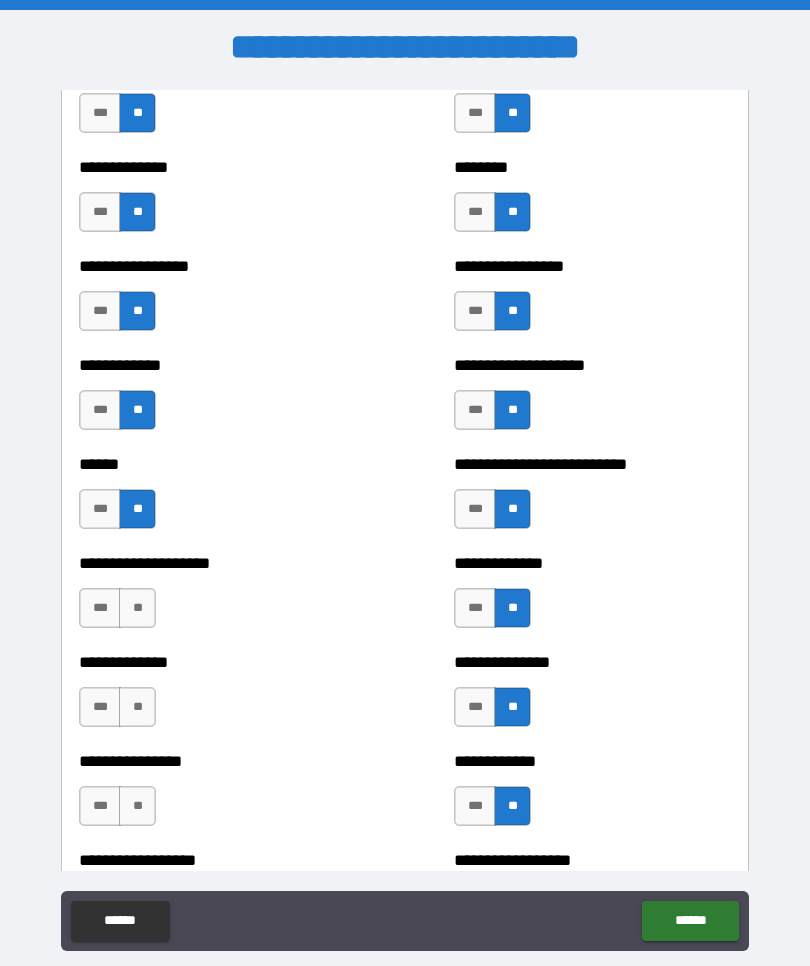 click on "**" at bounding box center [137, 608] 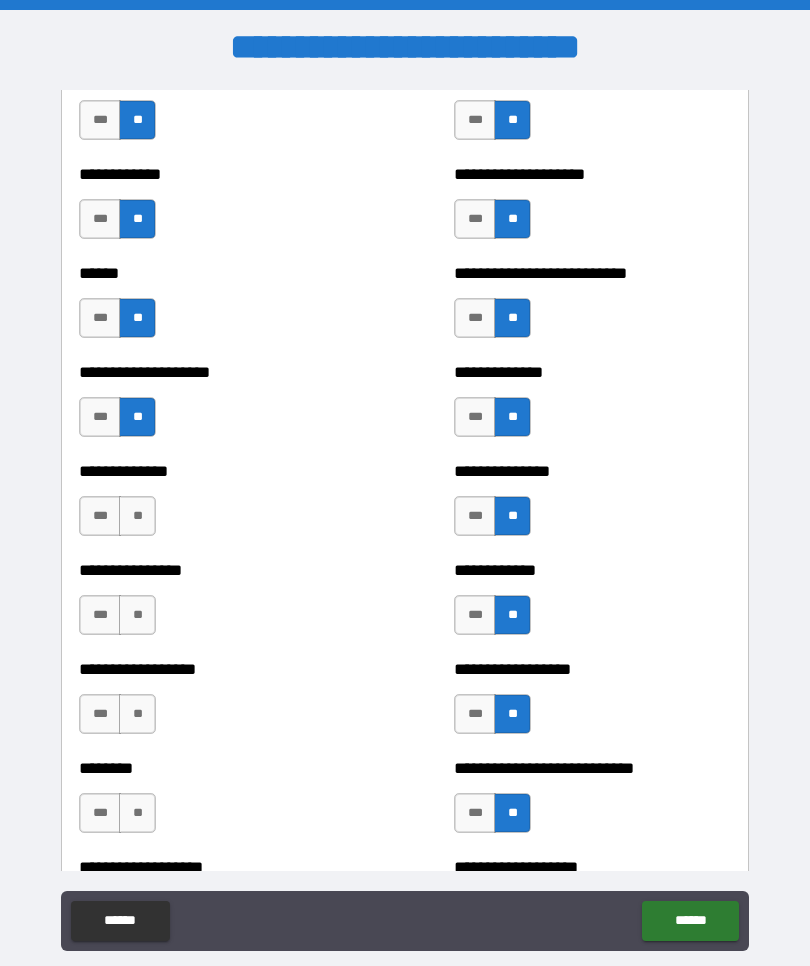 scroll, scrollTop: 3885, scrollLeft: 0, axis: vertical 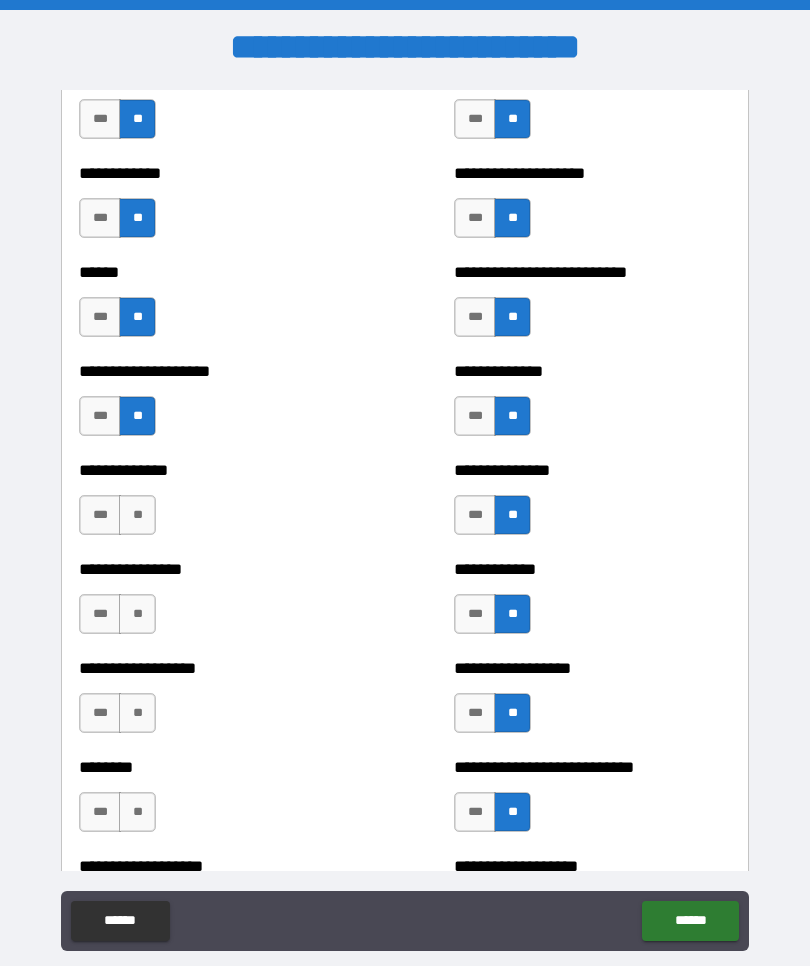 click on "**" at bounding box center (137, 515) 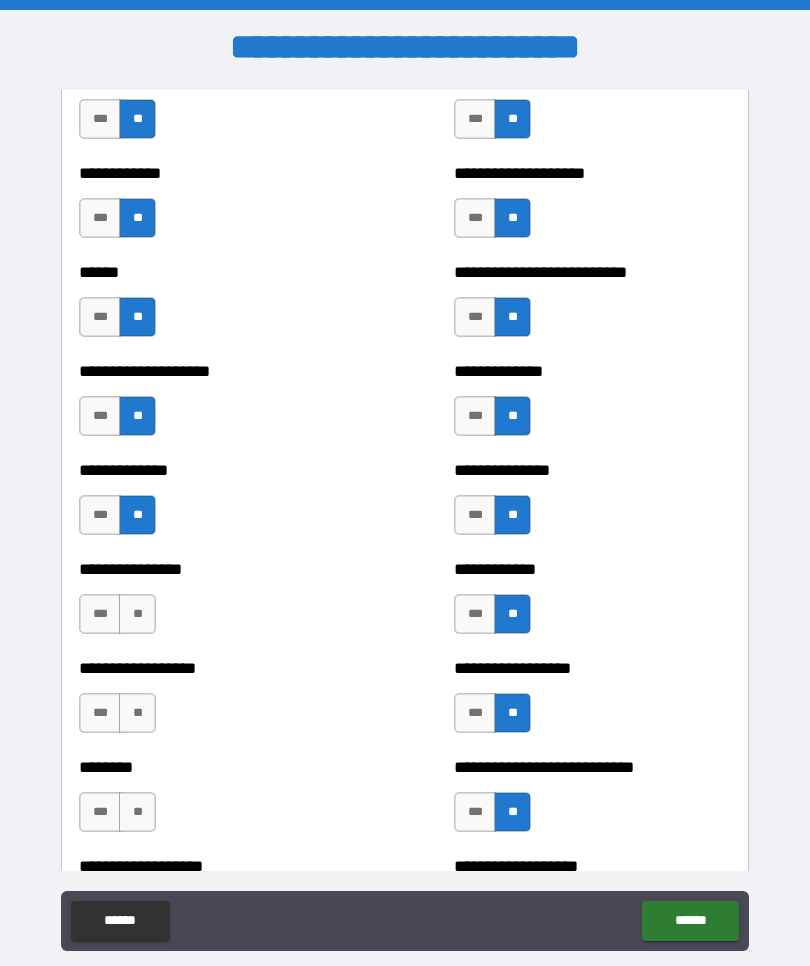 click on "**" at bounding box center [137, 614] 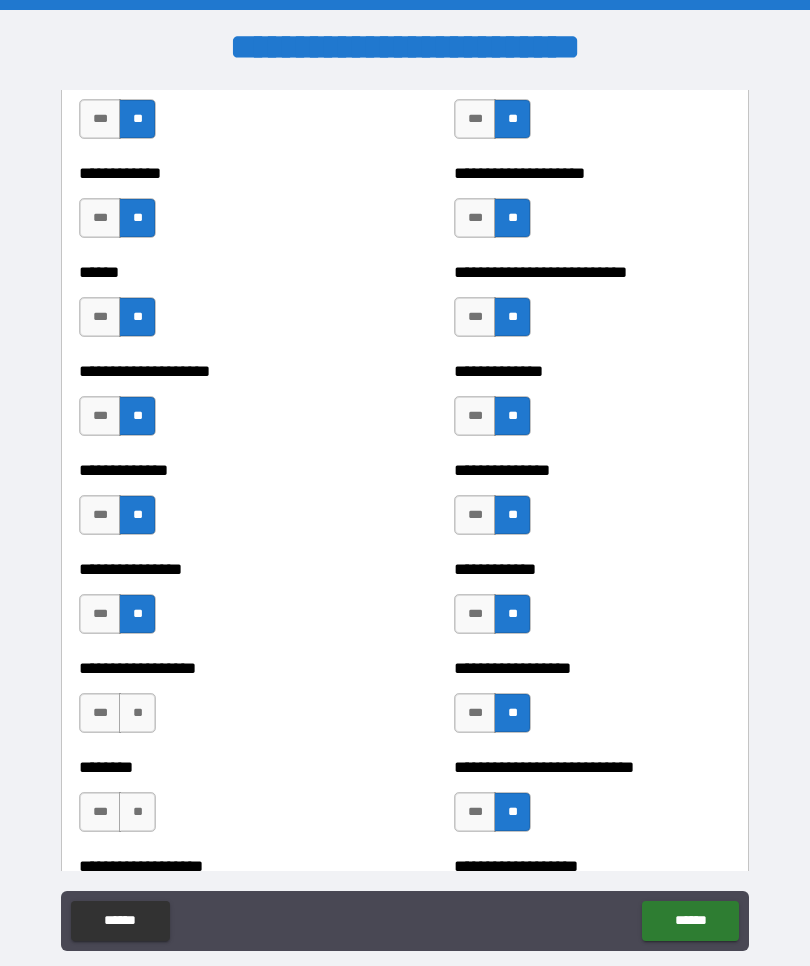 click on "**" at bounding box center [137, 713] 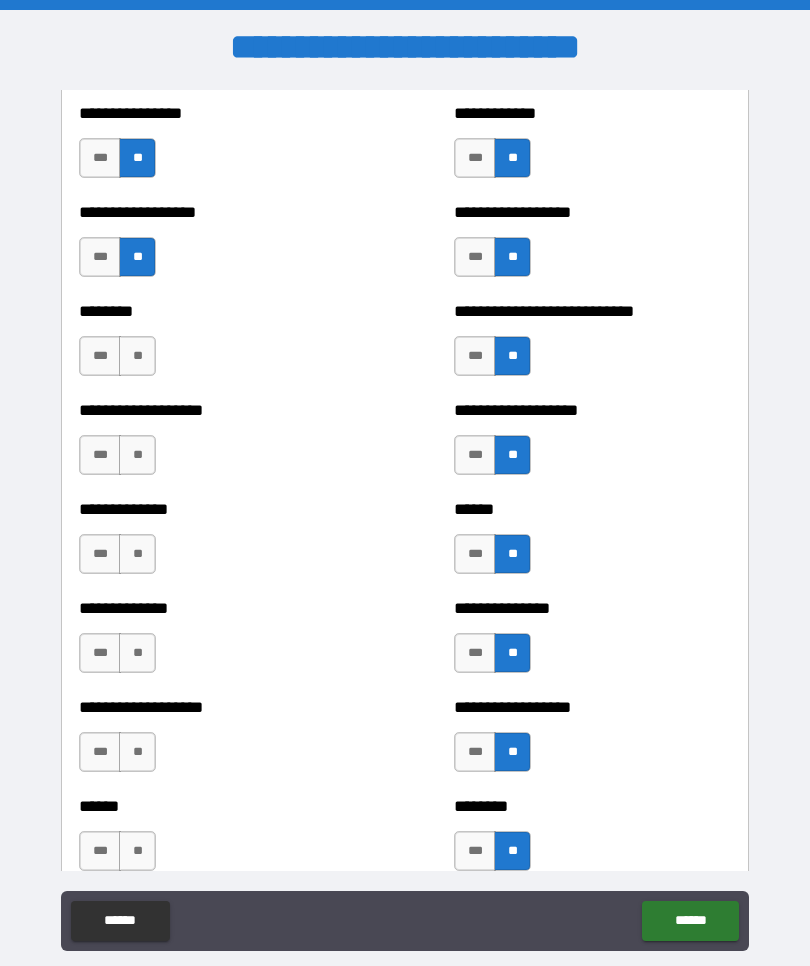 scroll, scrollTop: 4345, scrollLeft: 0, axis: vertical 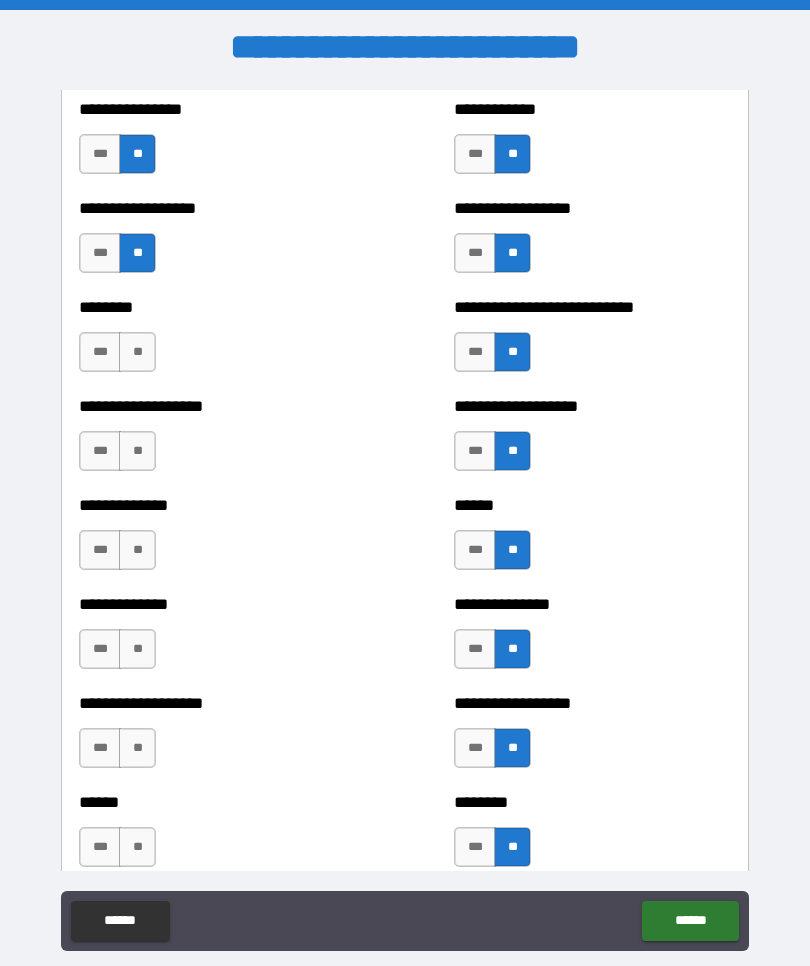 click on "**" at bounding box center (137, 352) 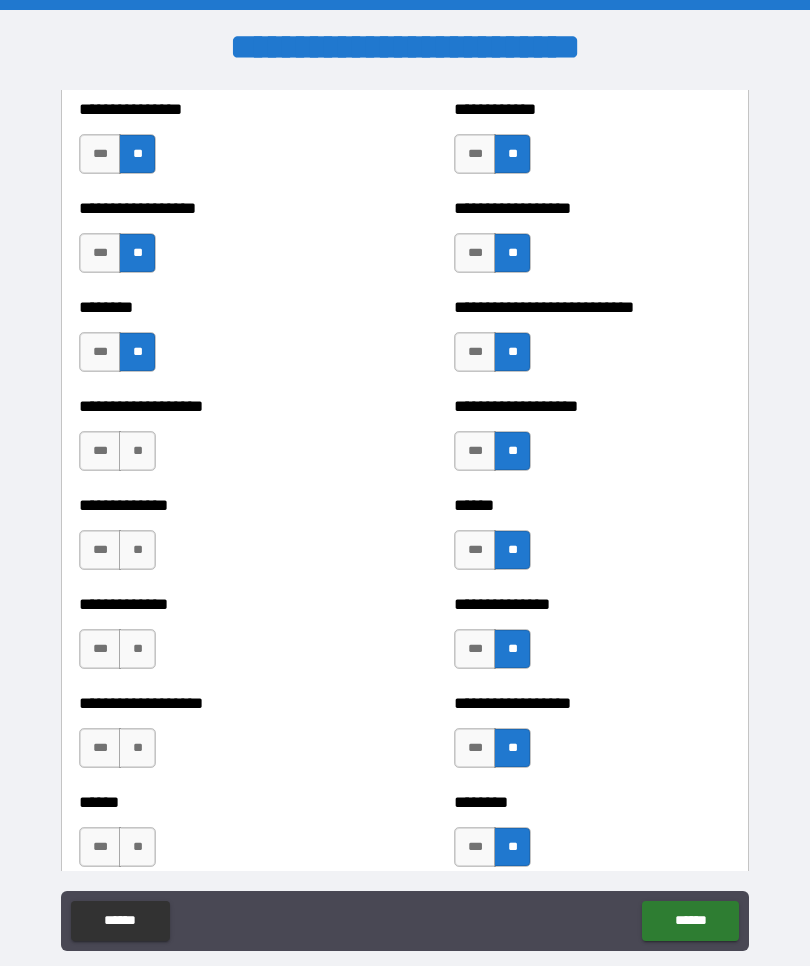 click on "**" at bounding box center [137, 451] 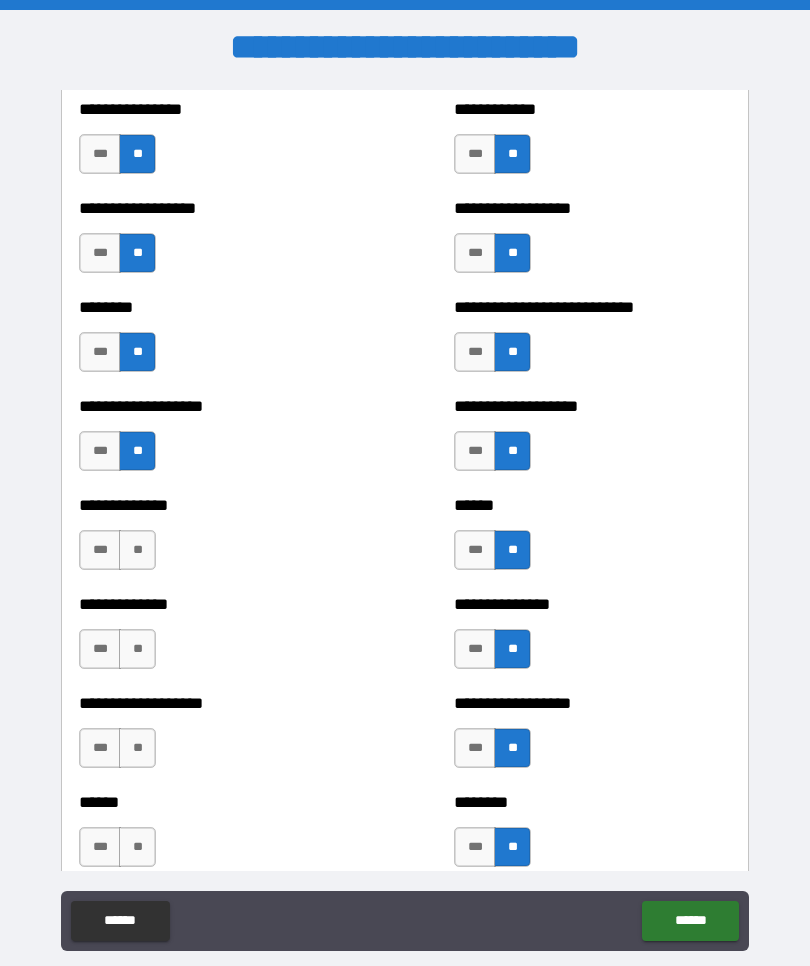 click on "**" at bounding box center [137, 550] 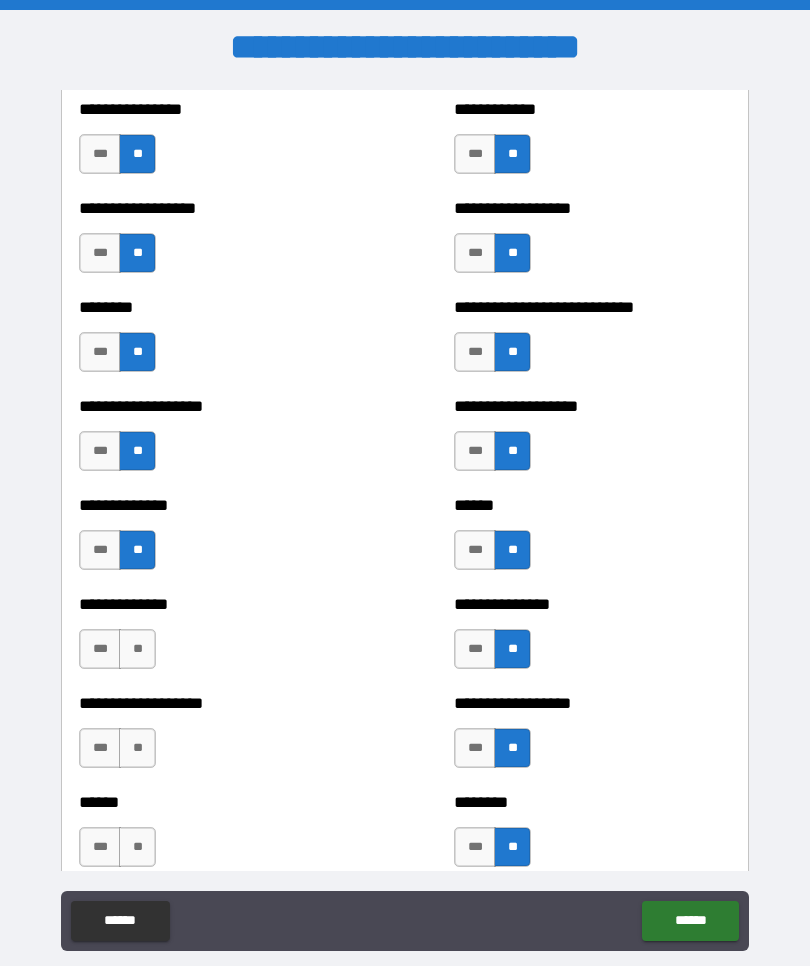 click on "**" at bounding box center [137, 649] 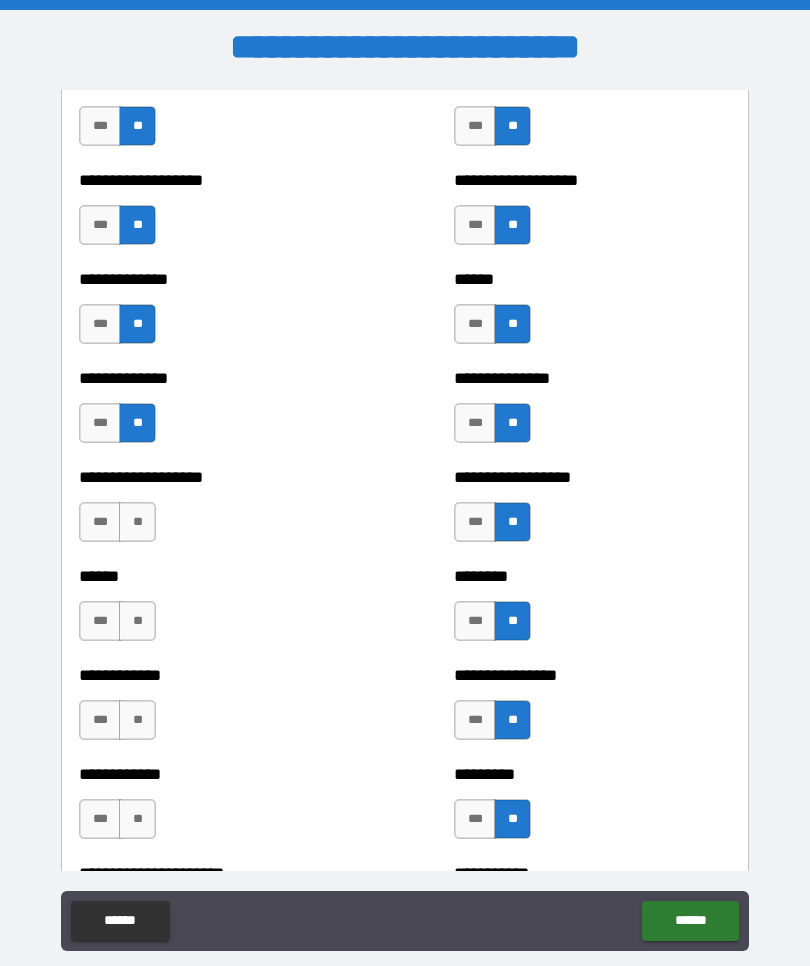 scroll, scrollTop: 4570, scrollLeft: 0, axis: vertical 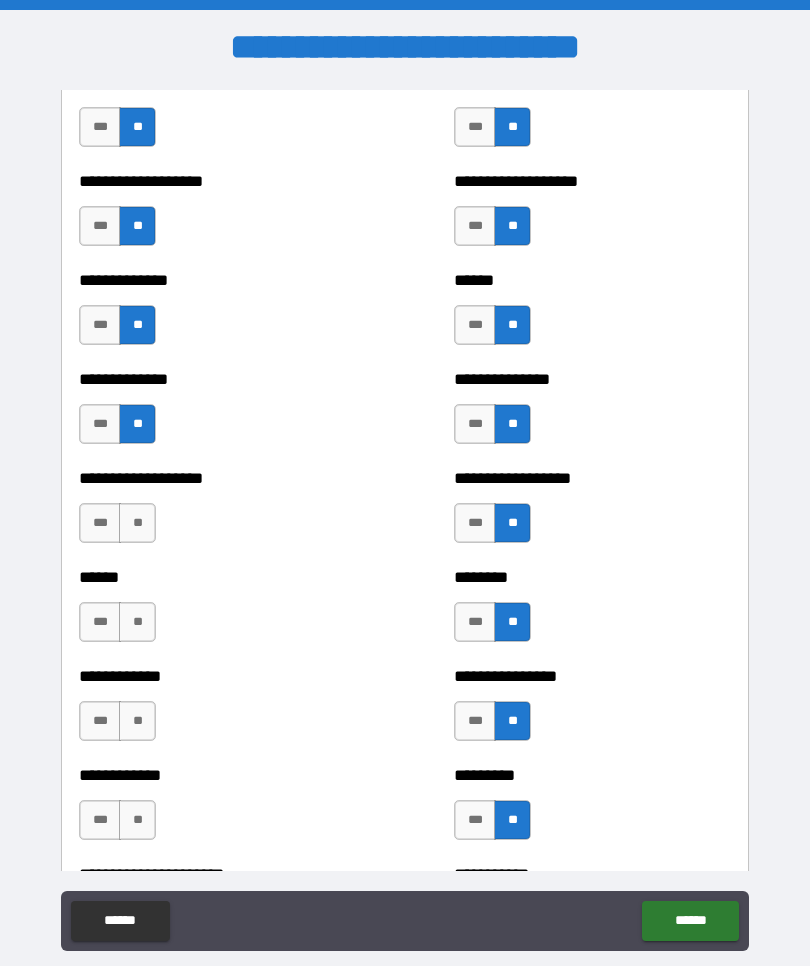 click on "**" at bounding box center [137, 523] 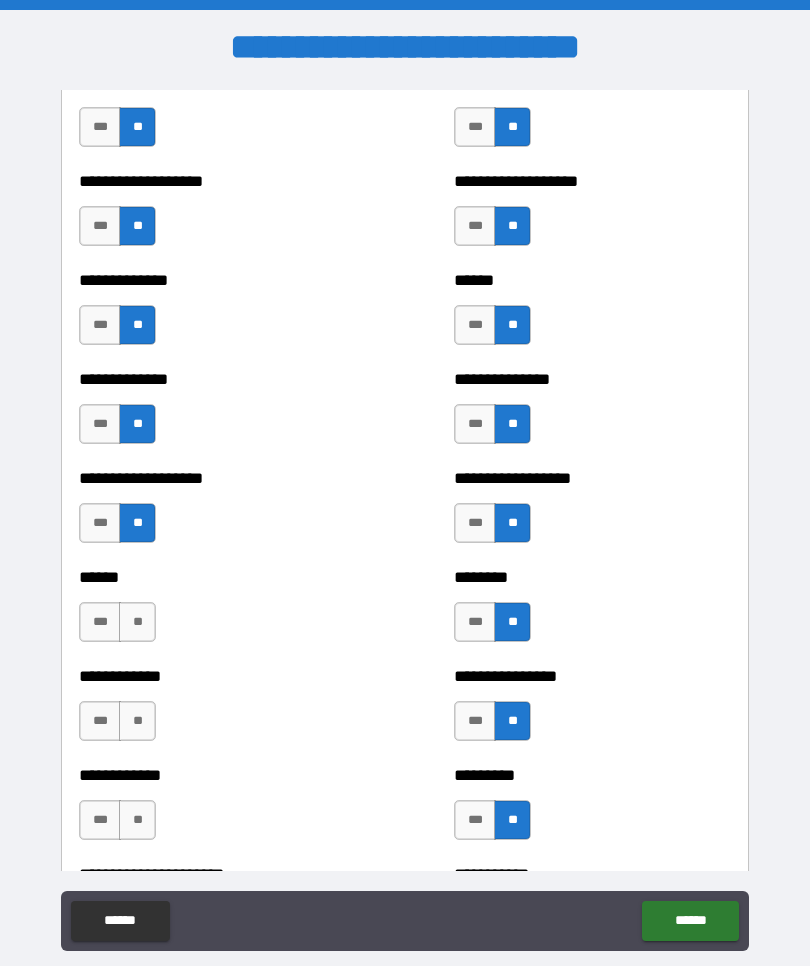 click on "**" at bounding box center (137, 622) 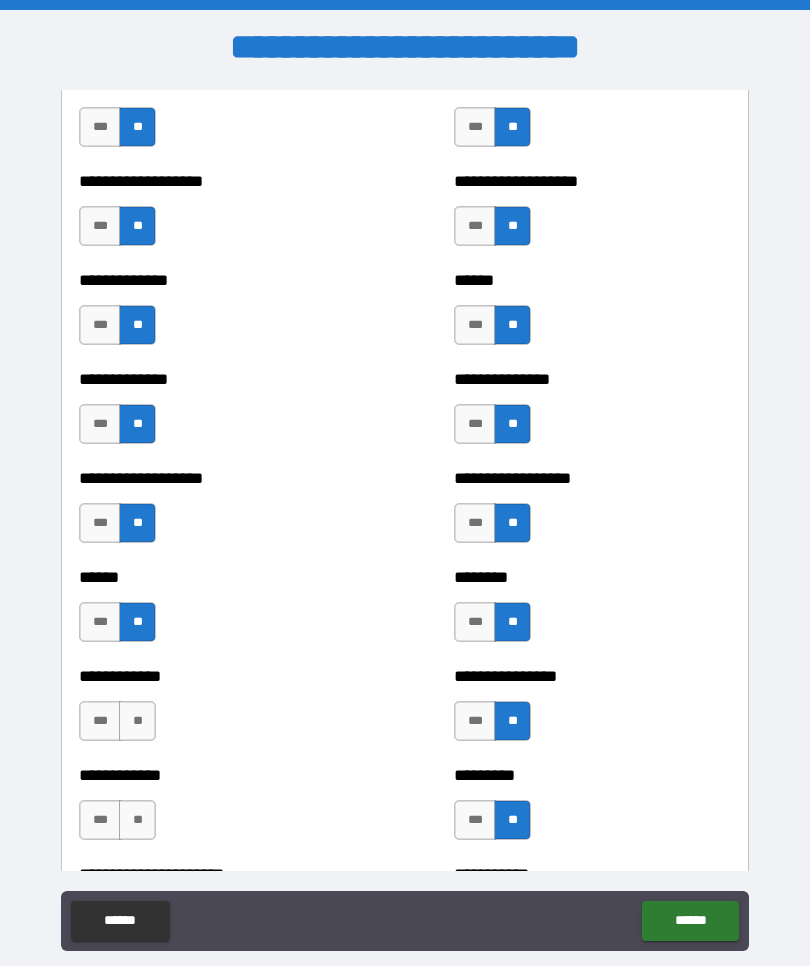 click on "**" at bounding box center [137, 721] 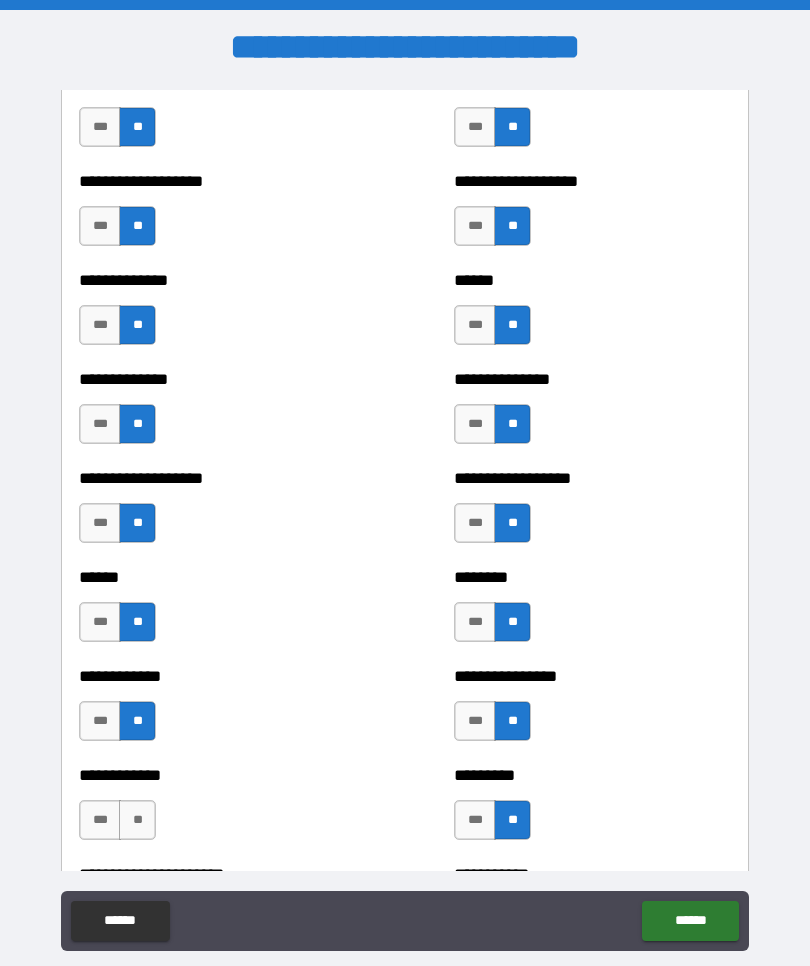 click on "**" at bounding box center [137, 820] 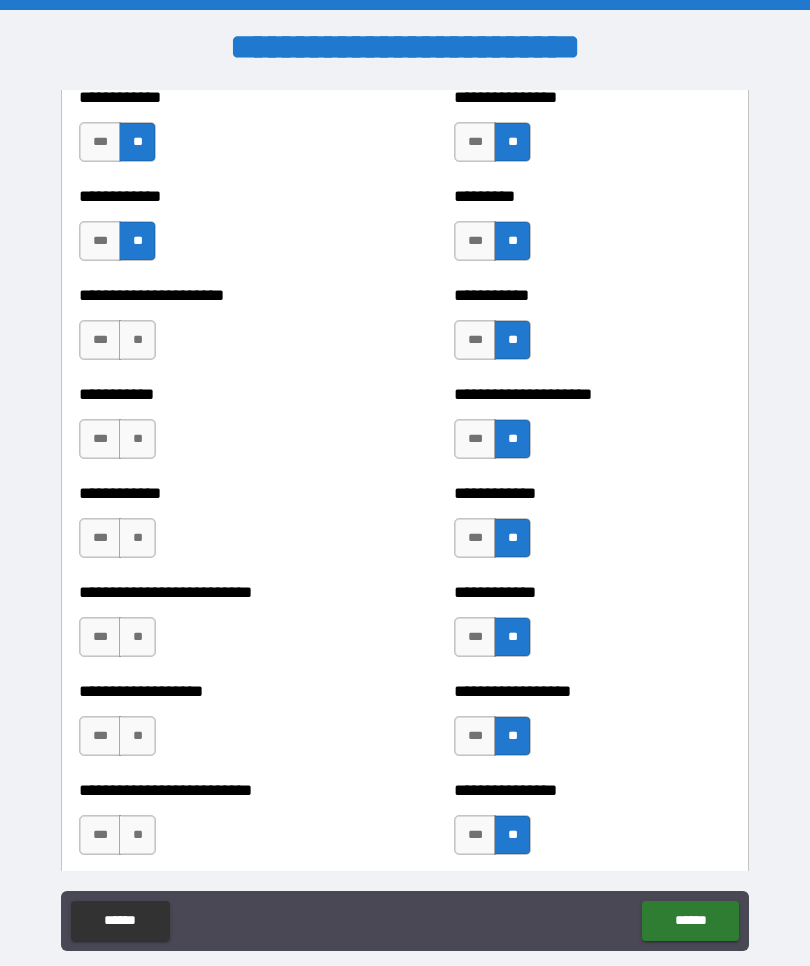 scroll, scrollTop: 5150, scrollLeft: 0, axis: vertical 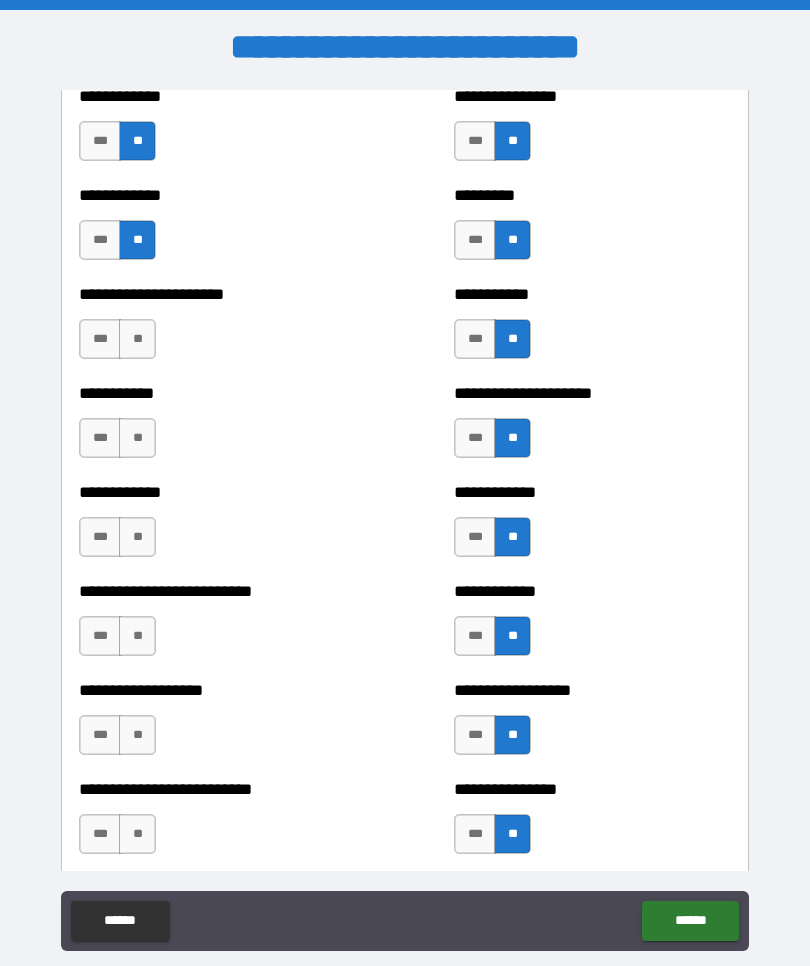 click on "**" at bounding box center (137, 339) 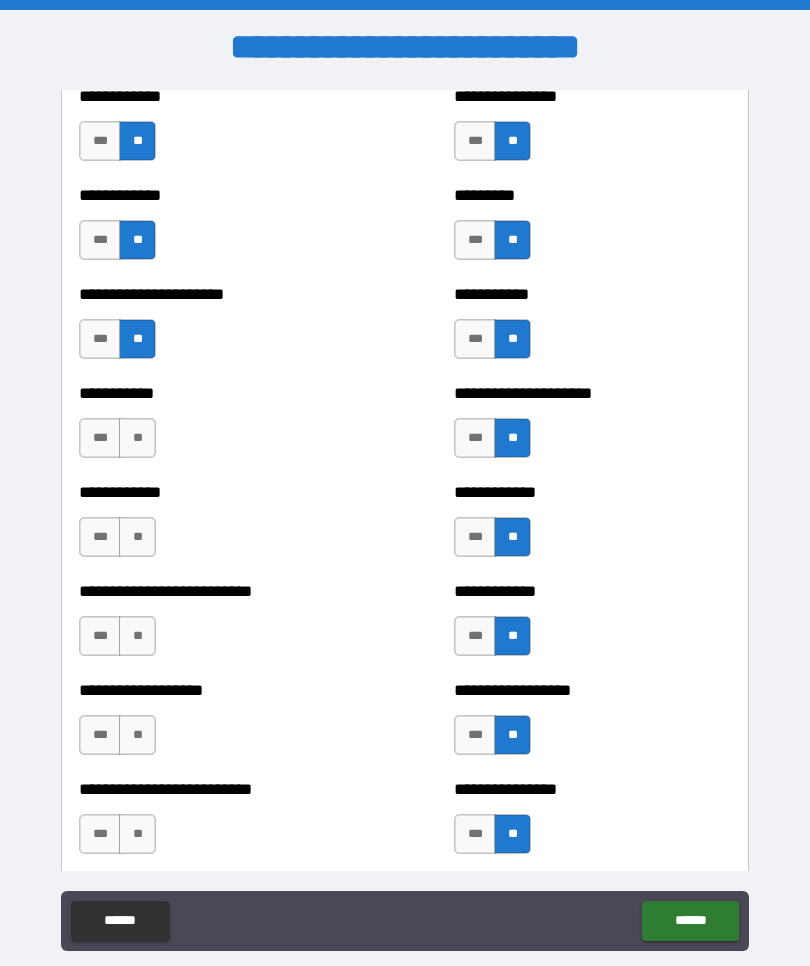 click on "**" at bounding box center [137, 438] 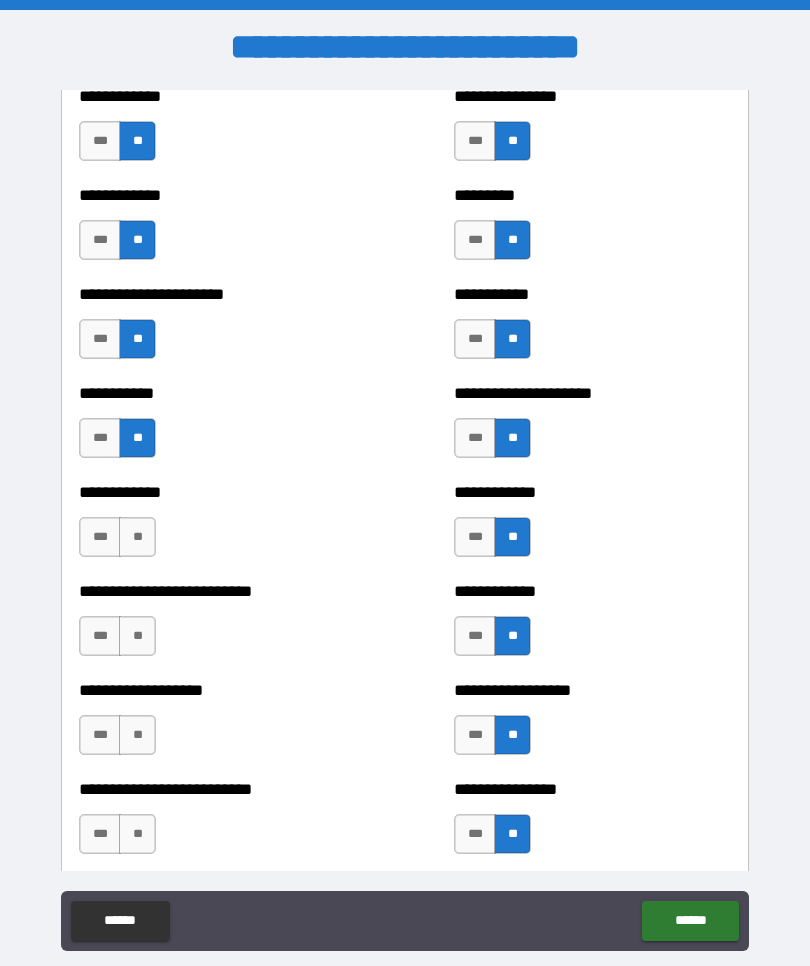 click on "**" at bounding box center [137, 537] 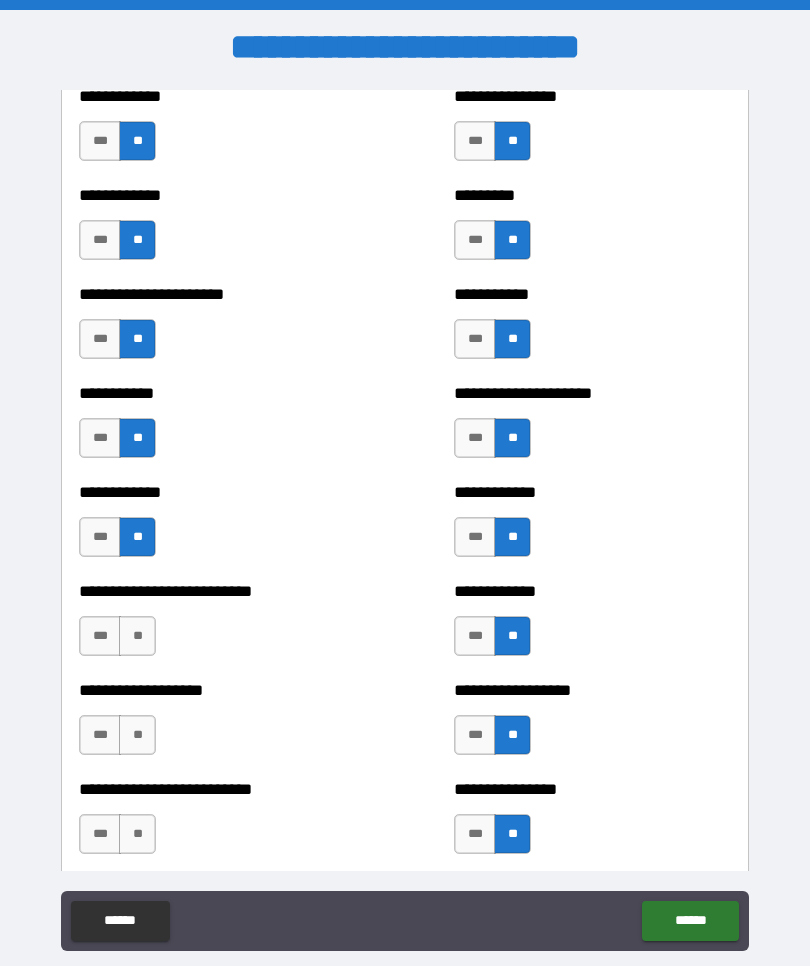 click on "**" at bounding box center [137, 636] 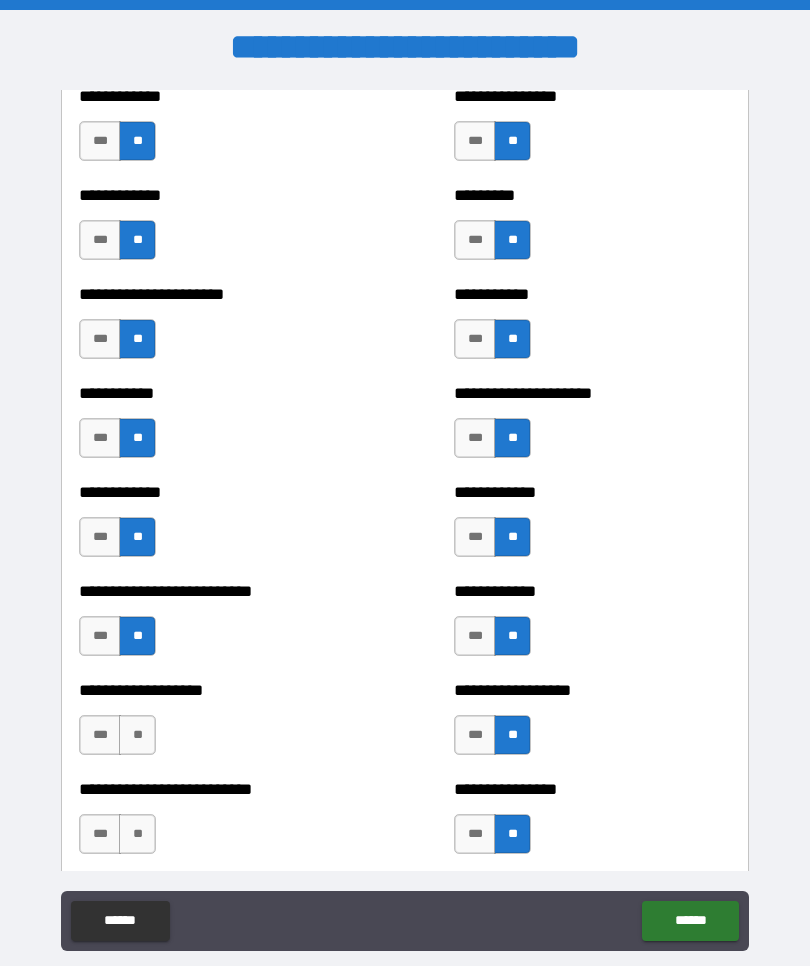 click on "**" at bounding box center [137, 735] 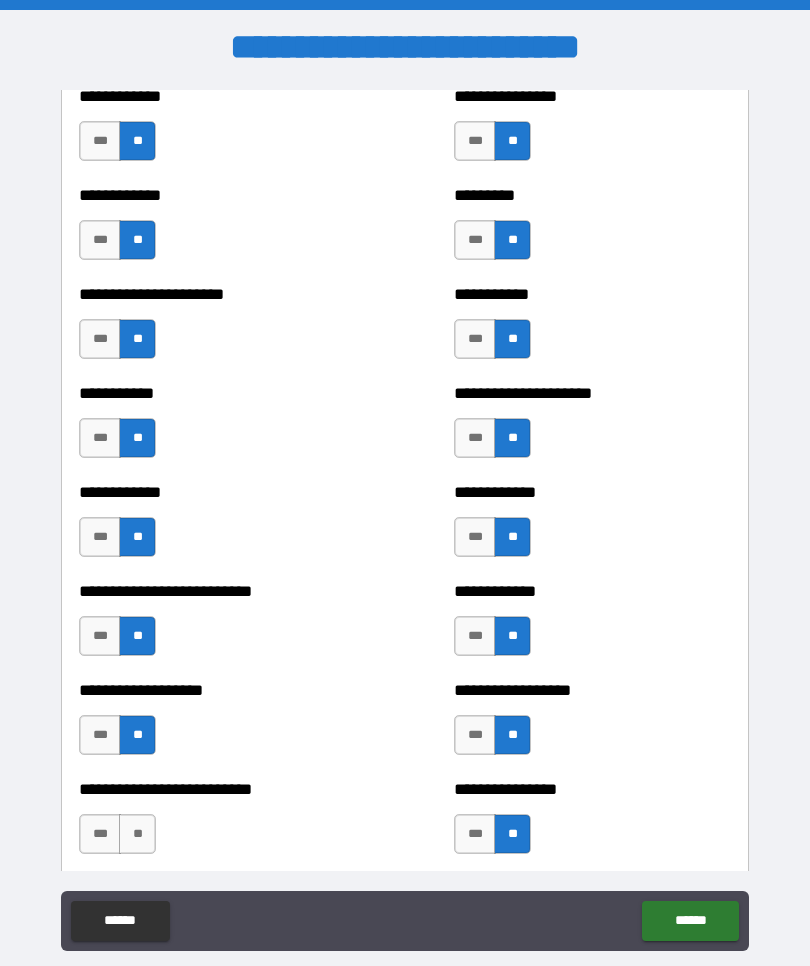 click on "**********" at bounding box center (217, 824) 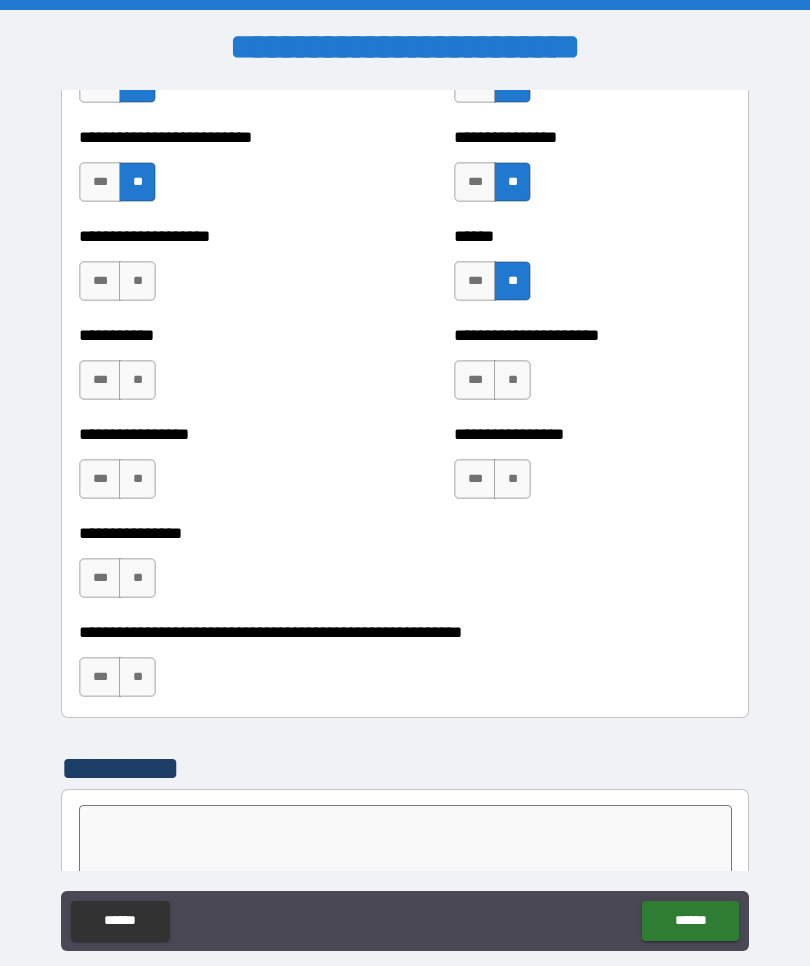 scroll, scrollTop: 5841, scrollLeft: 0, axis: vertical 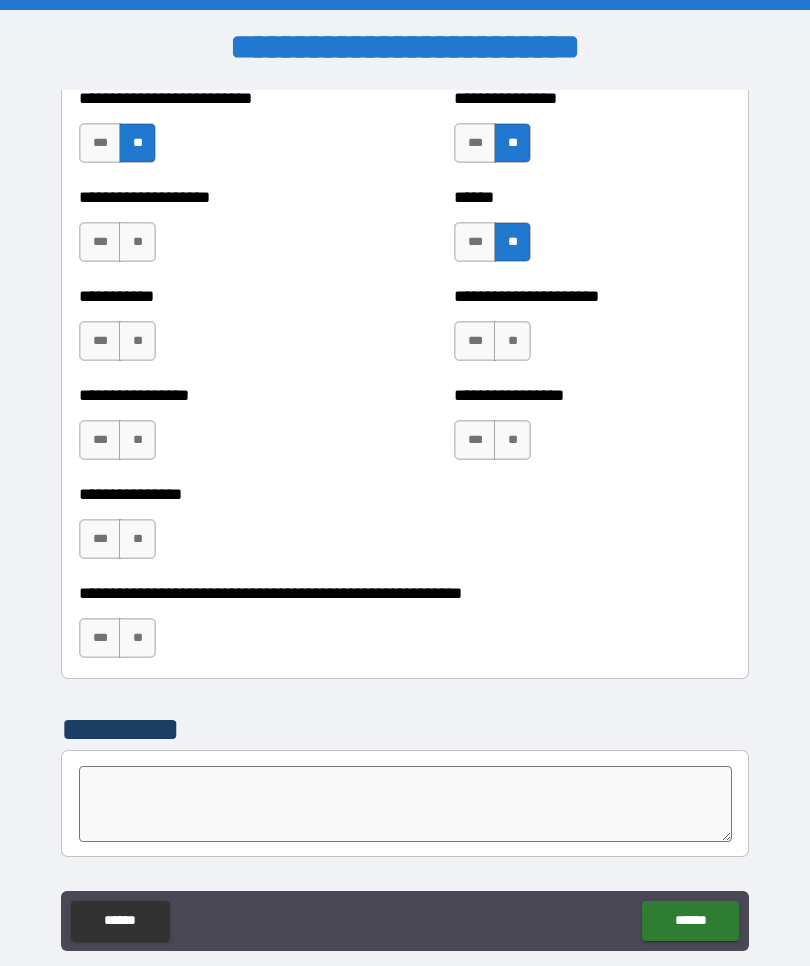 click on "**" at bounding box center (137, 638) 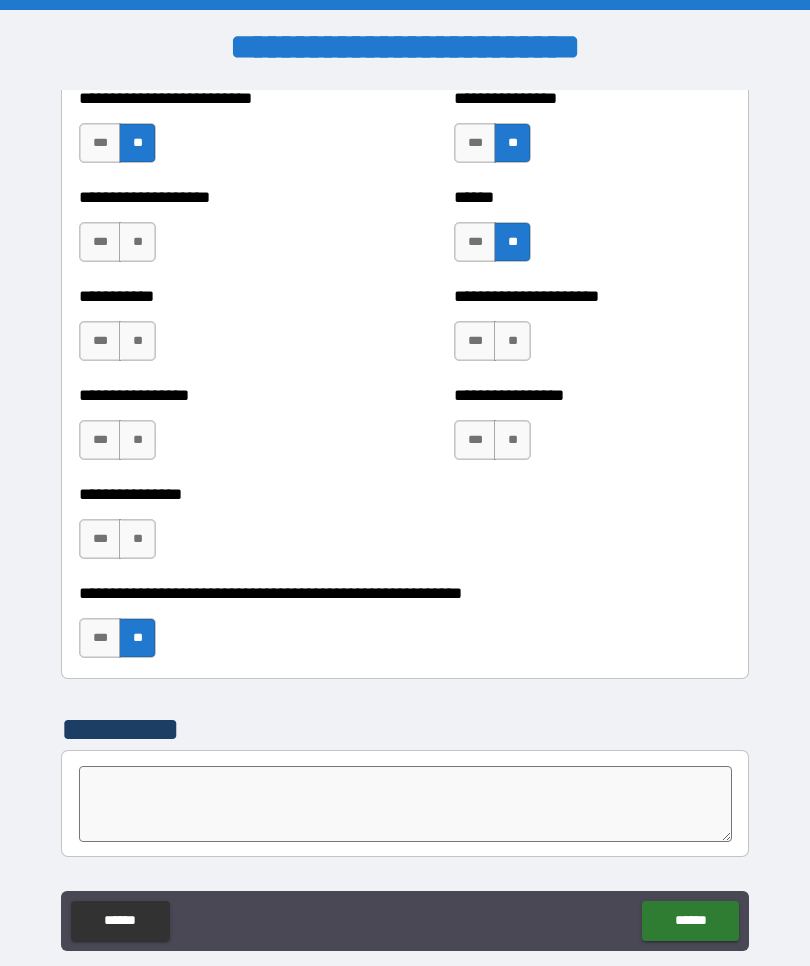 click on "**" at bounding box center [137, 539] 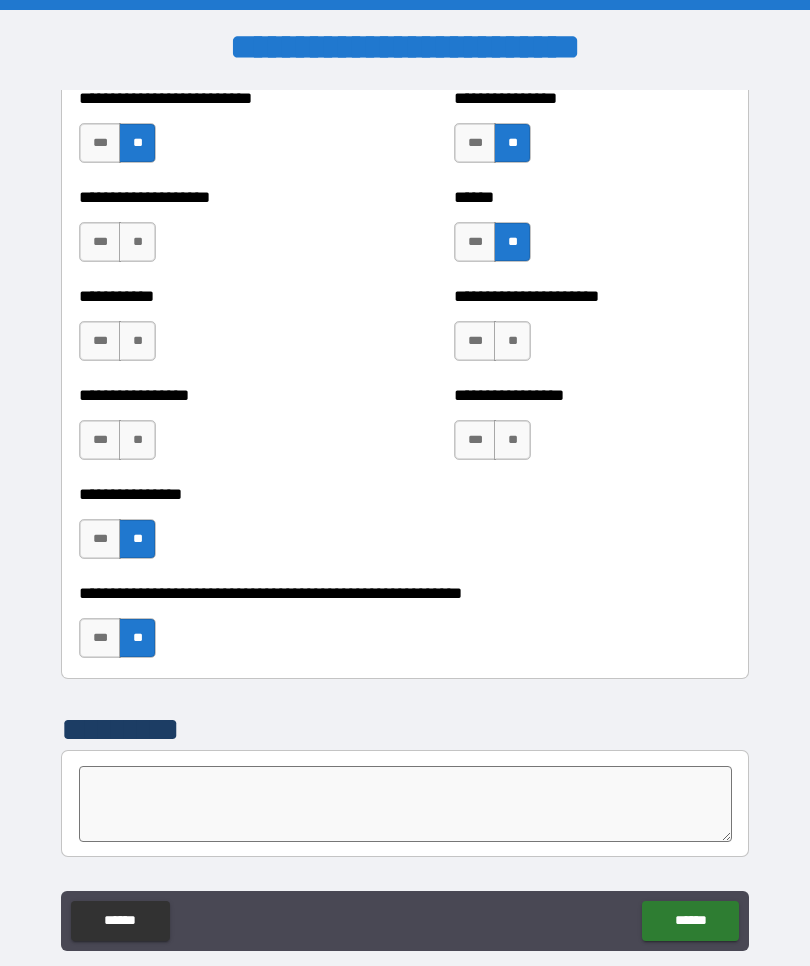 click on "**" at bounding box center (137, 440) 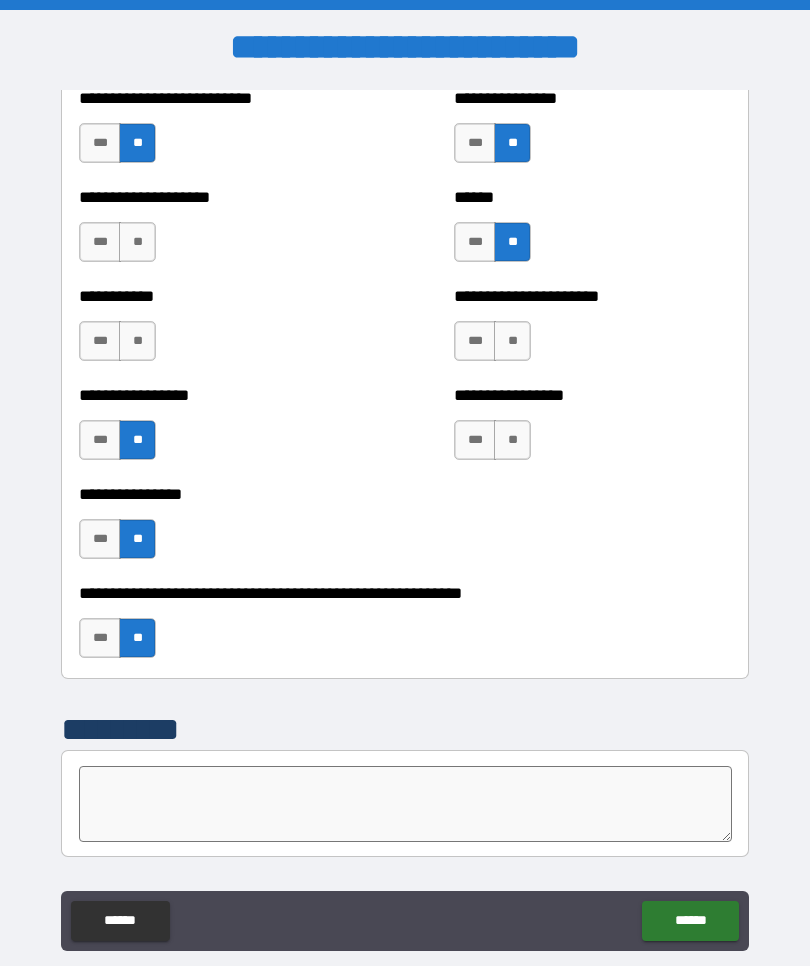 click on "**" at bounding box center [137, 341] 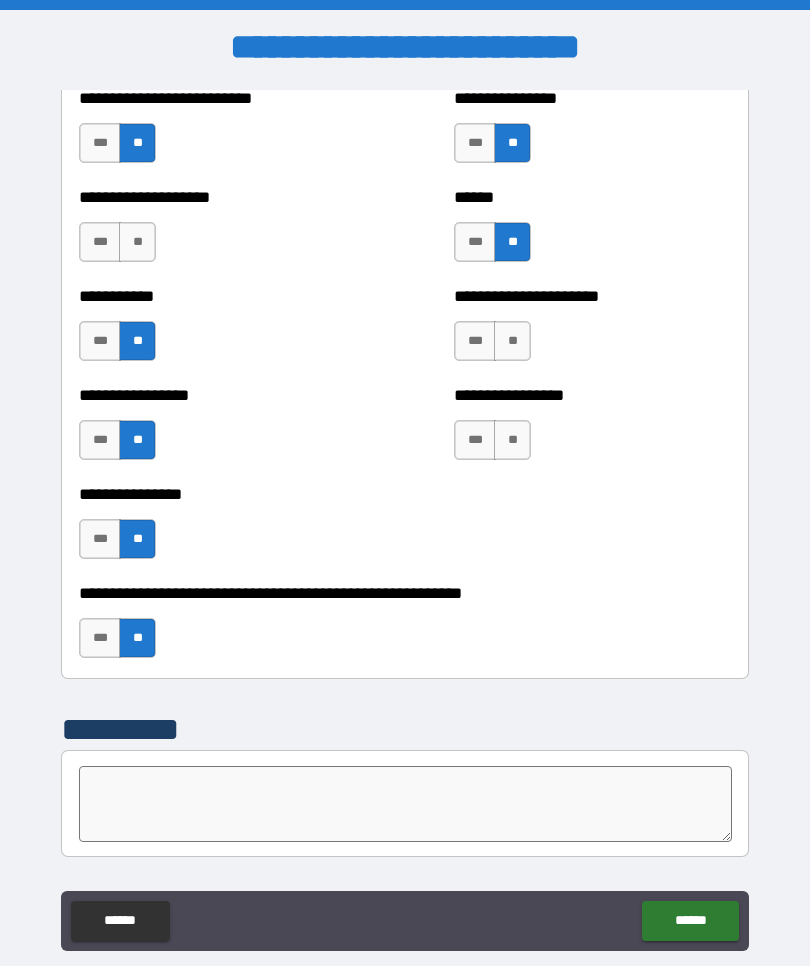 click on "**" at bounding box center [137, 242] 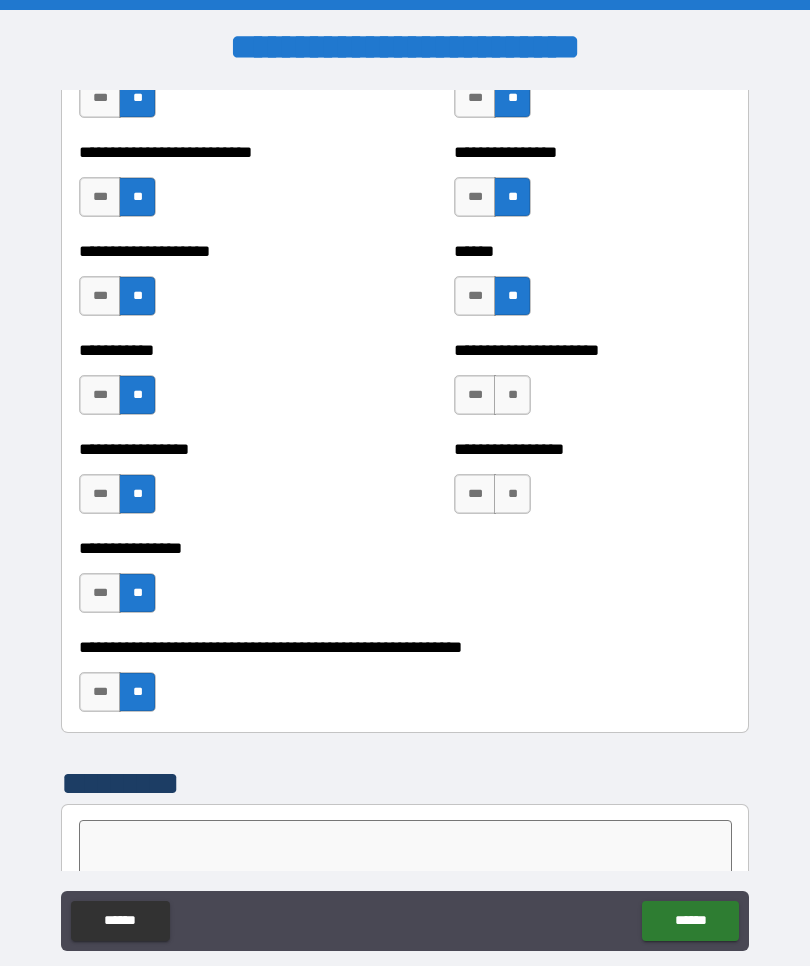 scroll, scrollTop: 5787, scrollLeft: 0, axis: vertical 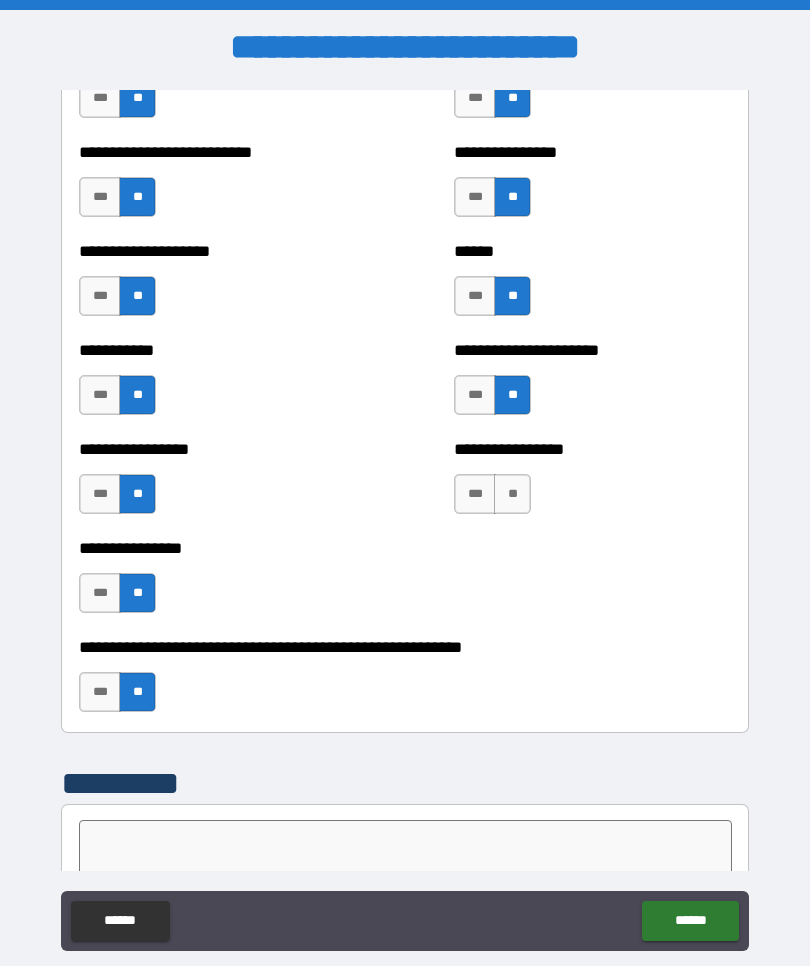 click on "**" at bounding box center [512, 494] 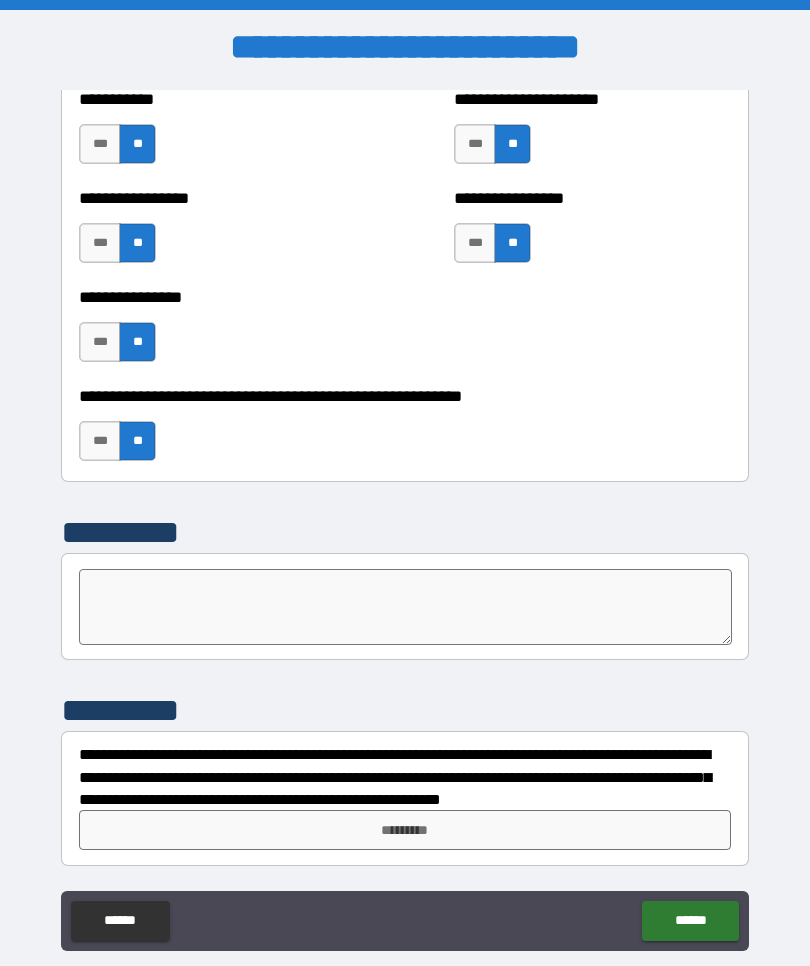 scroll, scrollTop: 6038, scrollLeft: 0, axis: vertical 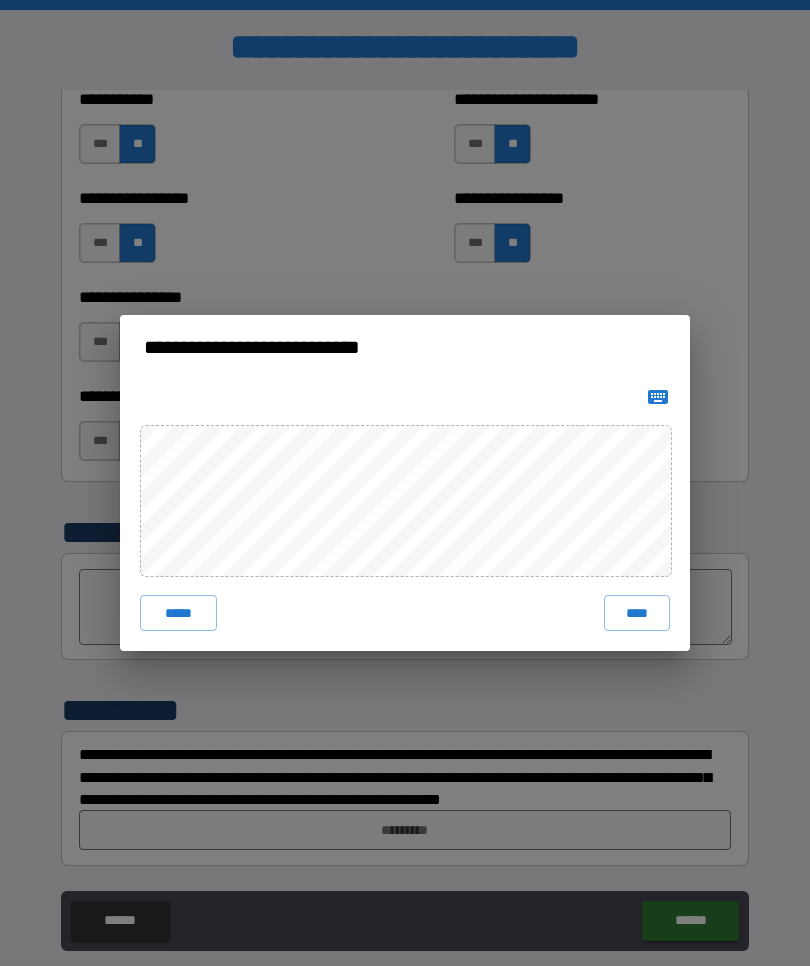 click on "****" at bounding box center [637, 613] 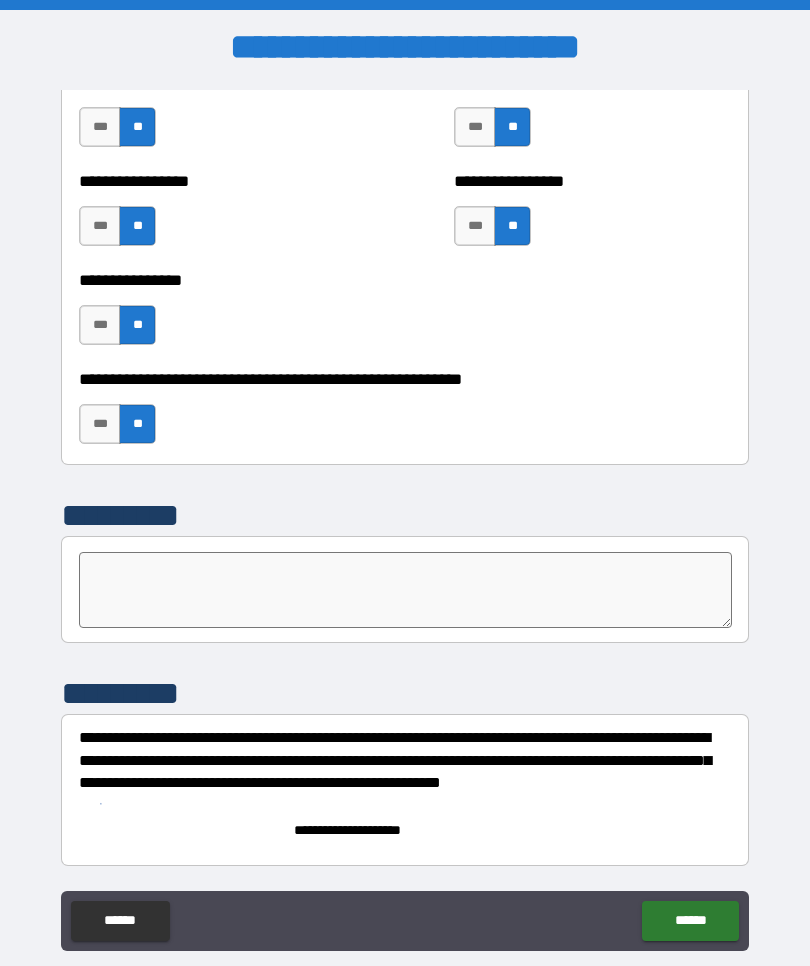 scroll, scrollTop: 6055, scrollLeft: 0, axis: vertical 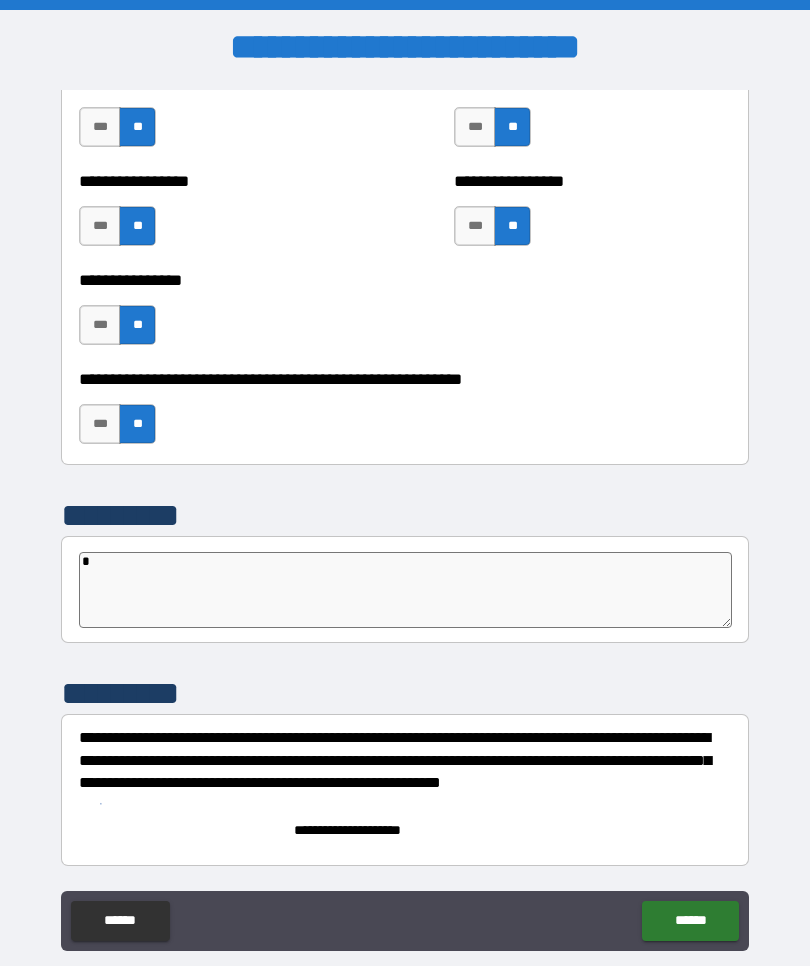 type on "*" 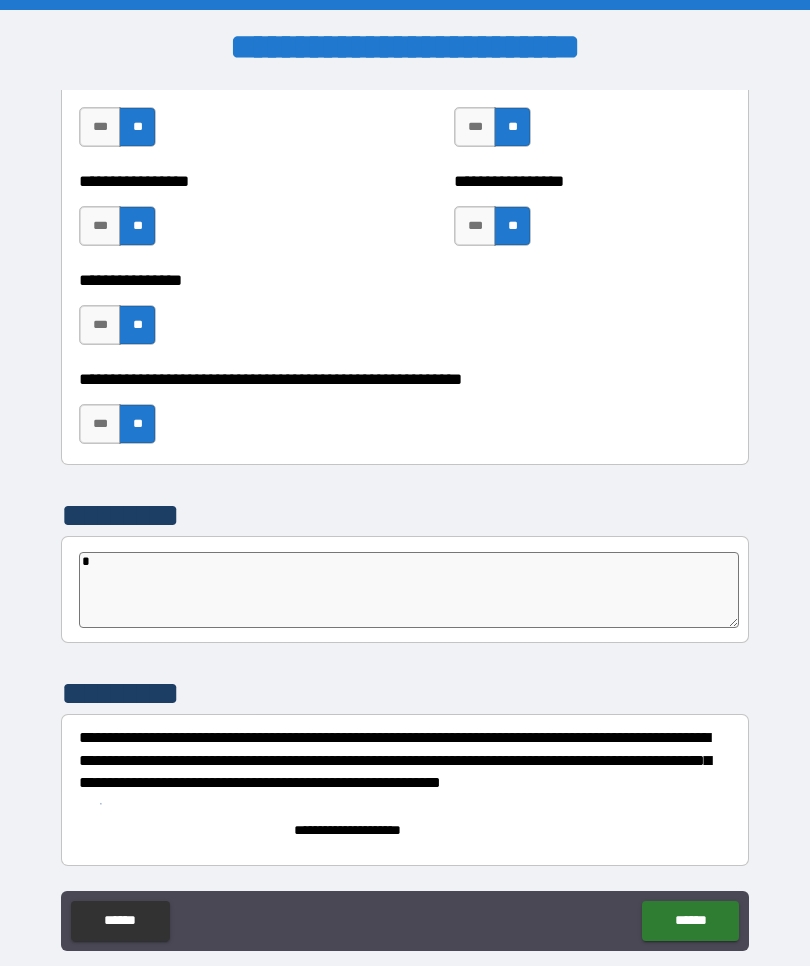 type on "**" 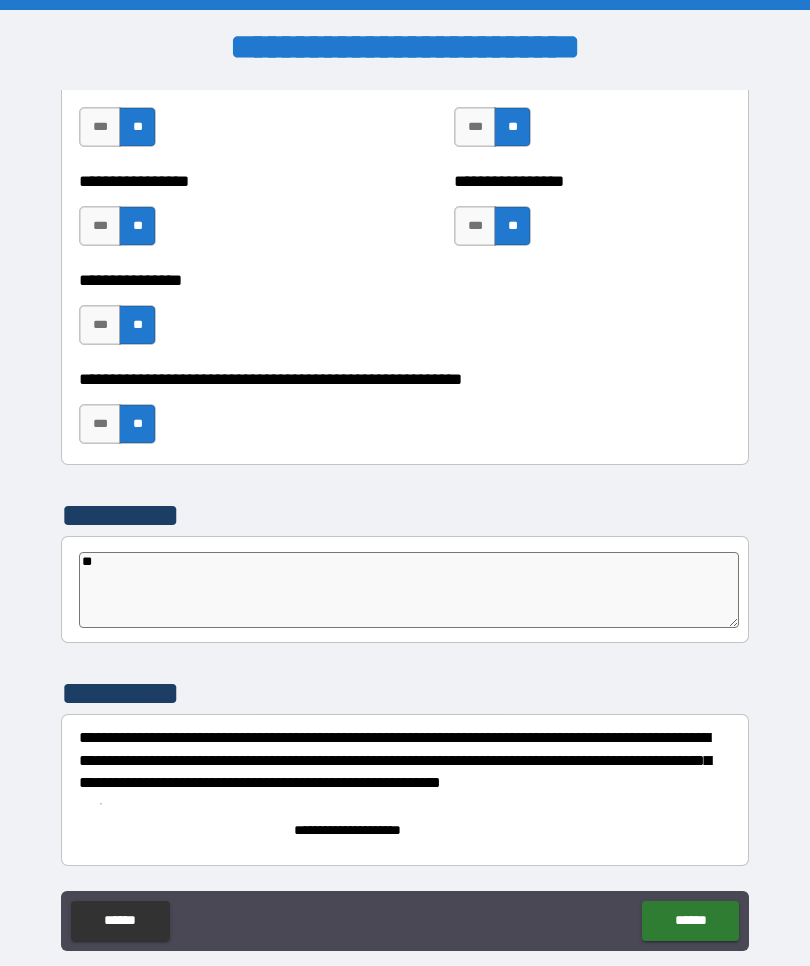 type on "*" 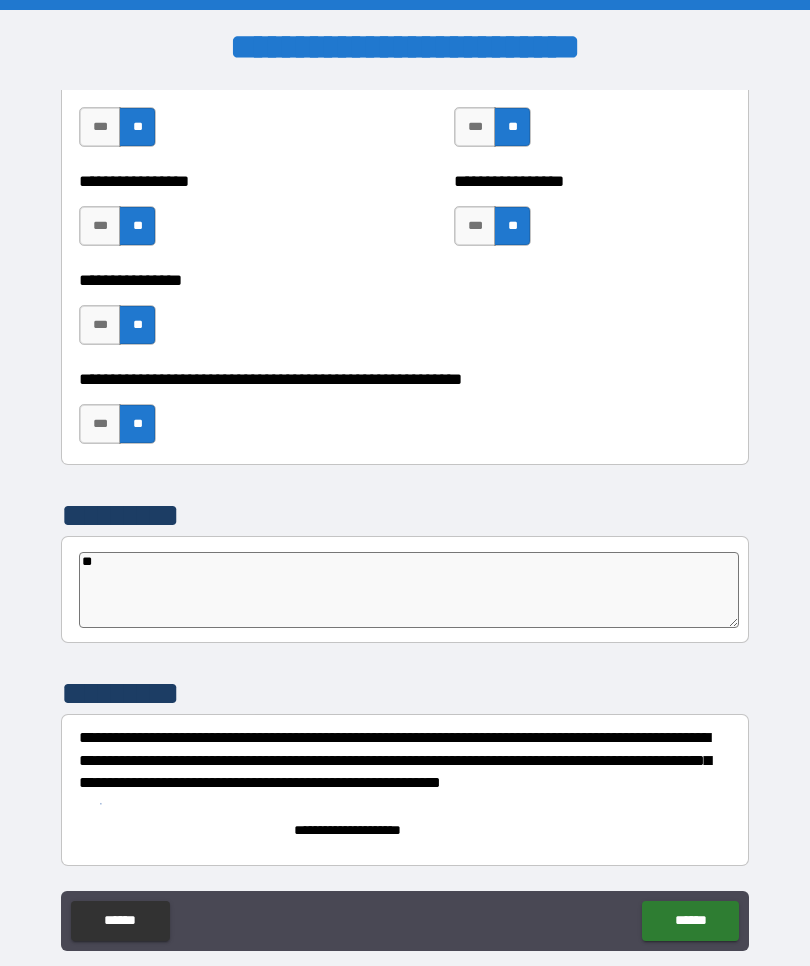 type on "***" 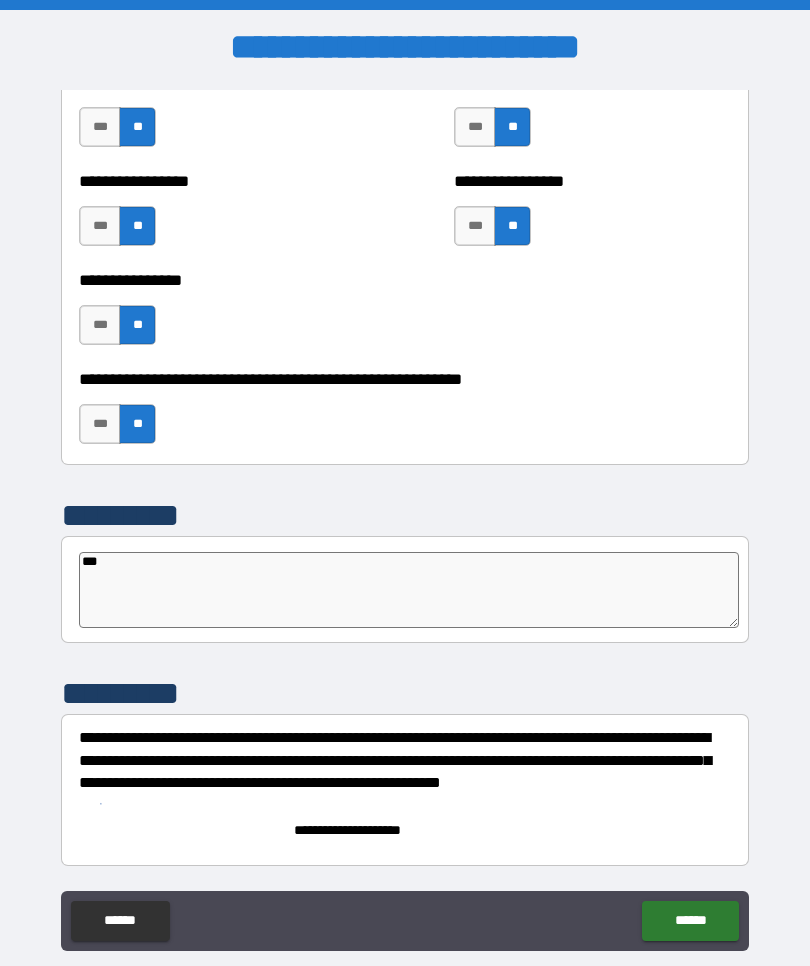 type on "*" 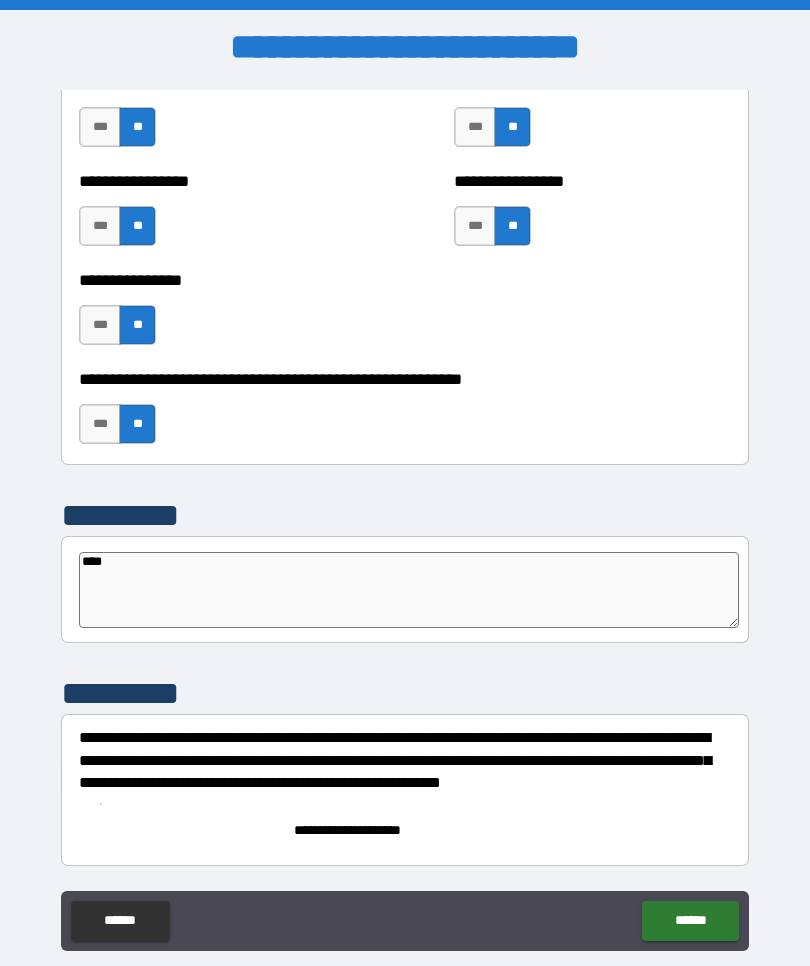type on "*****" 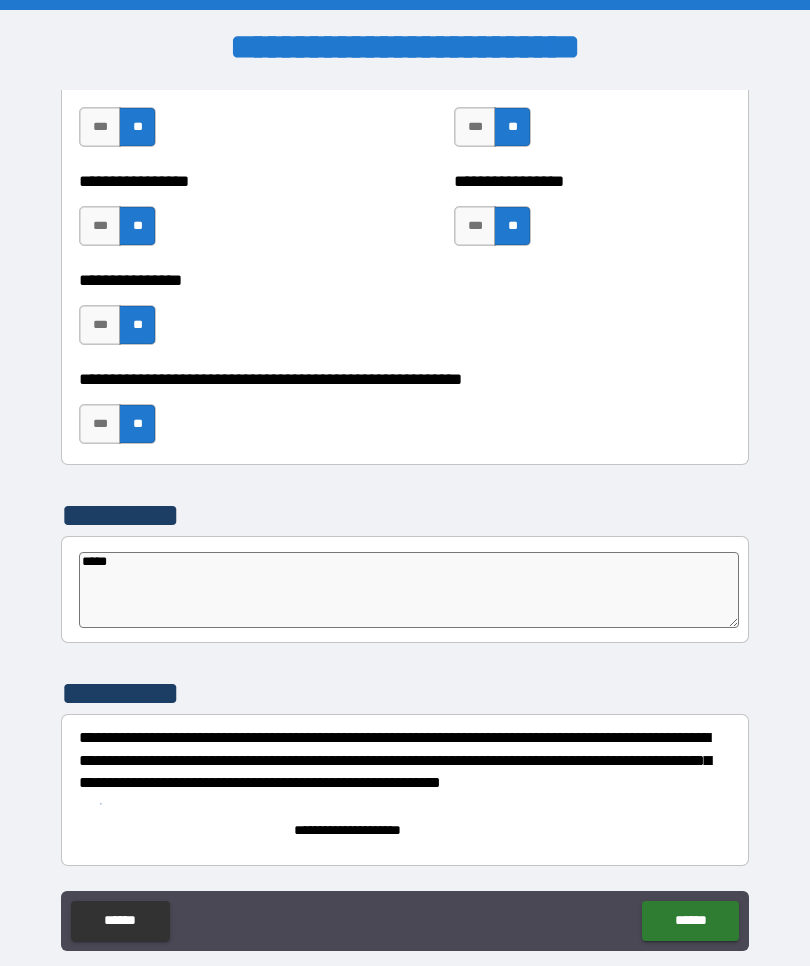type on "******" 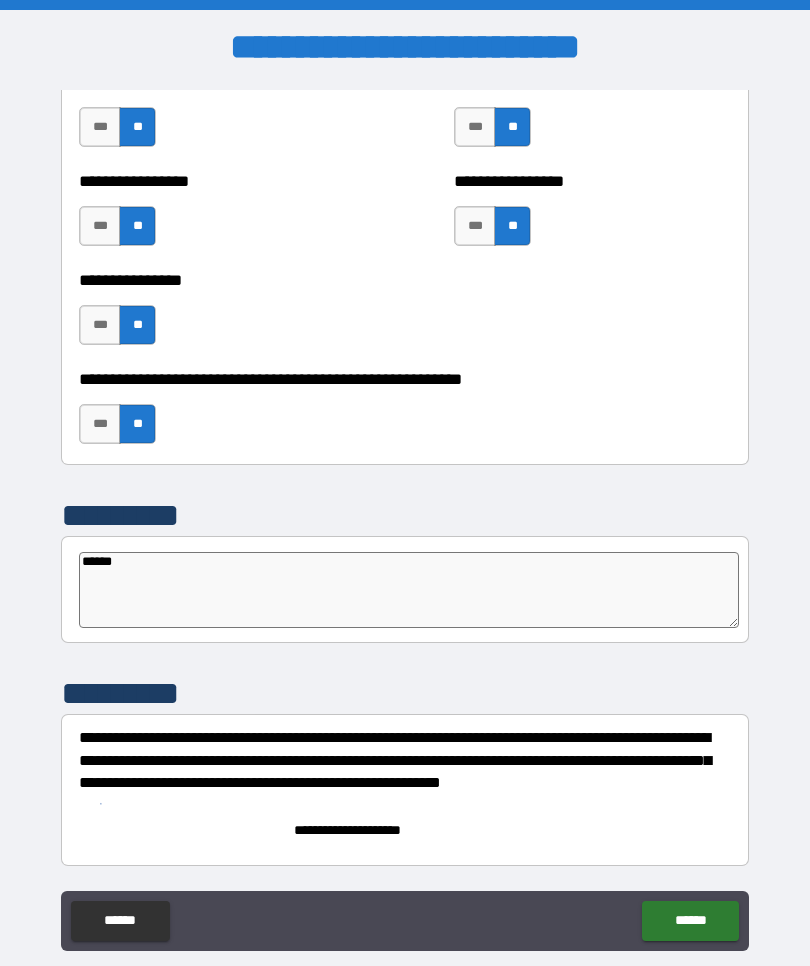 type on "*" 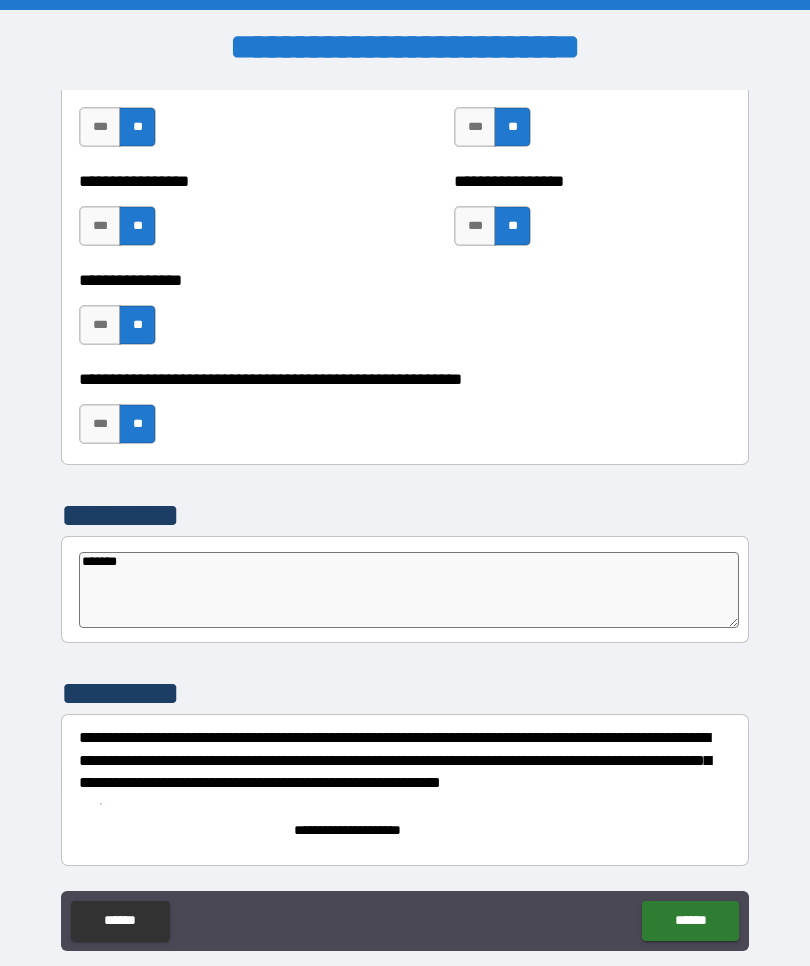 type on "*" 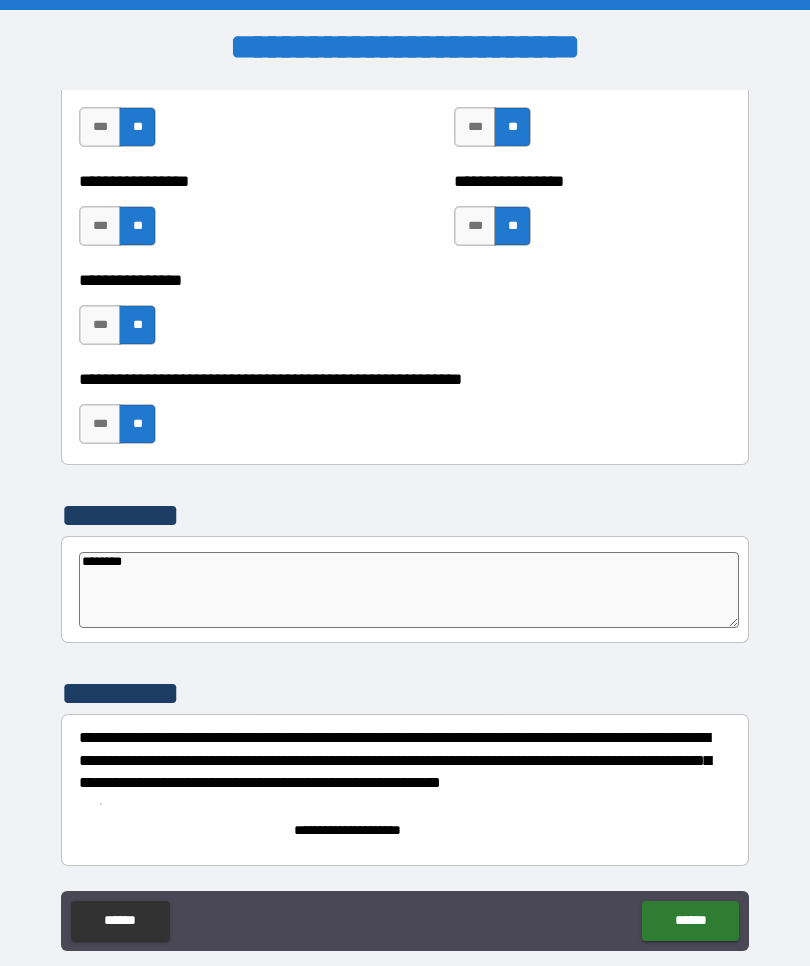 type on "*" 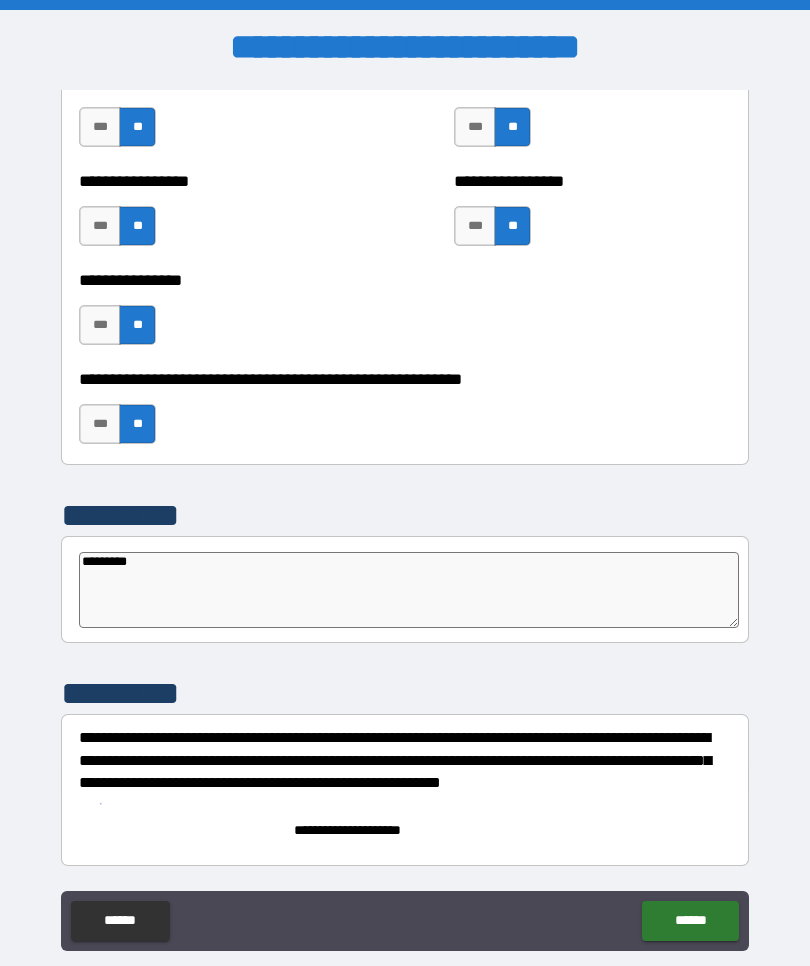 type on "*" 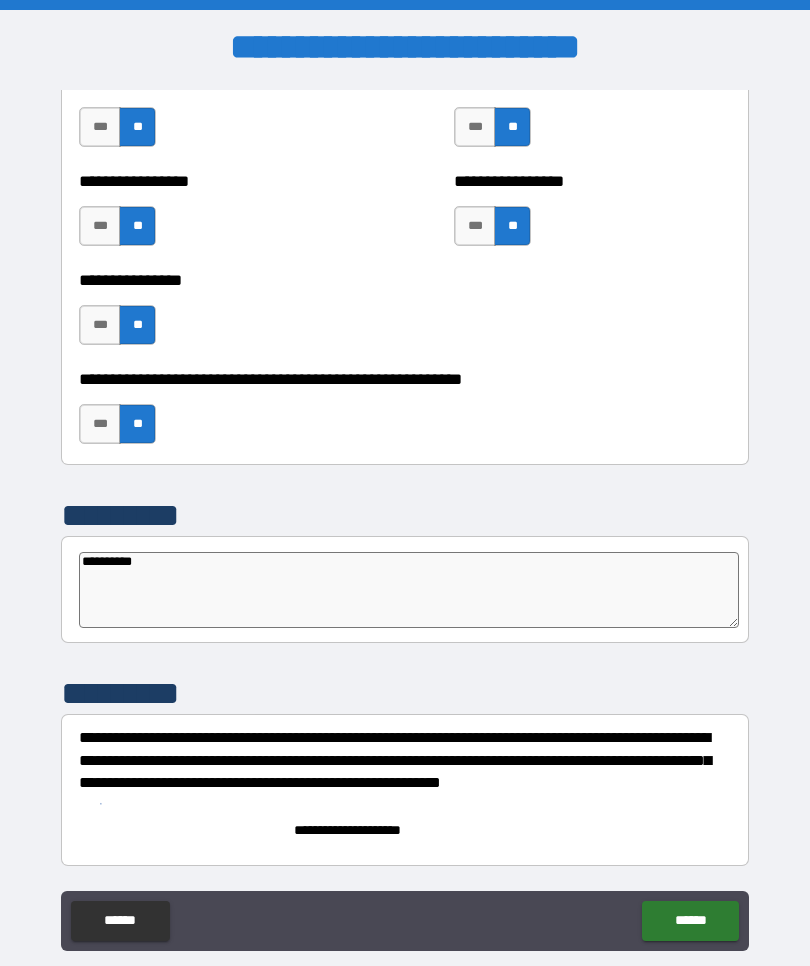 type on "**********" 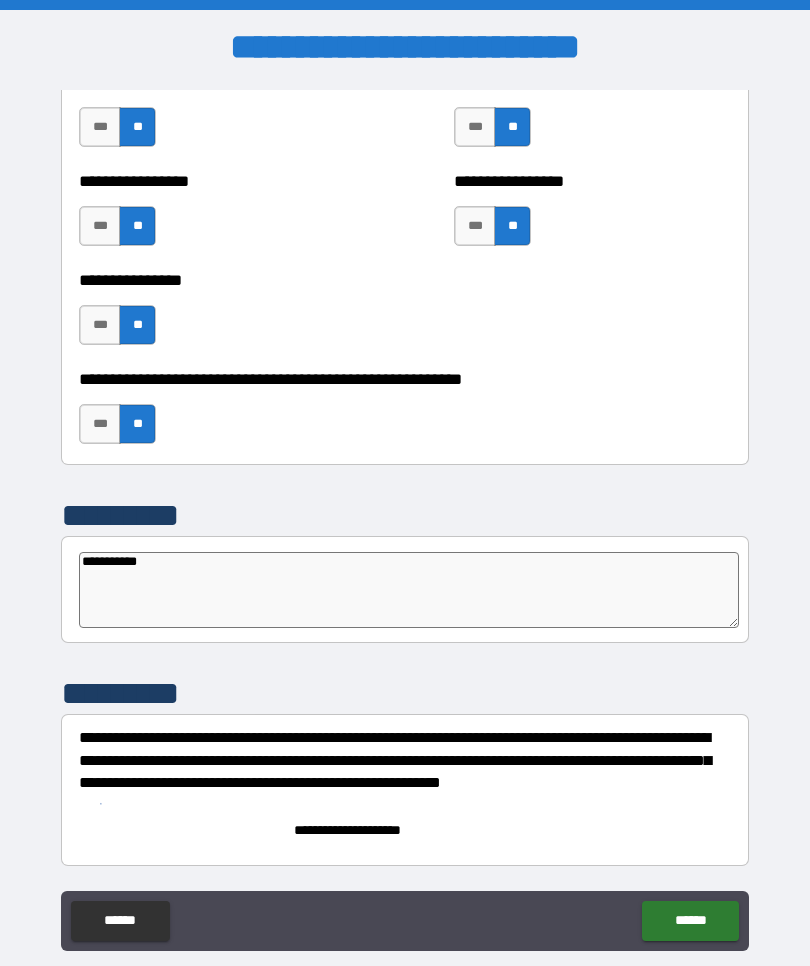 type on "*" 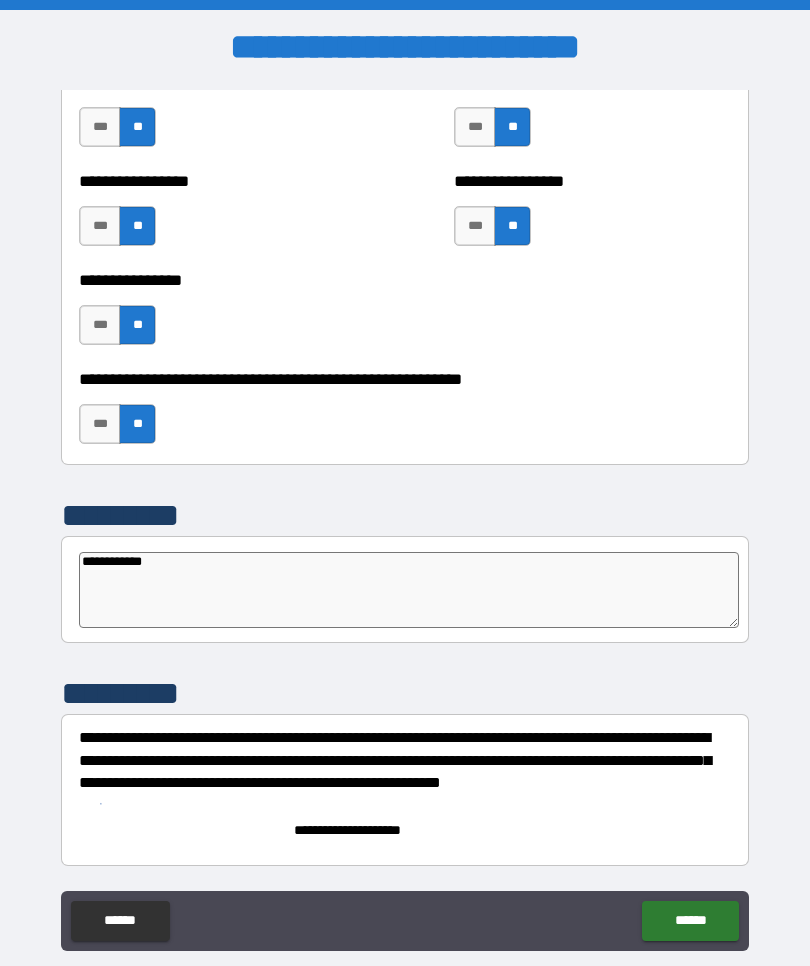 type on "**********" 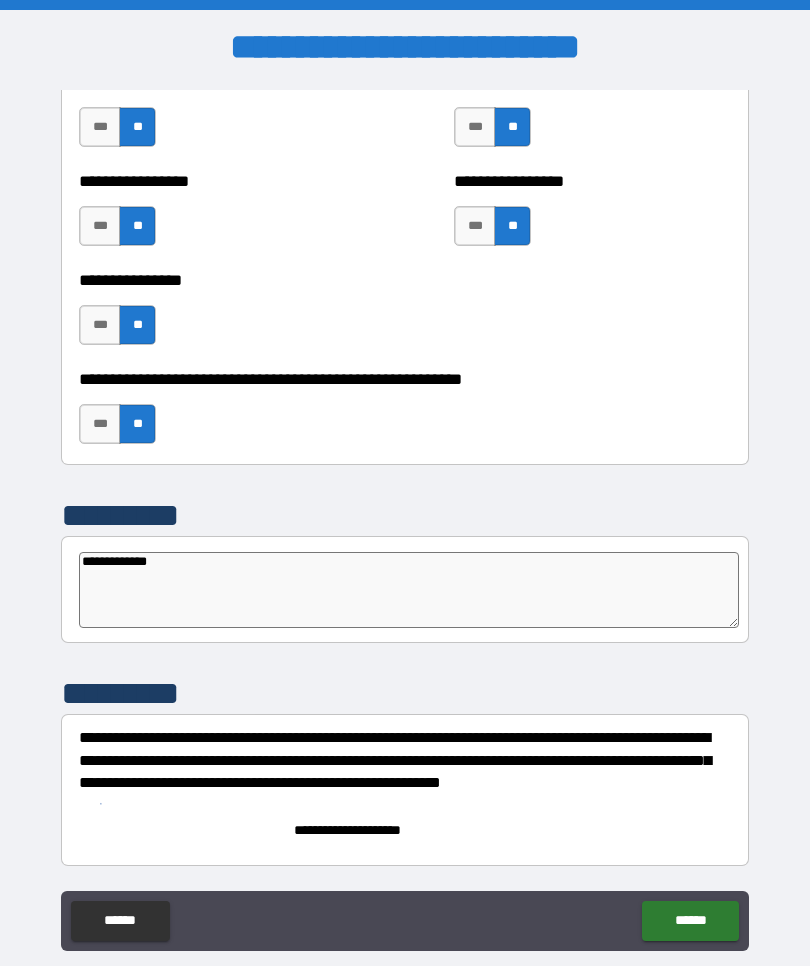 type on "*" 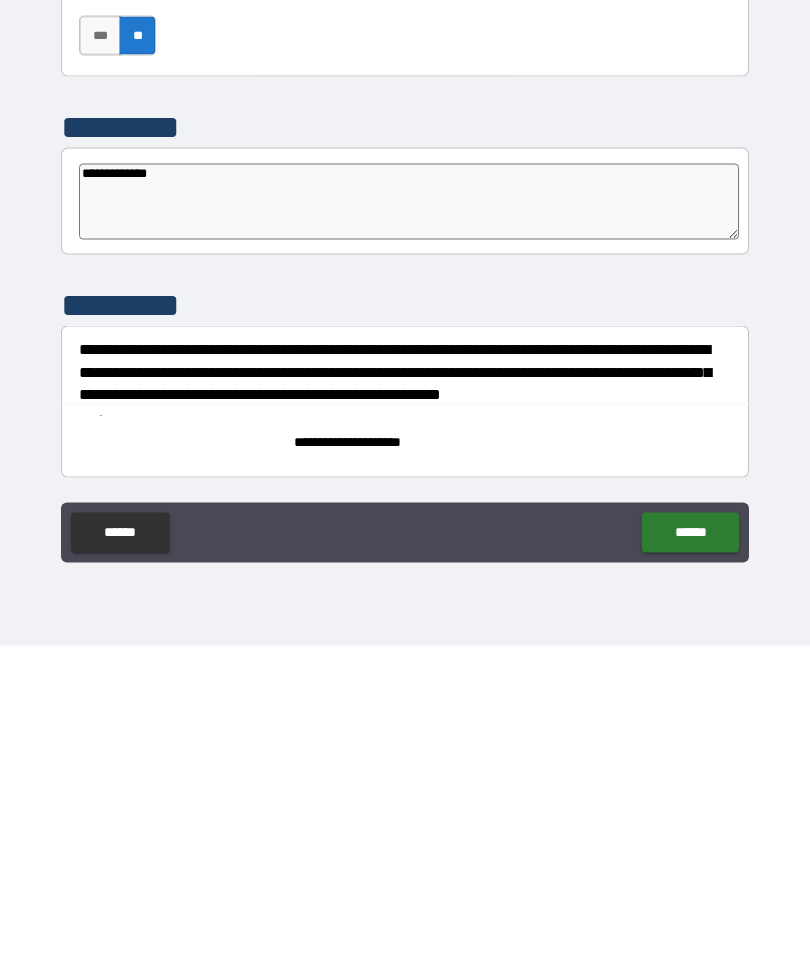 scroll, scrollTop: 69, scrollLeft: 0, axis: vertical 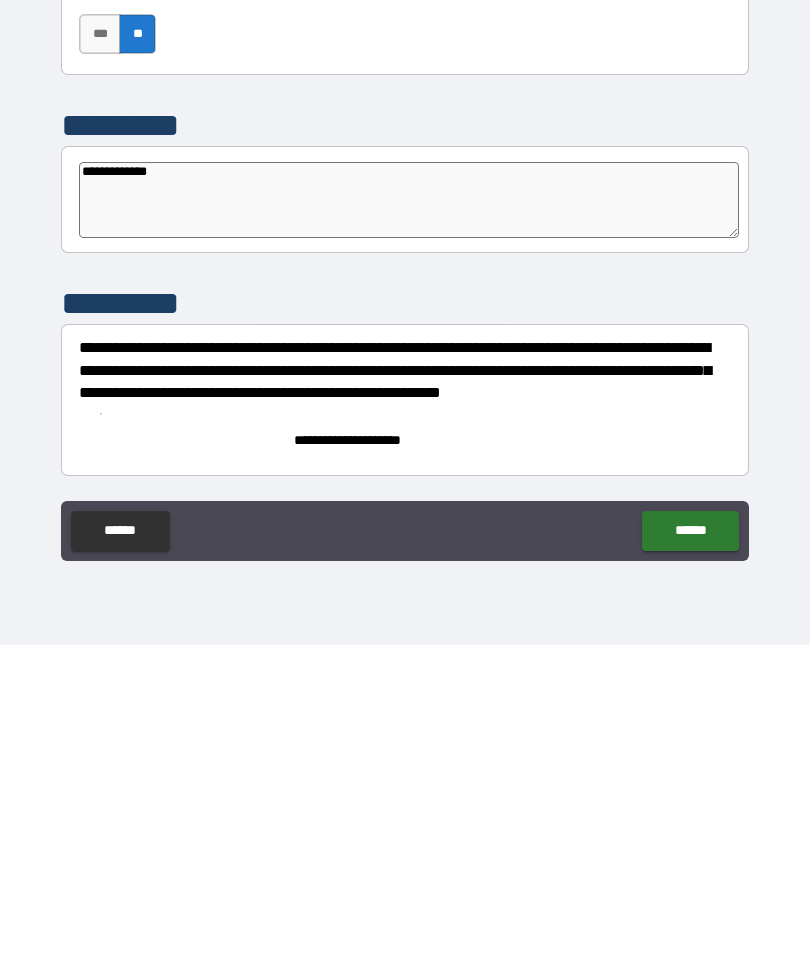 click on "******" at bounding box center [690, 852] 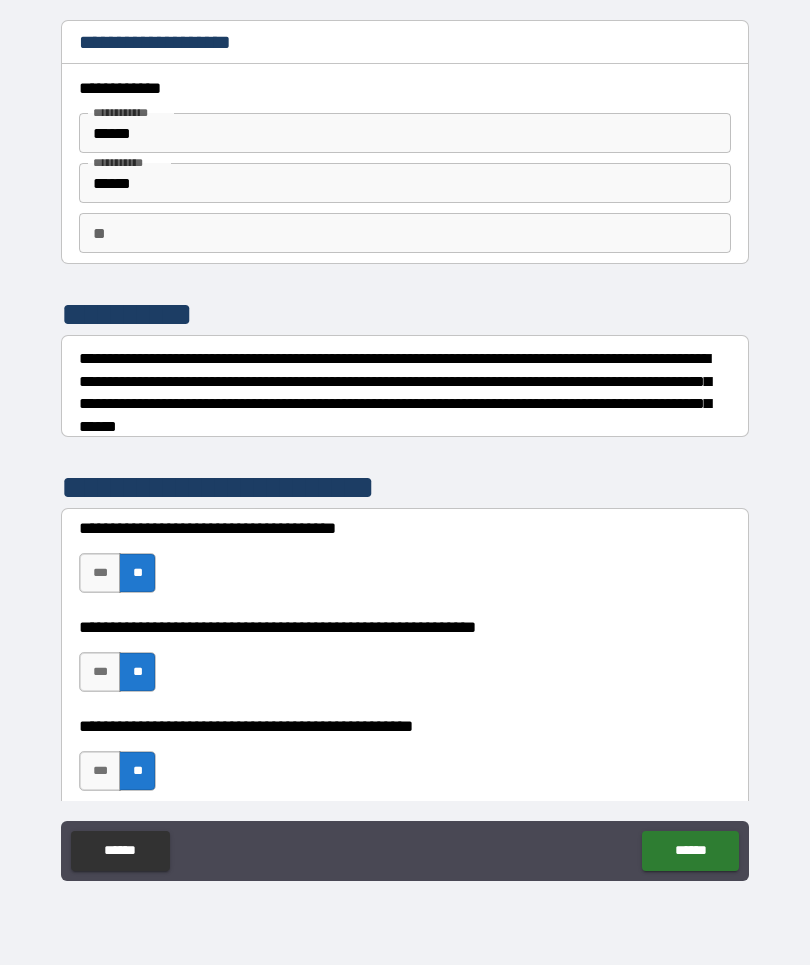 type on "*" 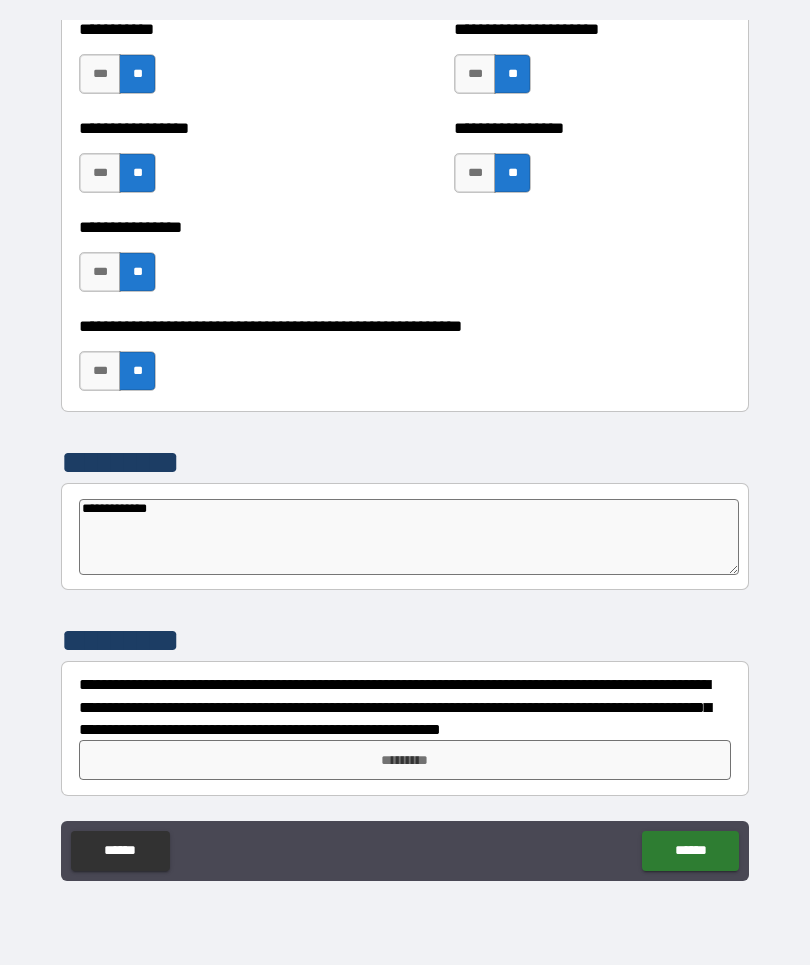 scroll, scrollTop: 6038, scrollLeft: 0, axis: vertical 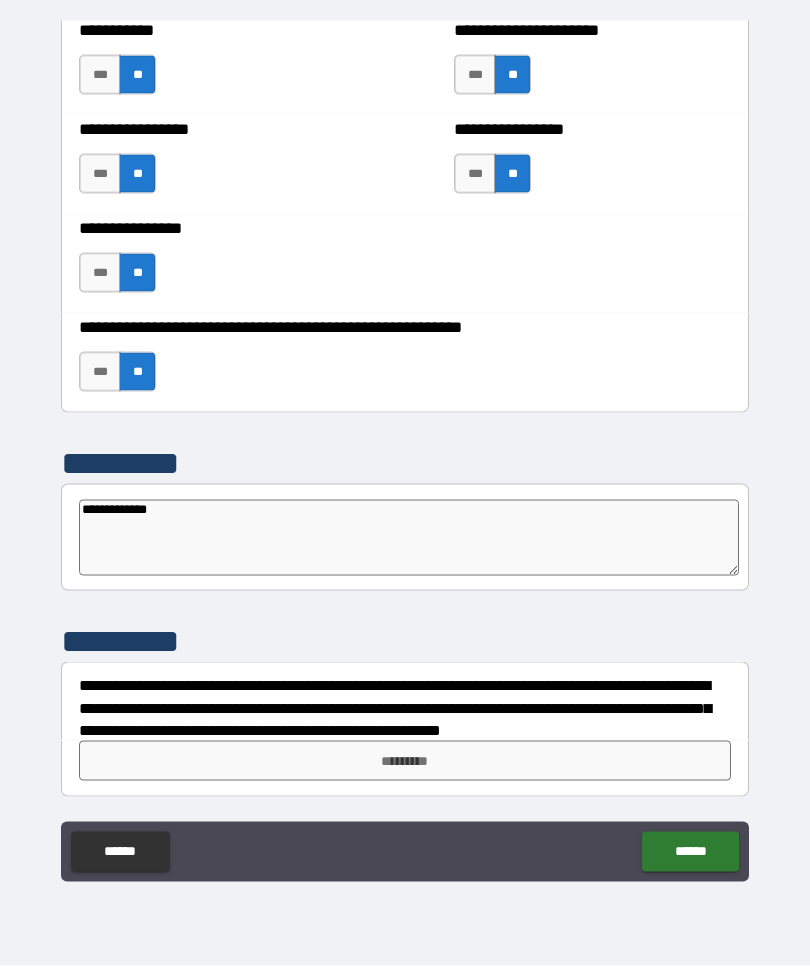 type on "**********" 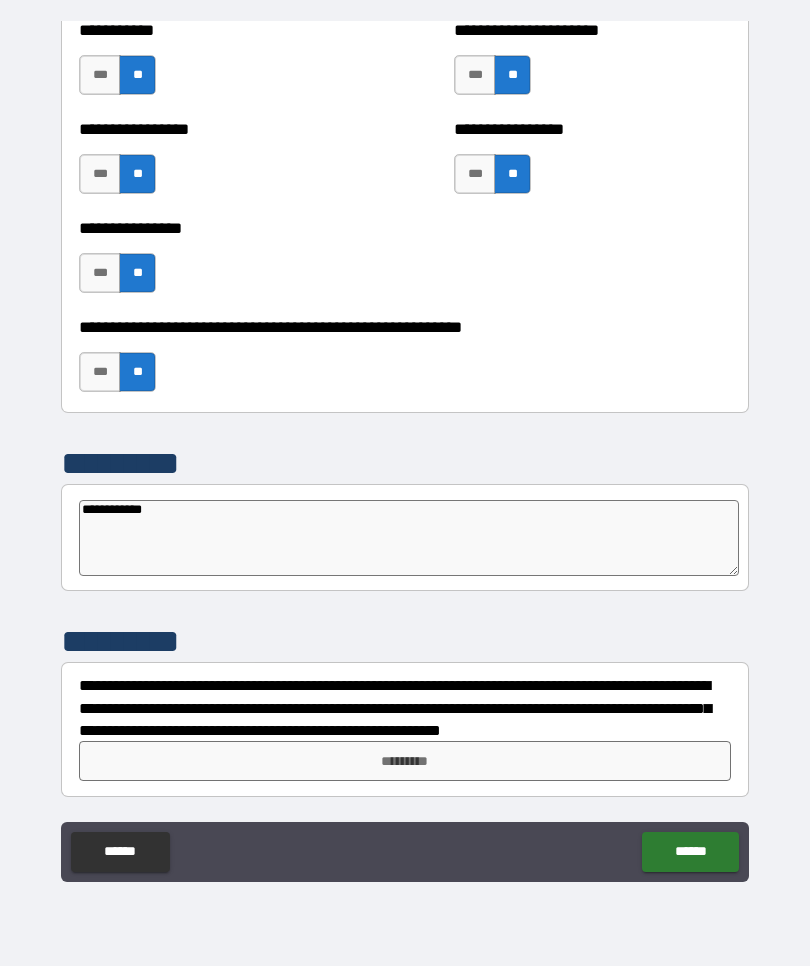 type on "*" 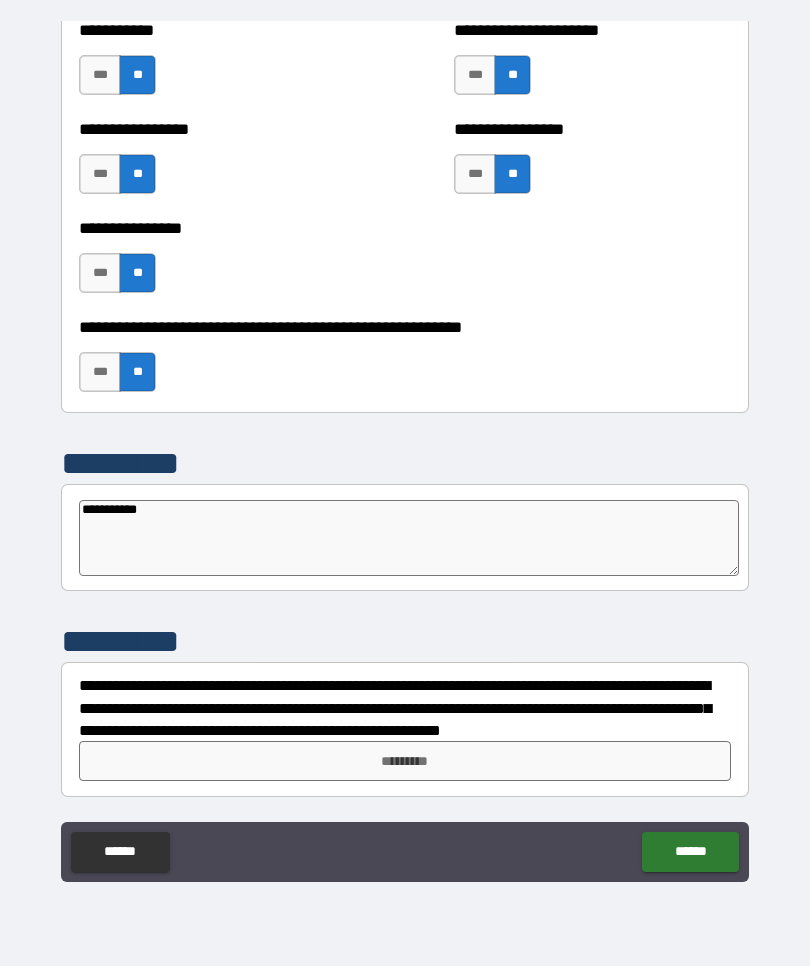 type on "*" 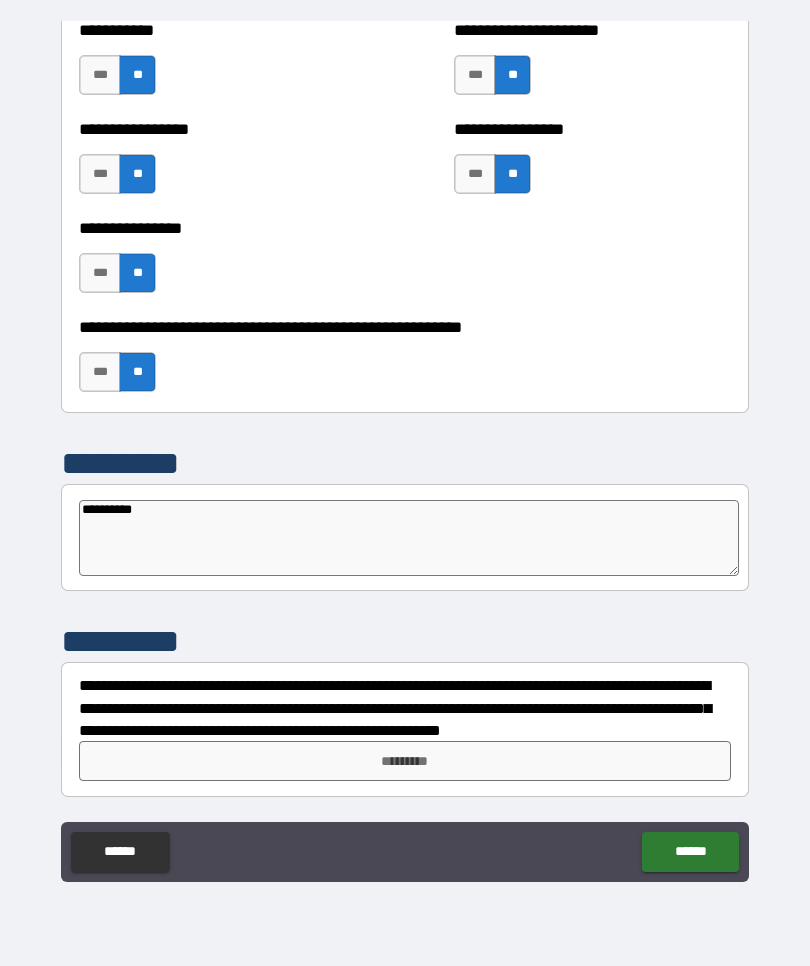 type on "*********" 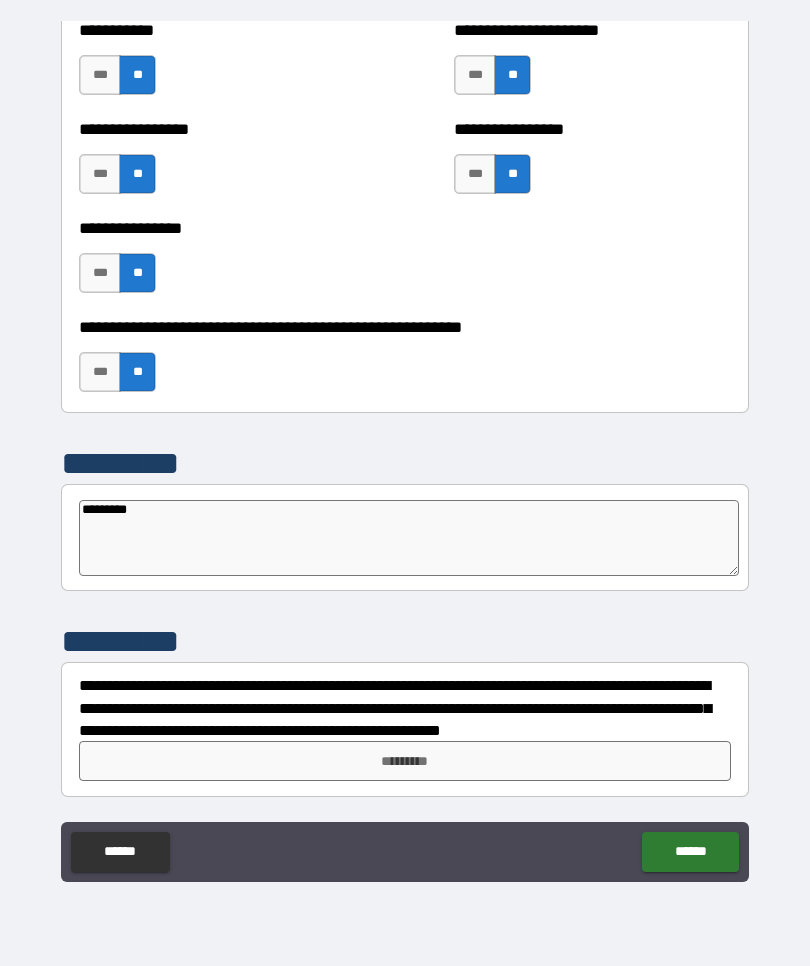 type on "*" 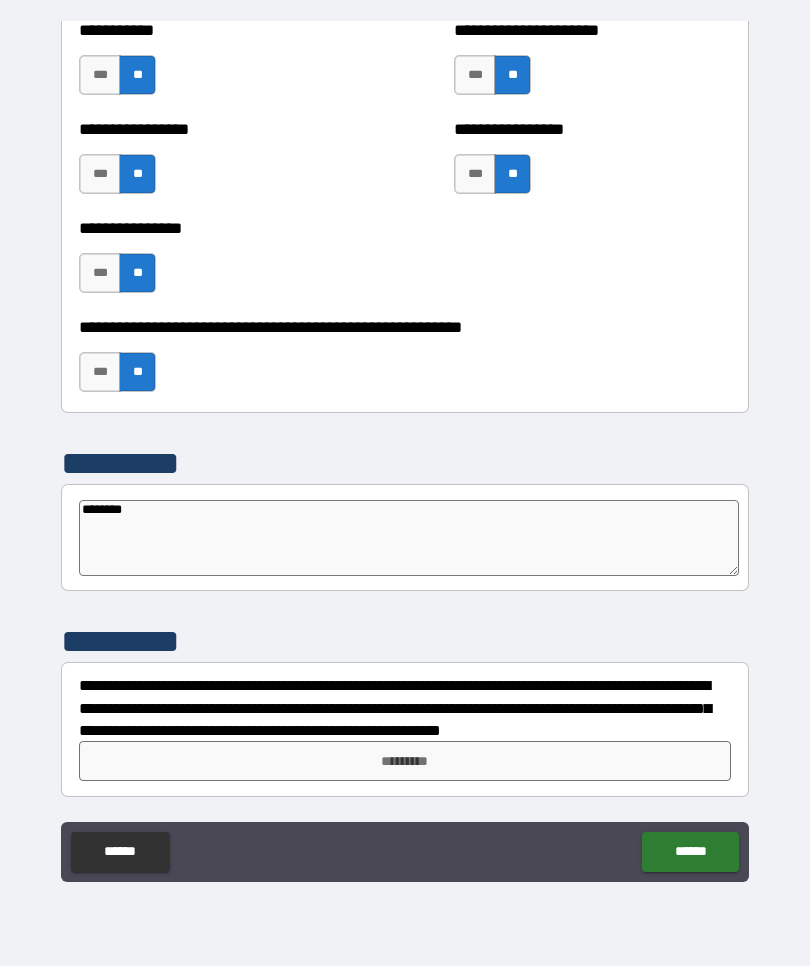 type on "*" 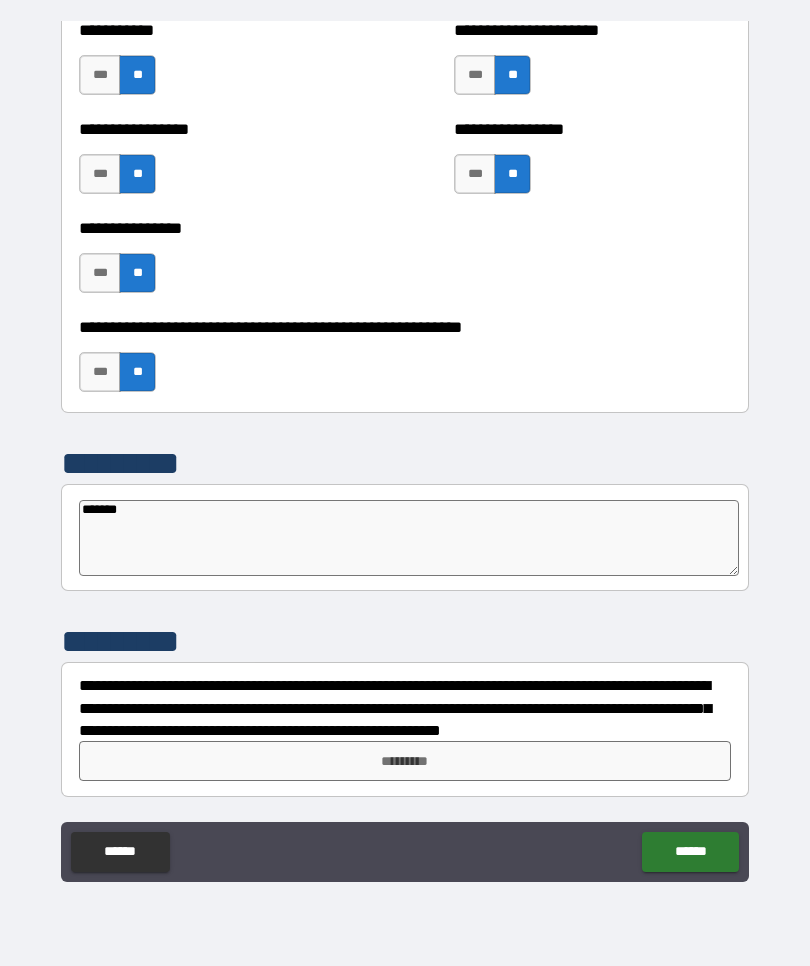 type on "*" 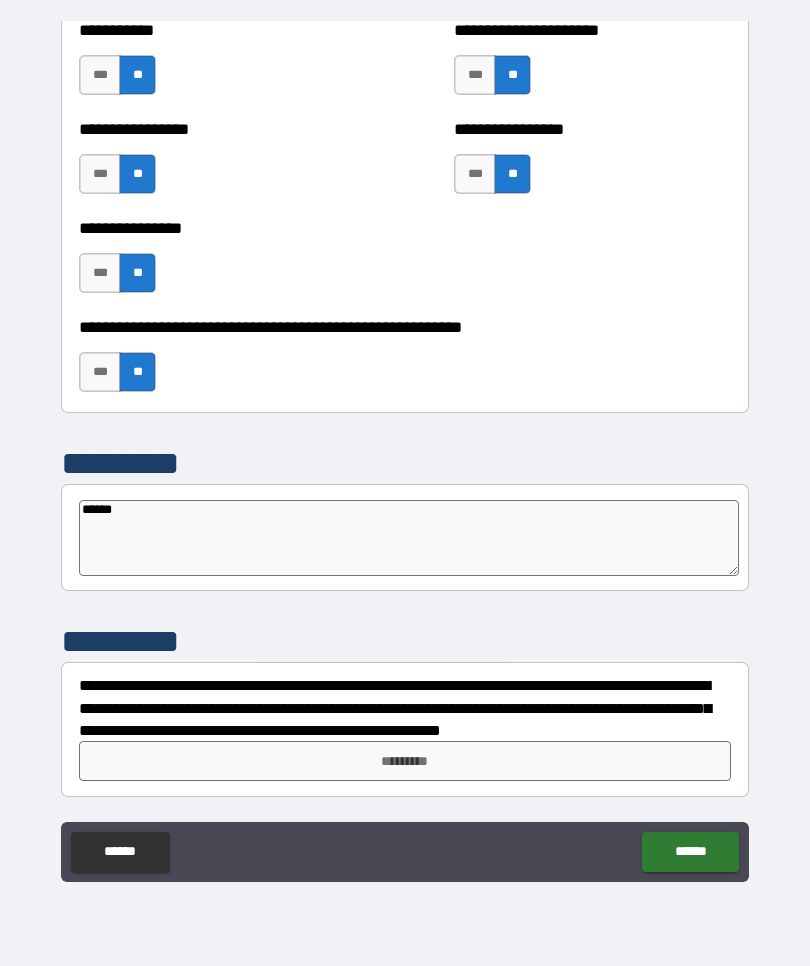 type on "*****" 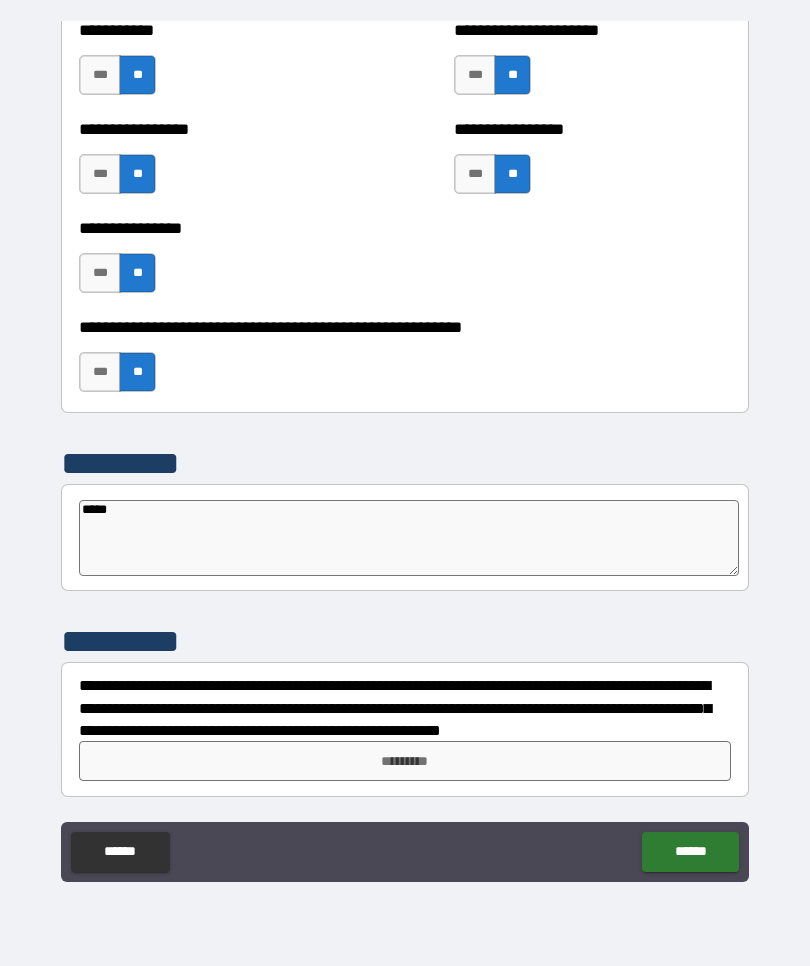 type on "****" 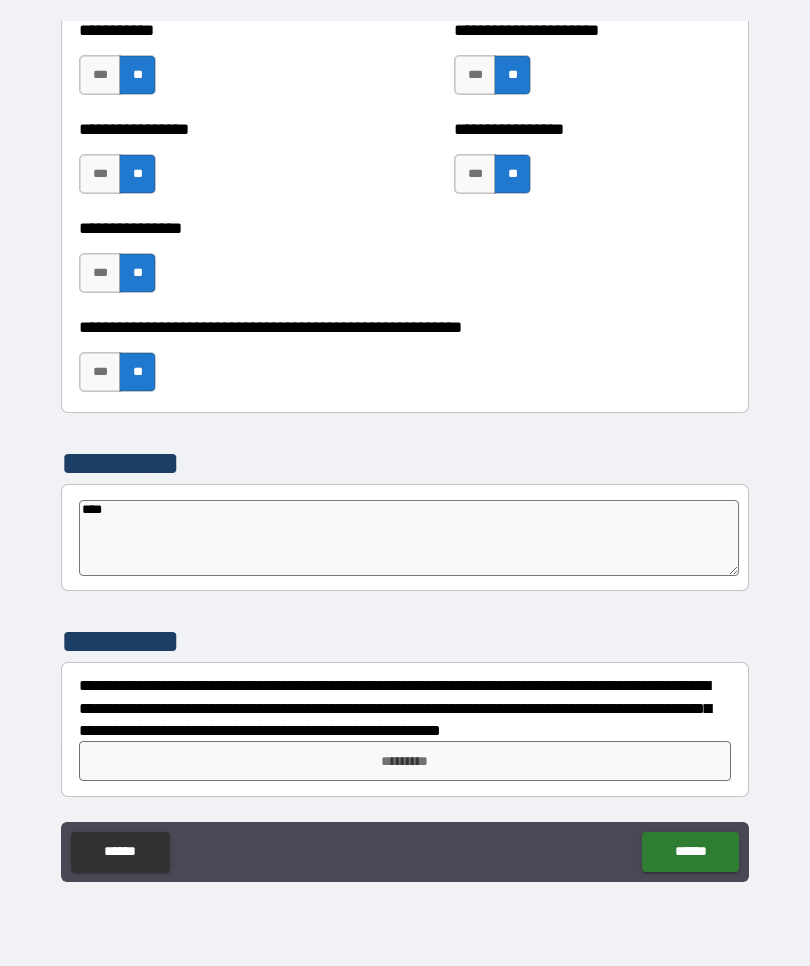 type on "***" 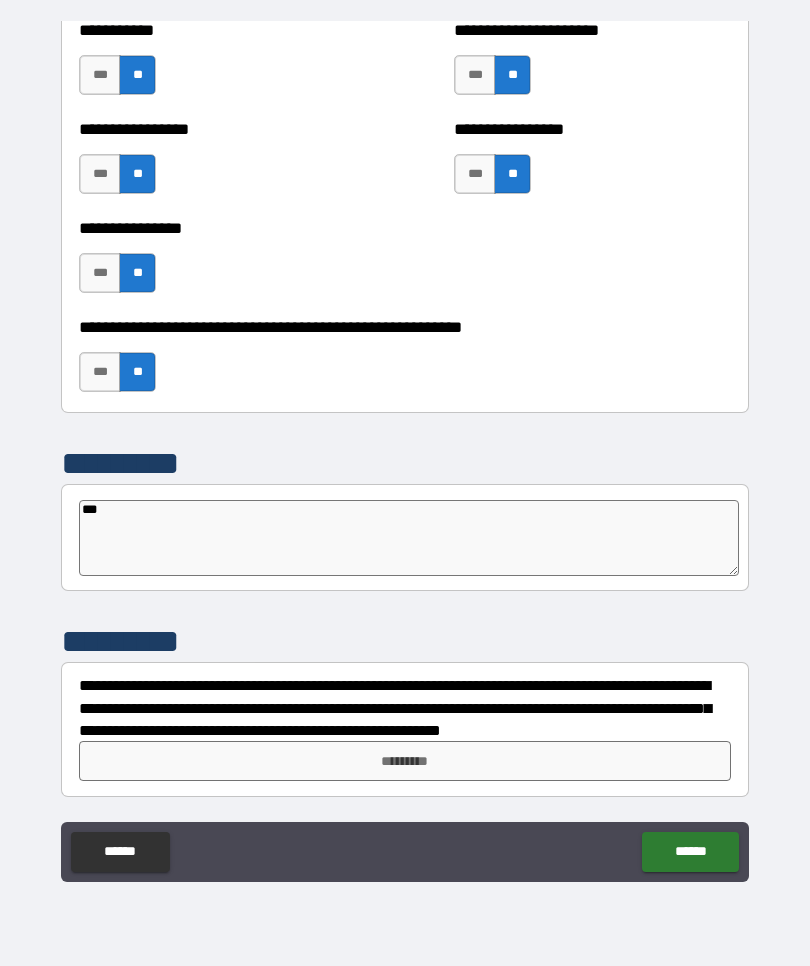 type on "**" 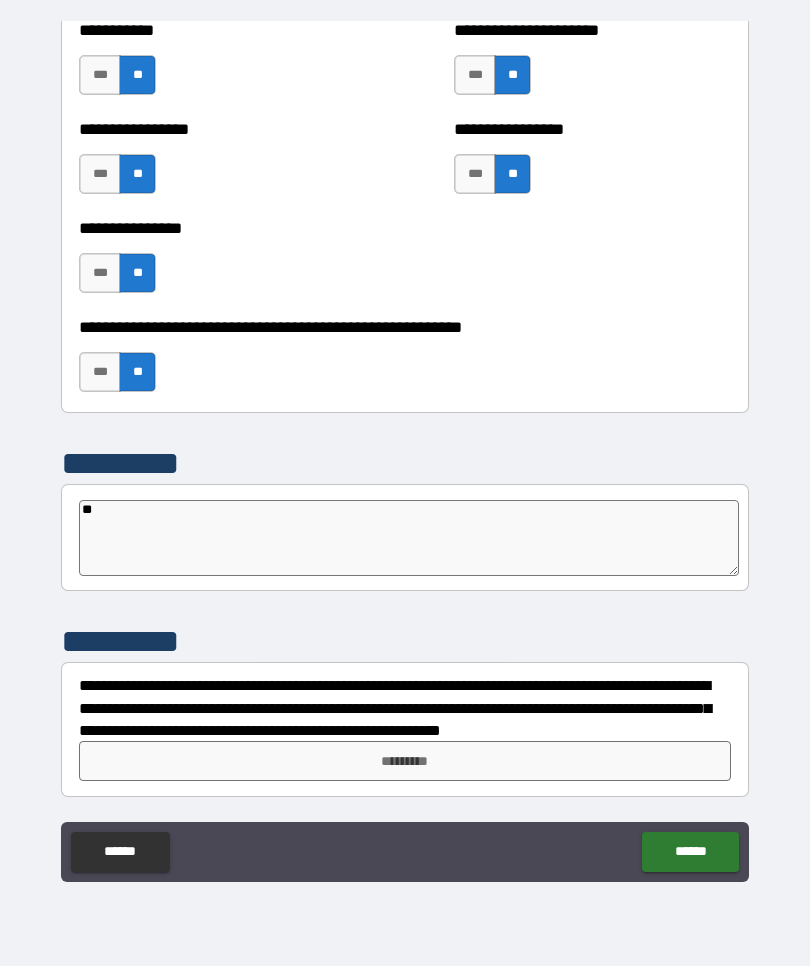type on "*" 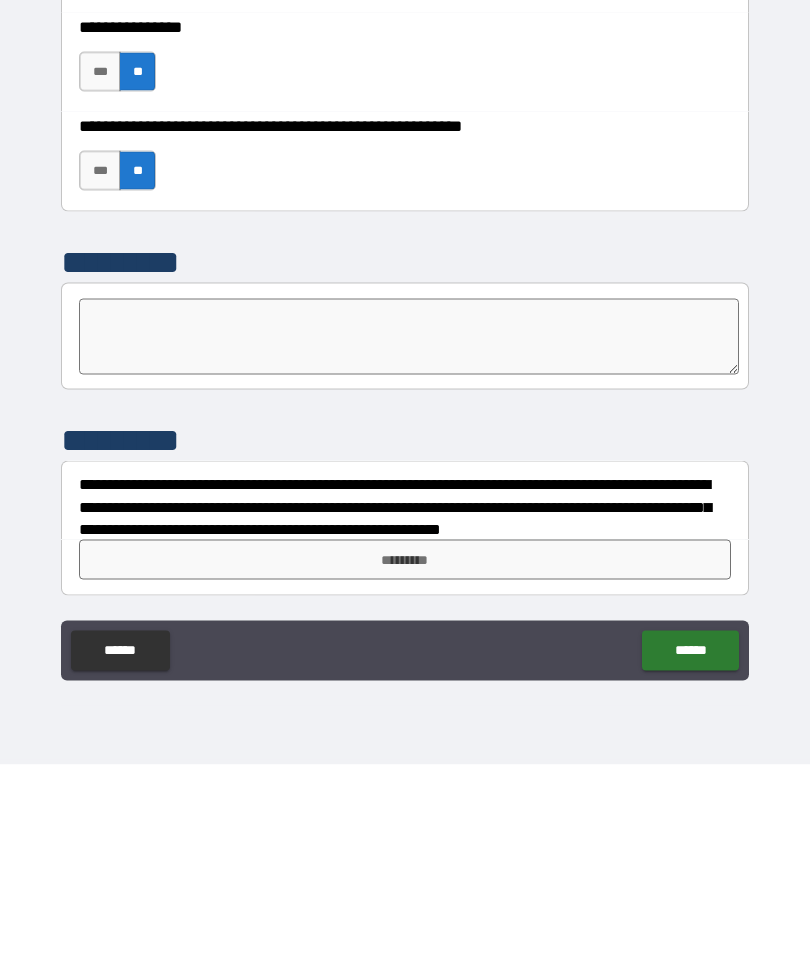 type 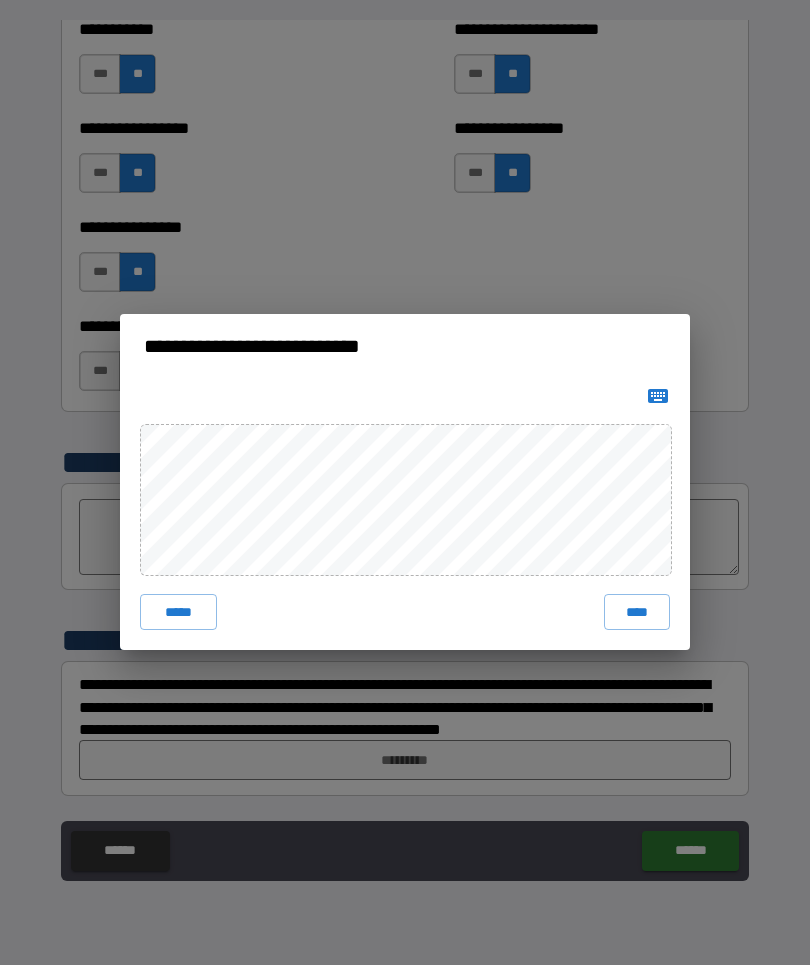 click on "****" at bounding box center [637, 613] 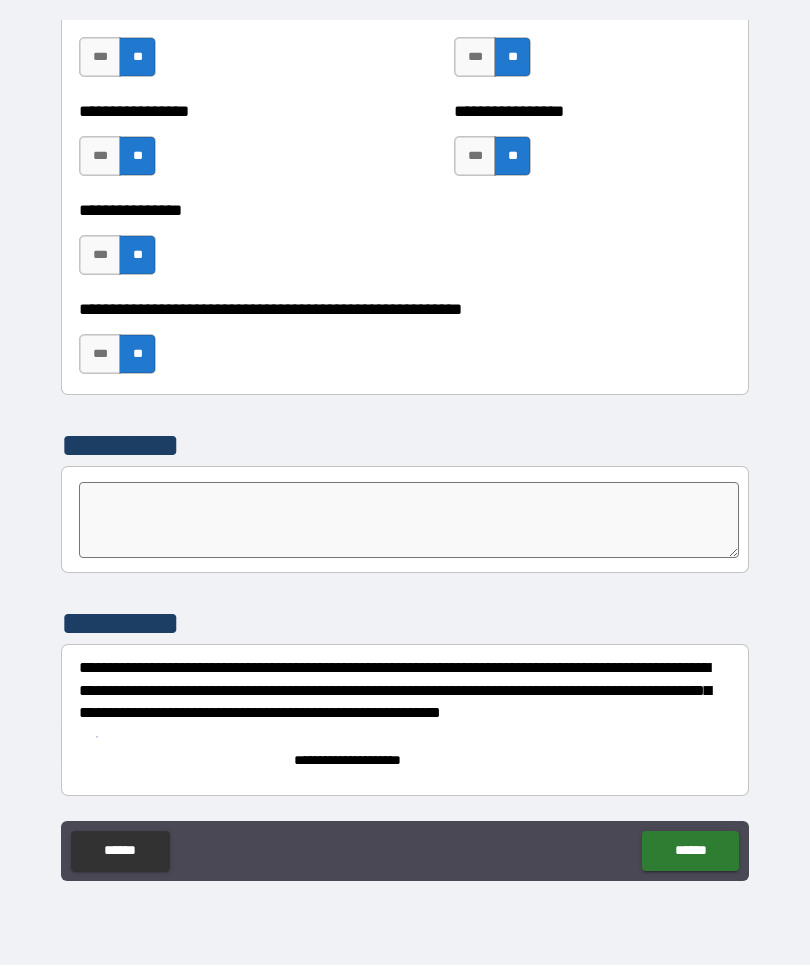 scroll, scrollTop: 6055, scrollLeft: 0, axis: vertical 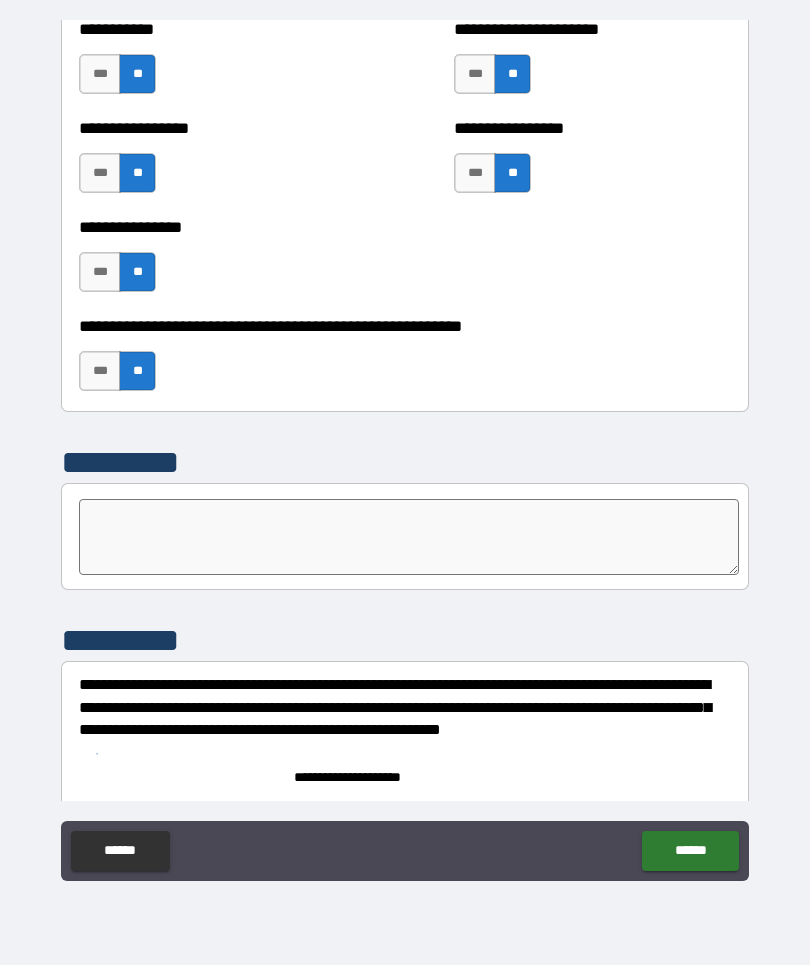 click at bounding box center [409, 538] 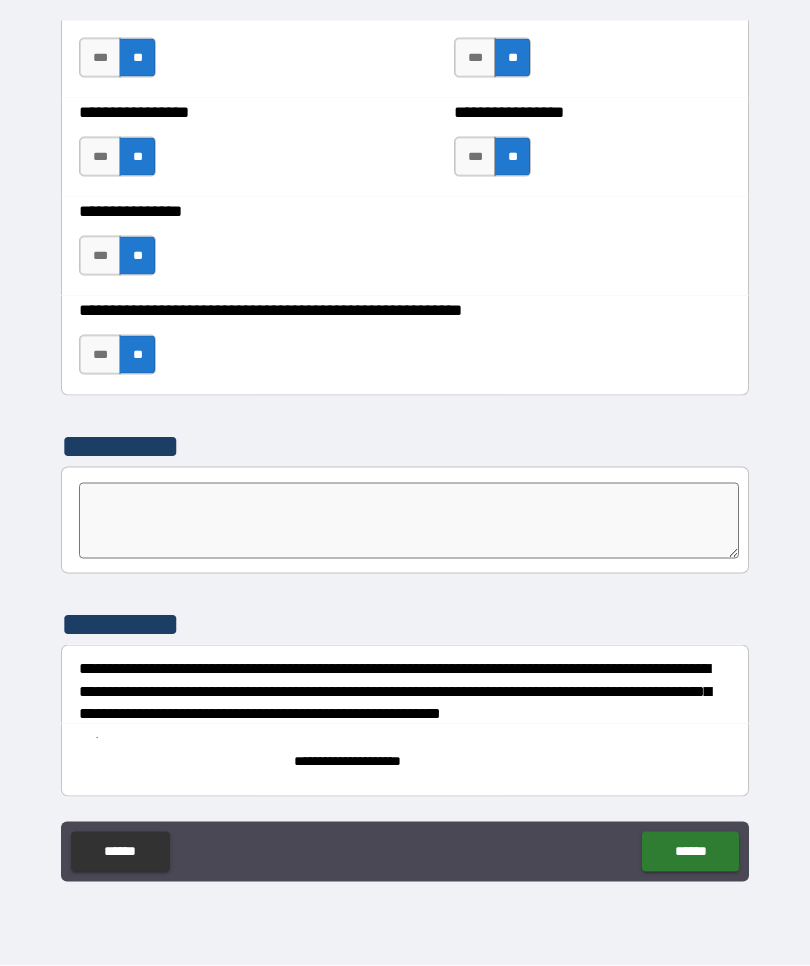 scroll, scrollTop: 6055, scrollLeft: 0, axis: vertical 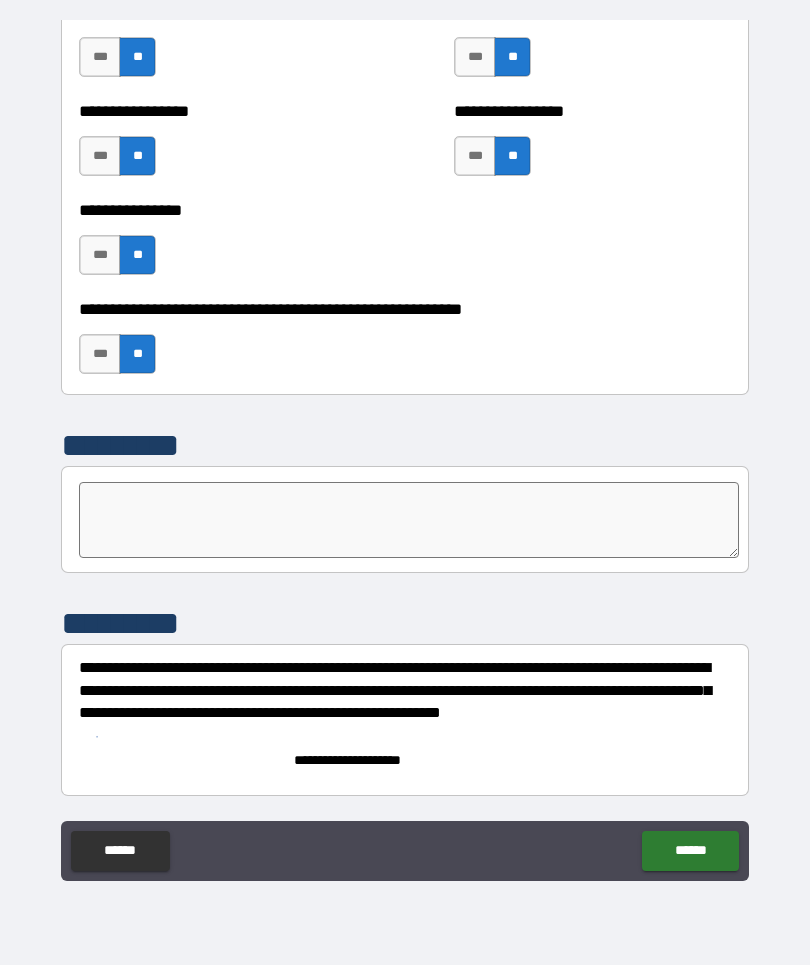 click on "**********" at bounding box center (405, 691) 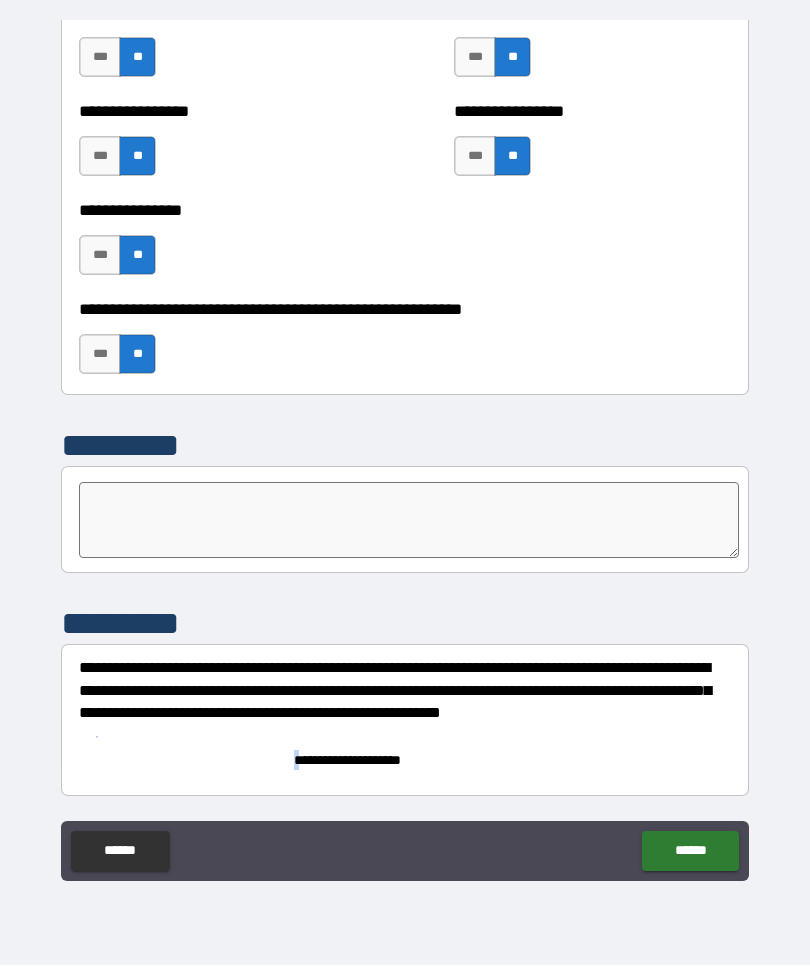 scroll, scrollTop: 6055, scrollLeft: 0, axis: vertical 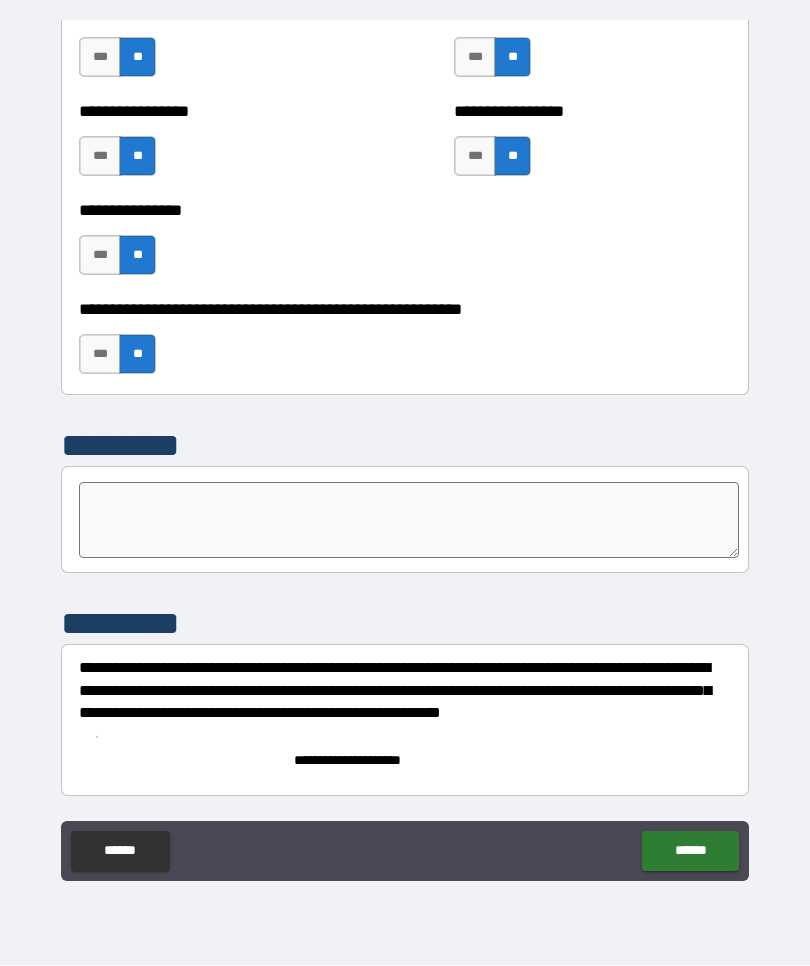 click on "**********" at bounding box center (367, 761) 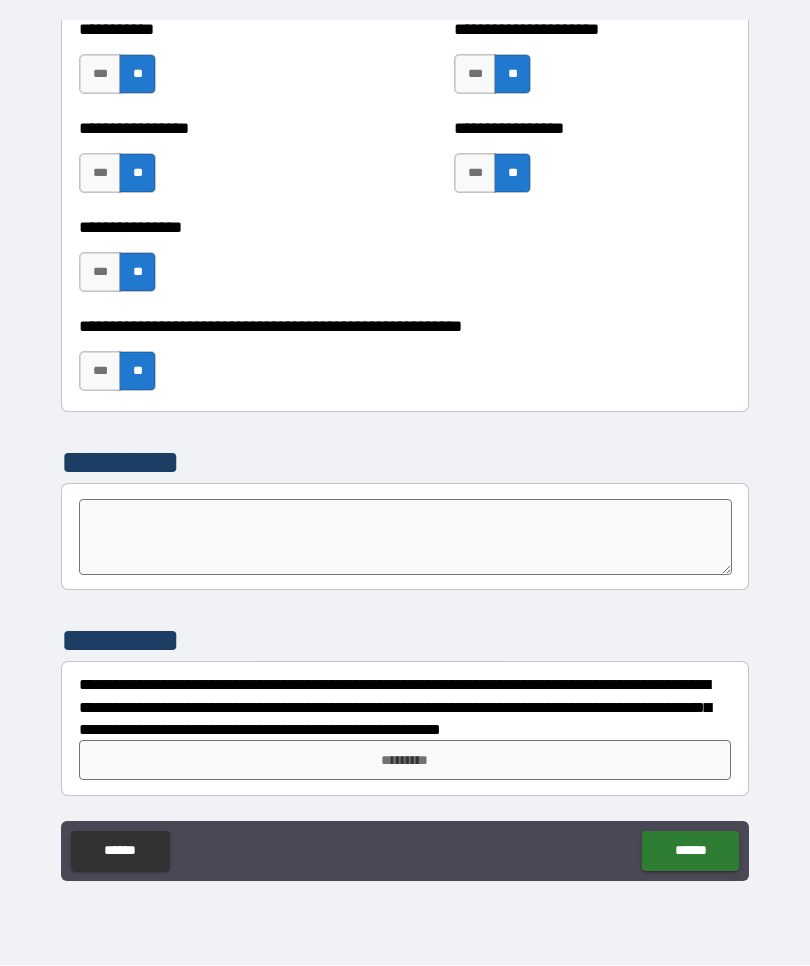 scroll, scrollTop: 6038, scrollLeft: 0, axis: vertical 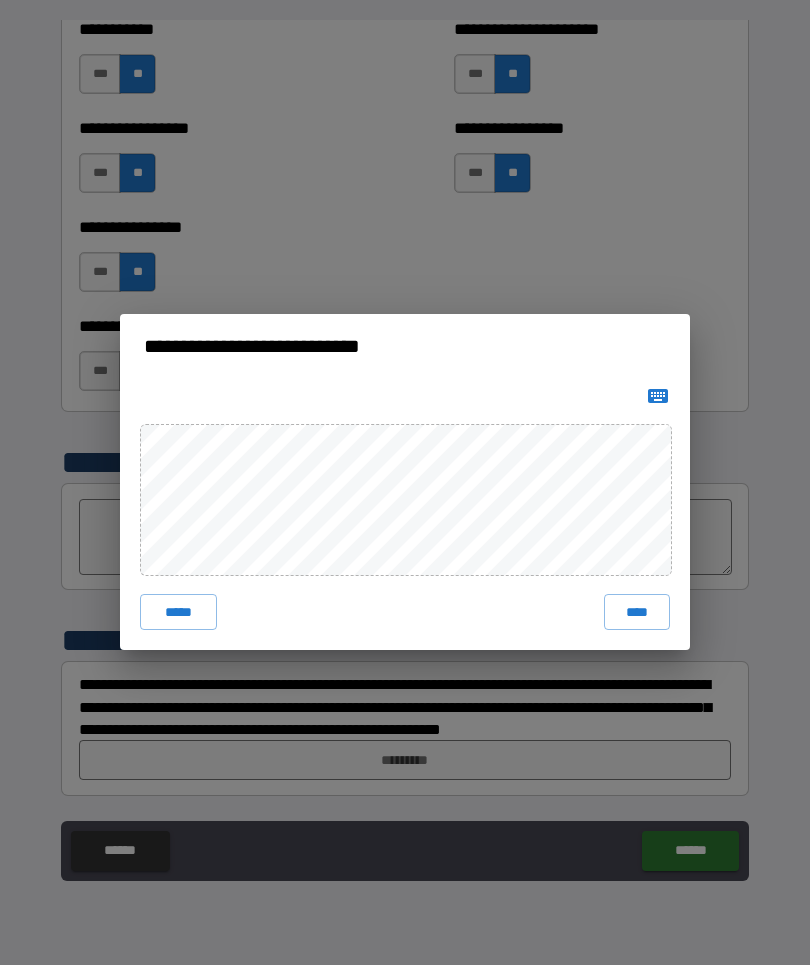 click on "****" at bounding box center [637, 613] 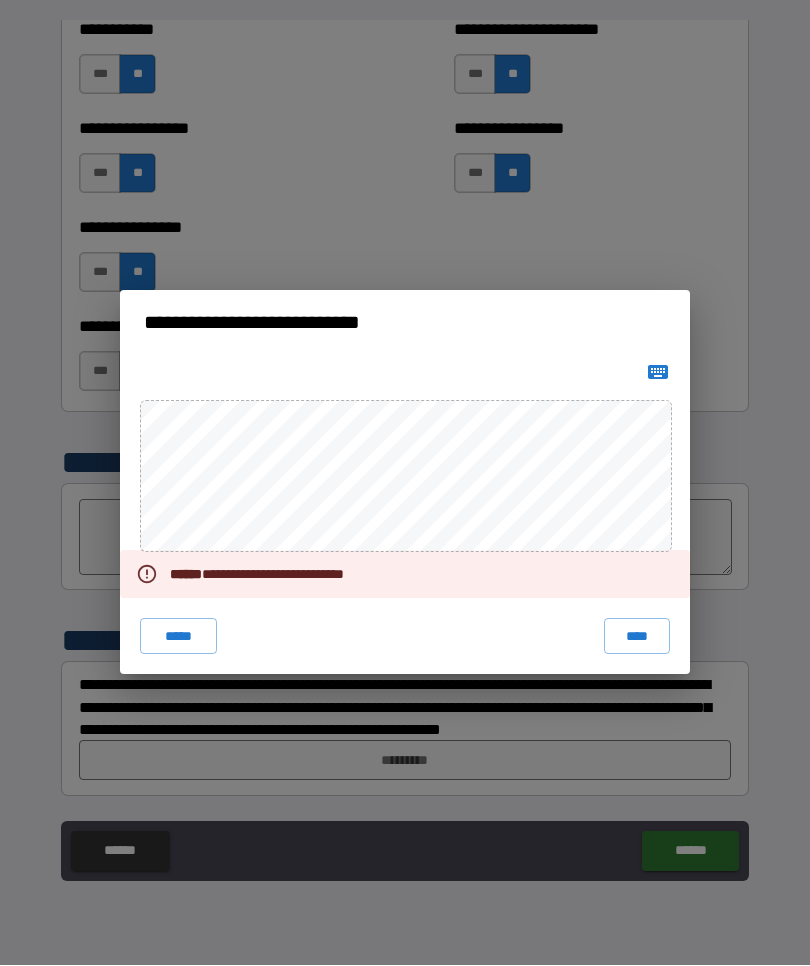 click 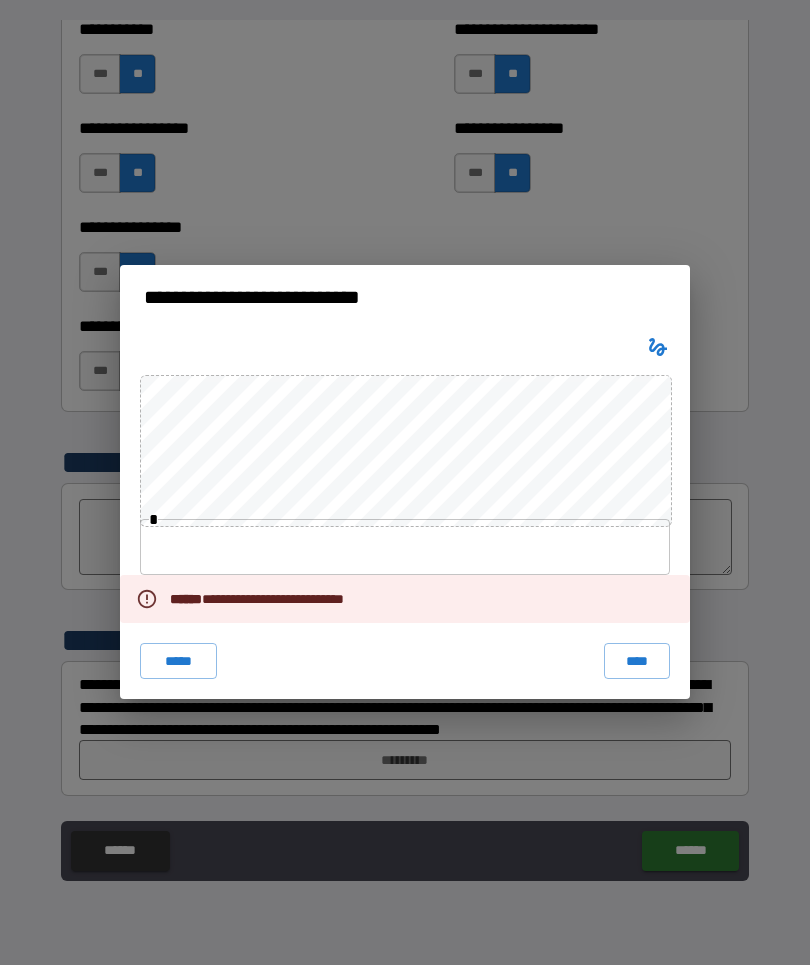 click on "*****" at bounding box center [178, 662] 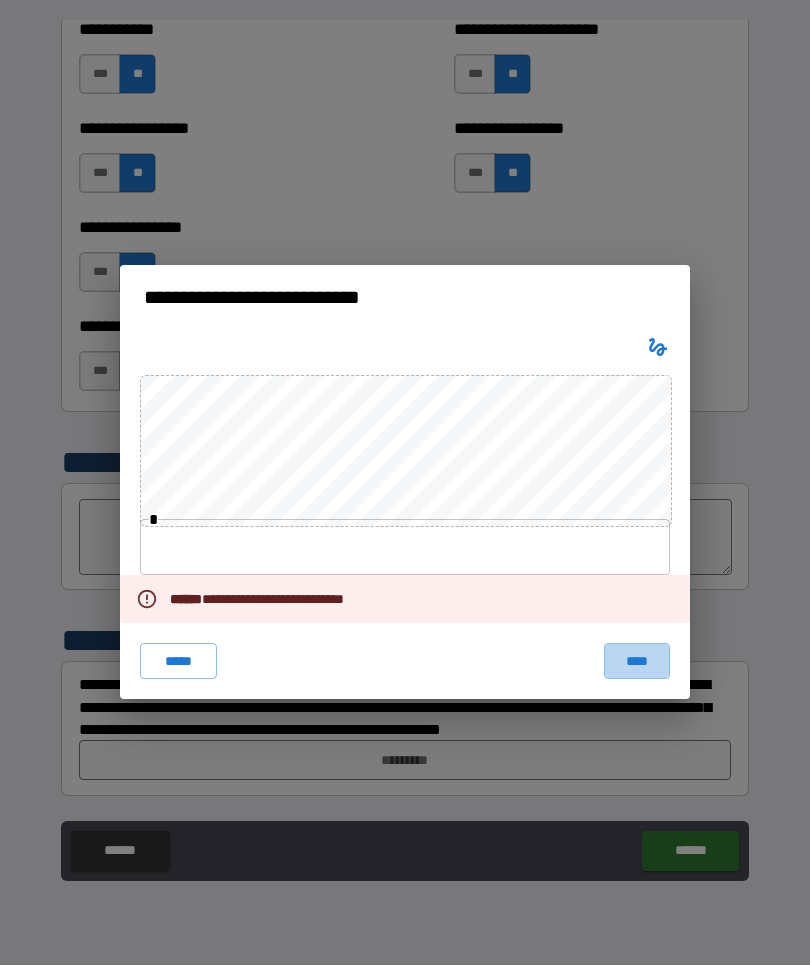 click on "****" at bounding box center (637, 662) 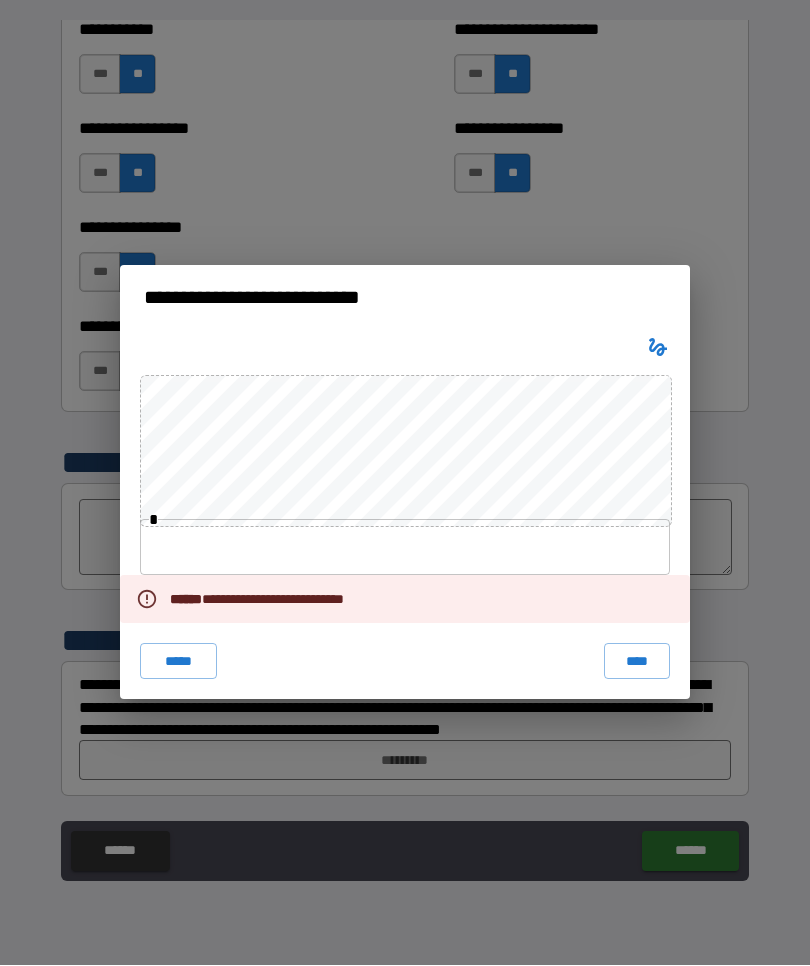 click 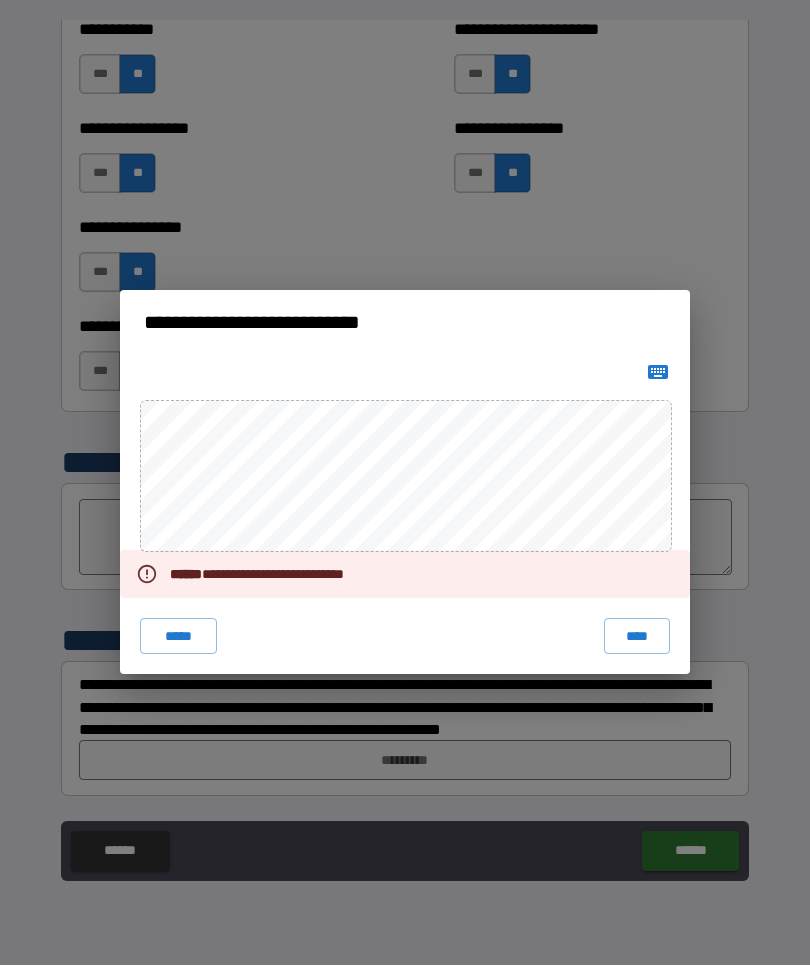 click 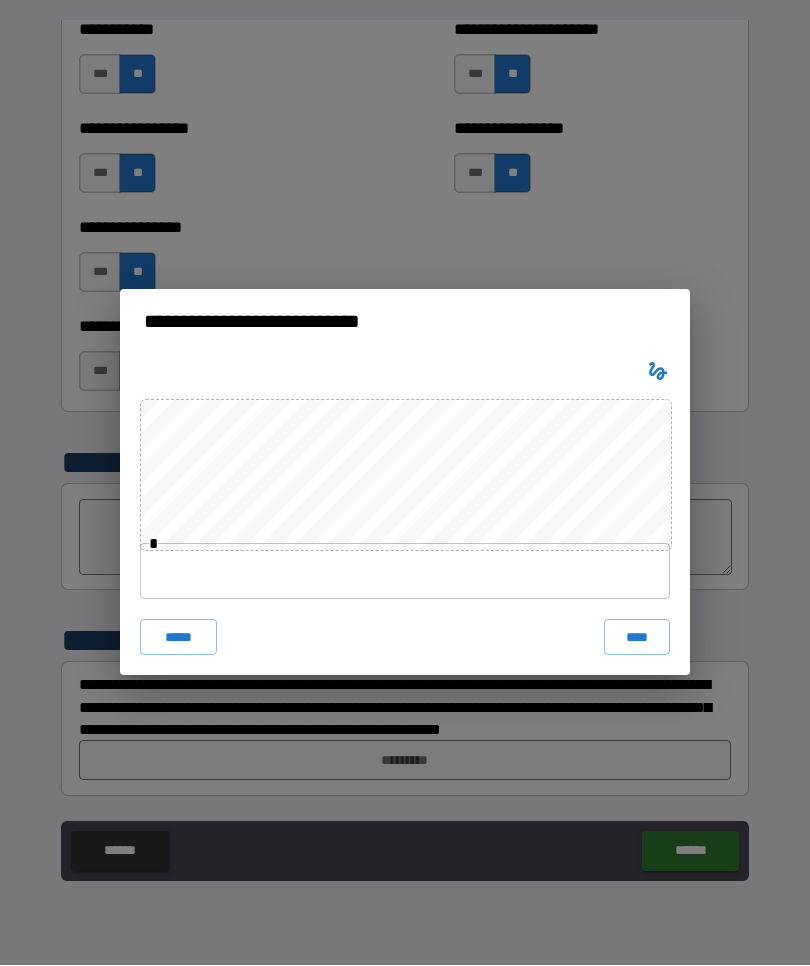 click on "****" at bounding box center (637, 638) 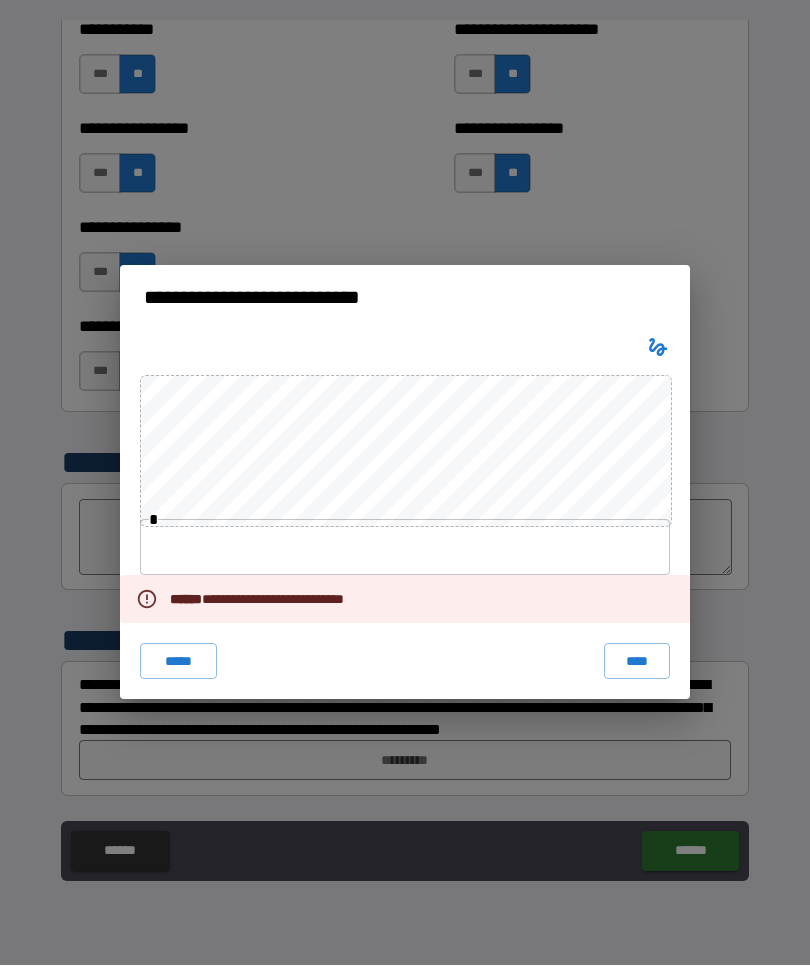 click on "*****" at bounding box center [178, 662] 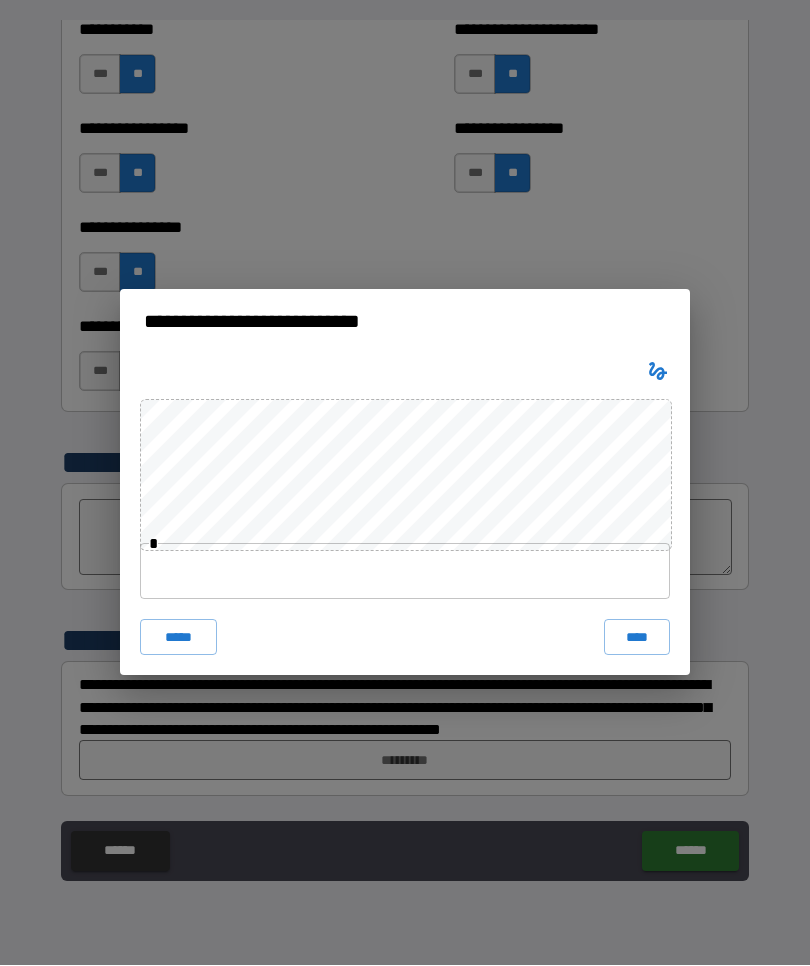 click on "**********" at bounding box center [405, 483] 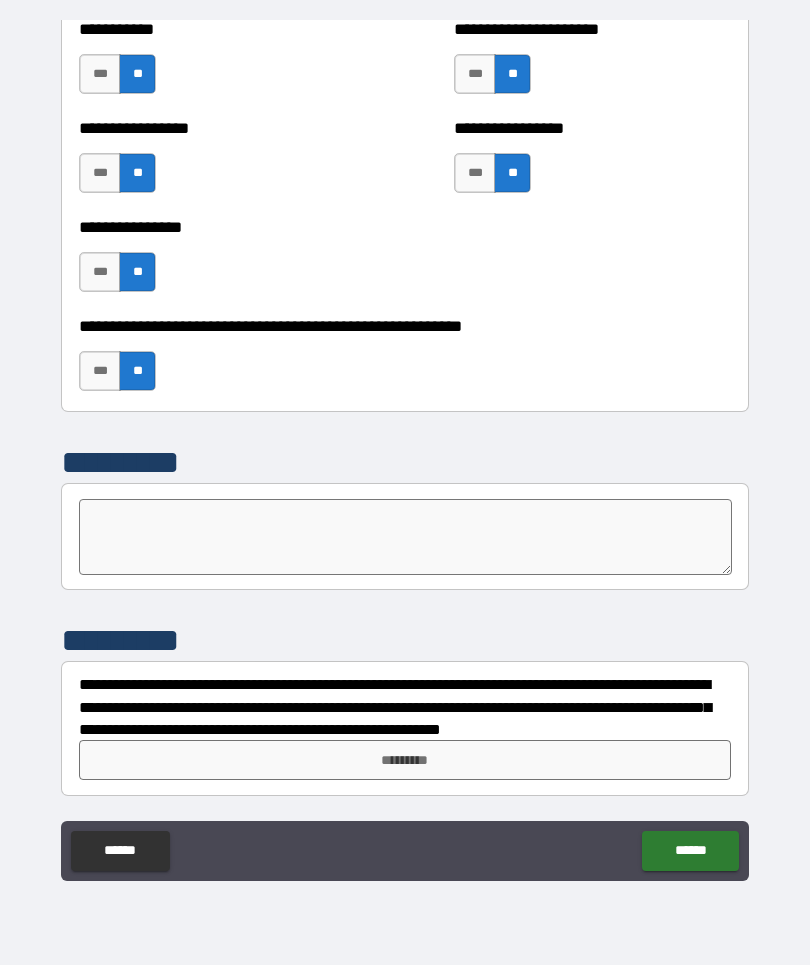 scroll, scrollTop: 6038, scrollLeft: 0, axis: vertical 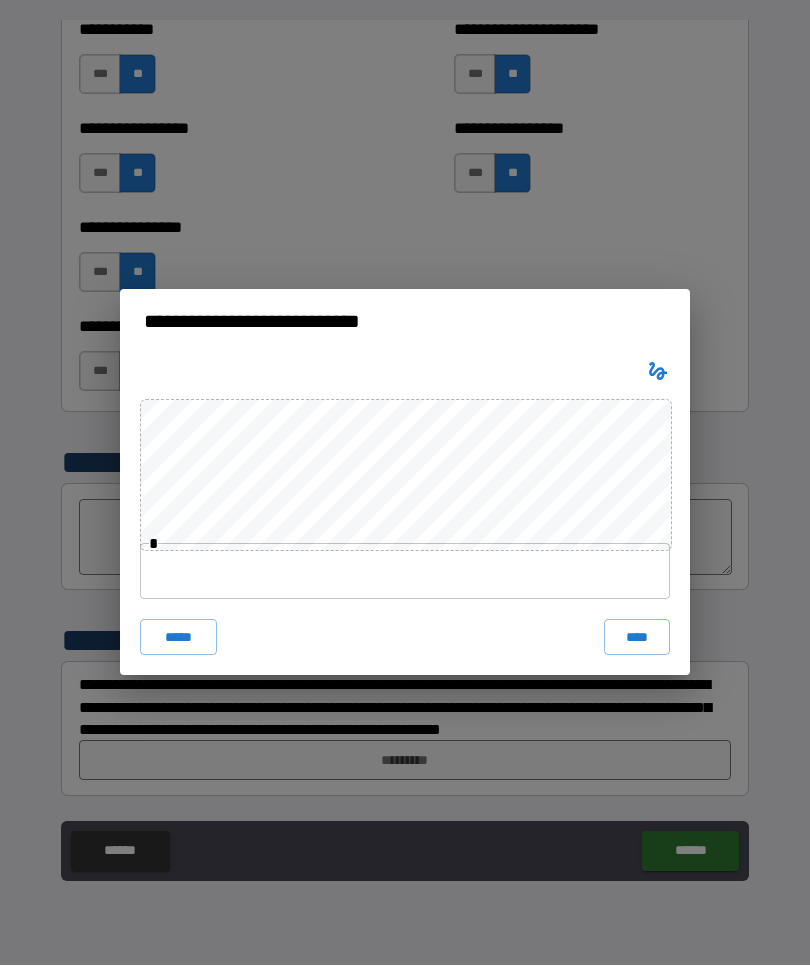 click 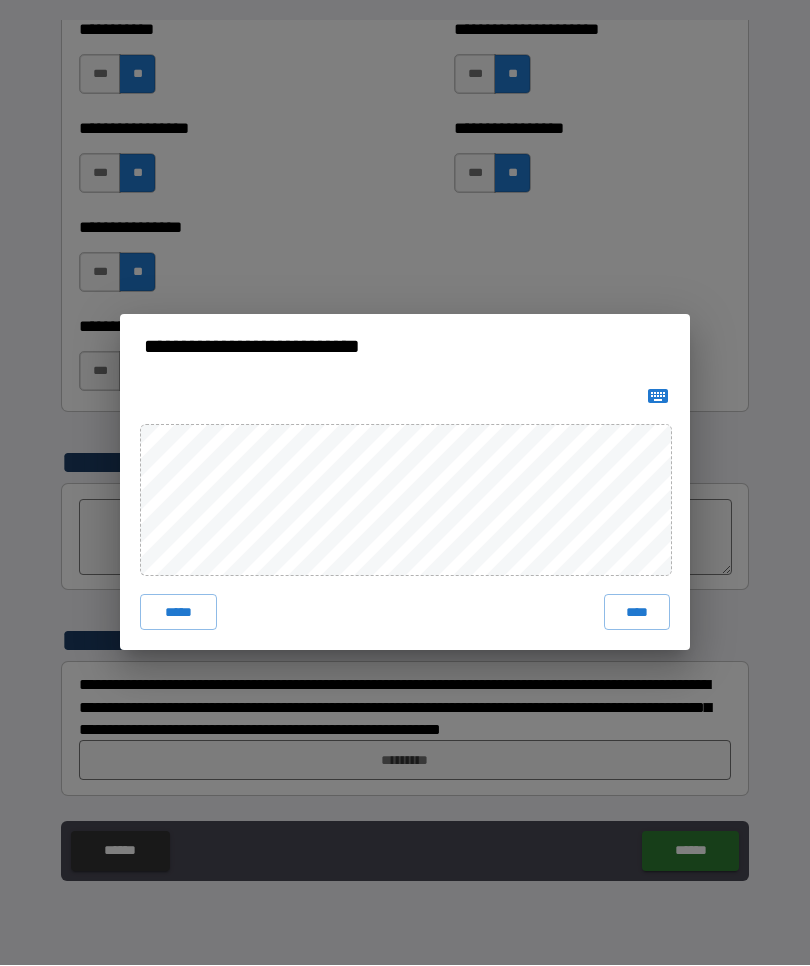 click 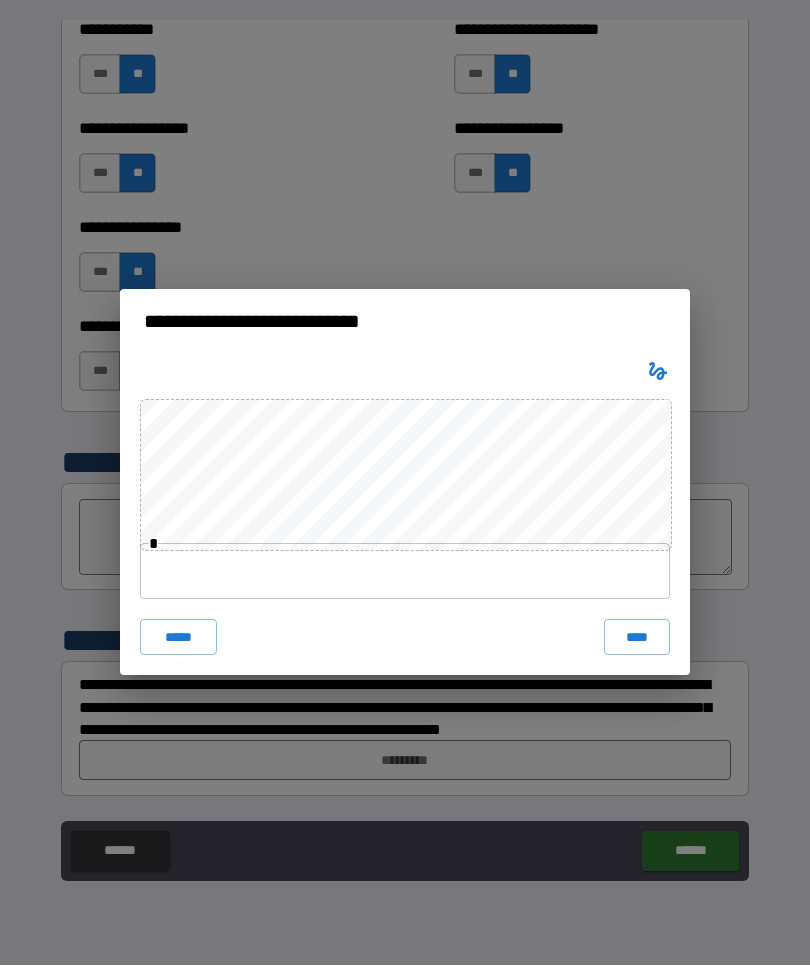 click at bounding box center [405, 572] 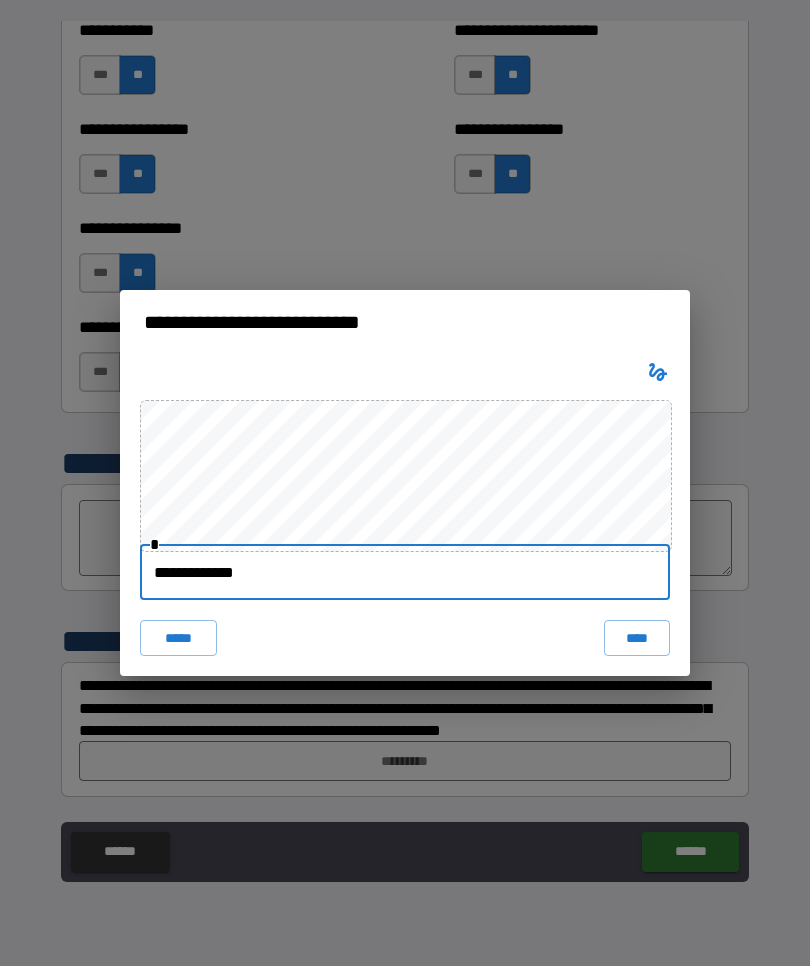 type on "**********" 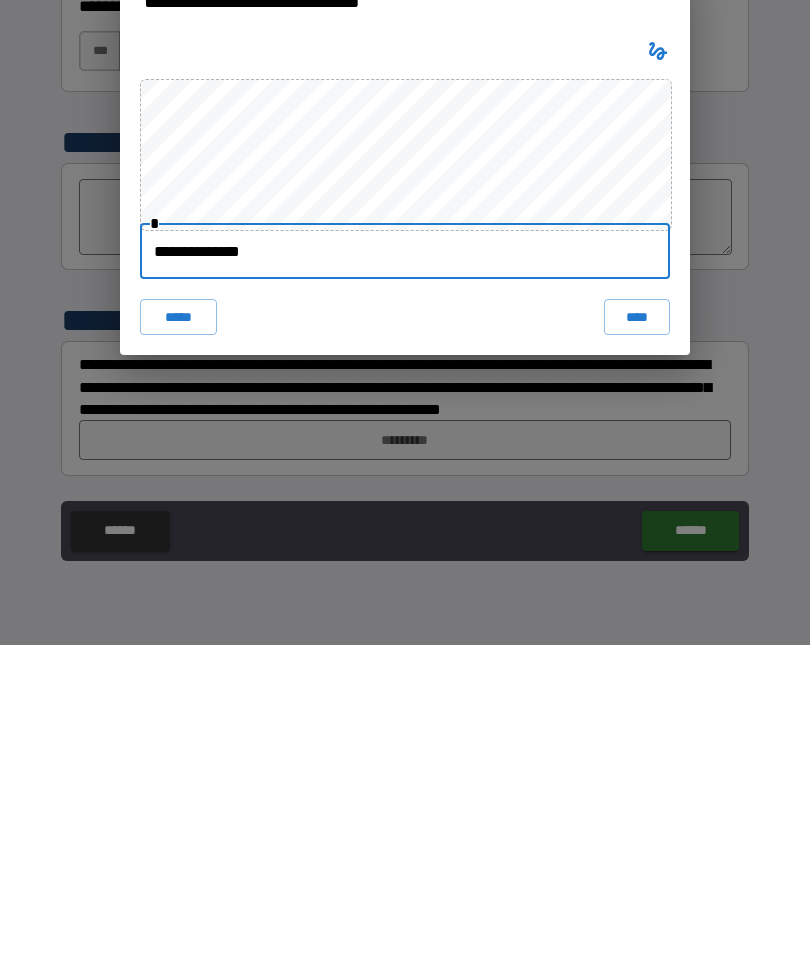 click on "**********" at bounding box center (405, 483) 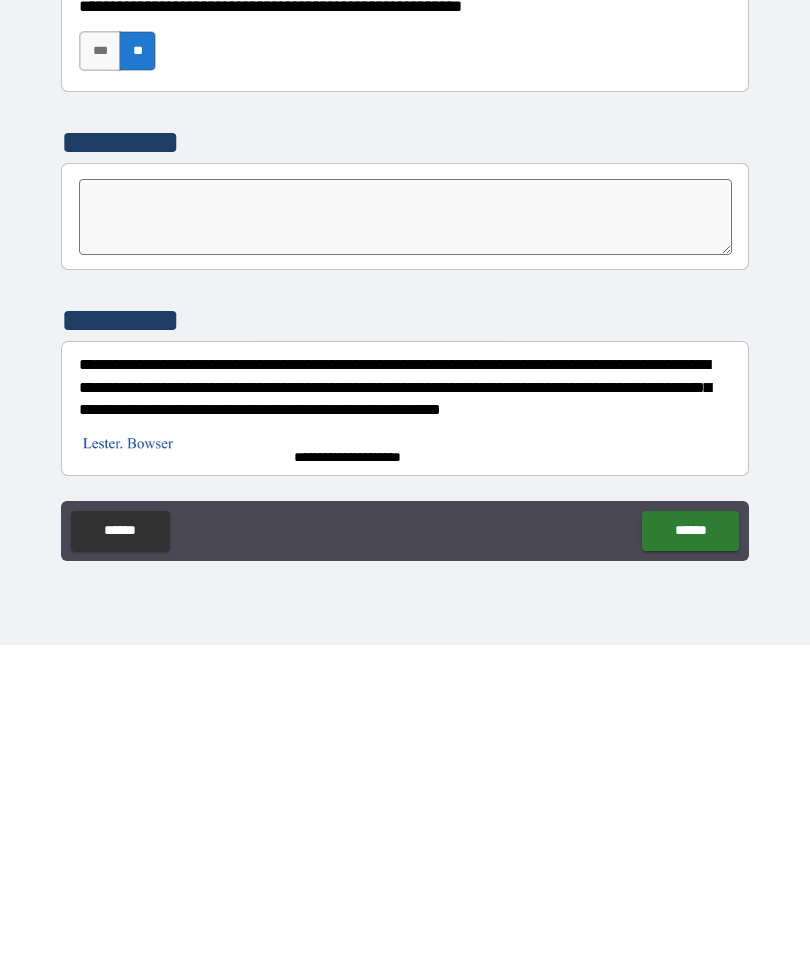 scroll, scrollTop: 6028, scrollLeft: 0, axis: vertical 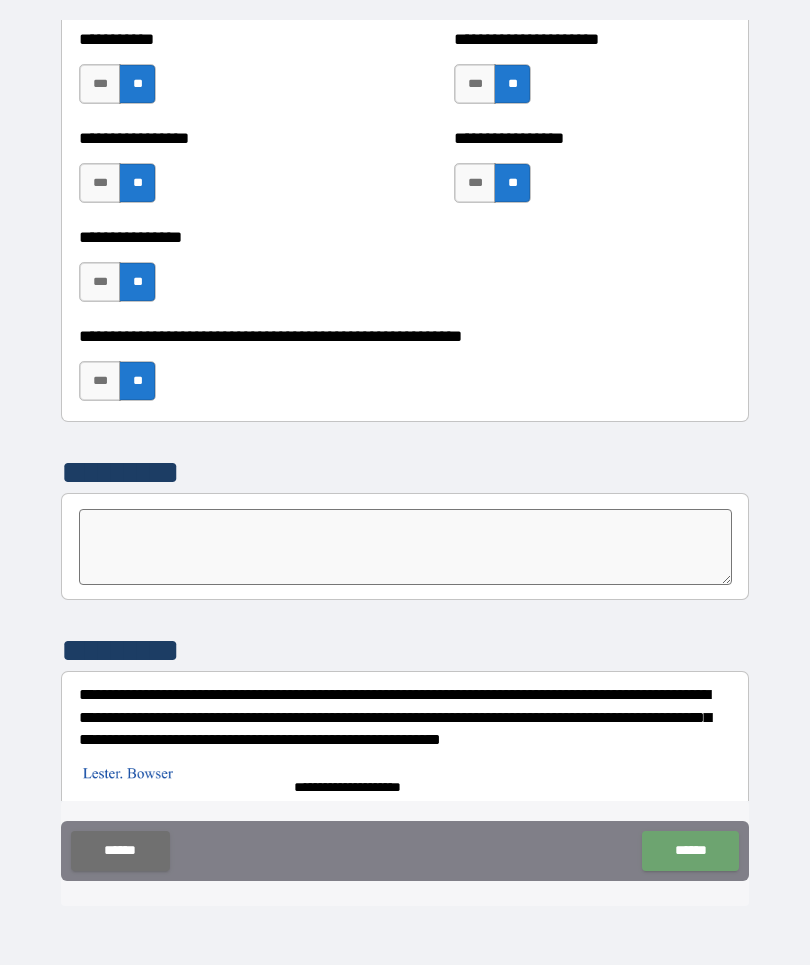 click on "******" at bounding box center (690, 852) 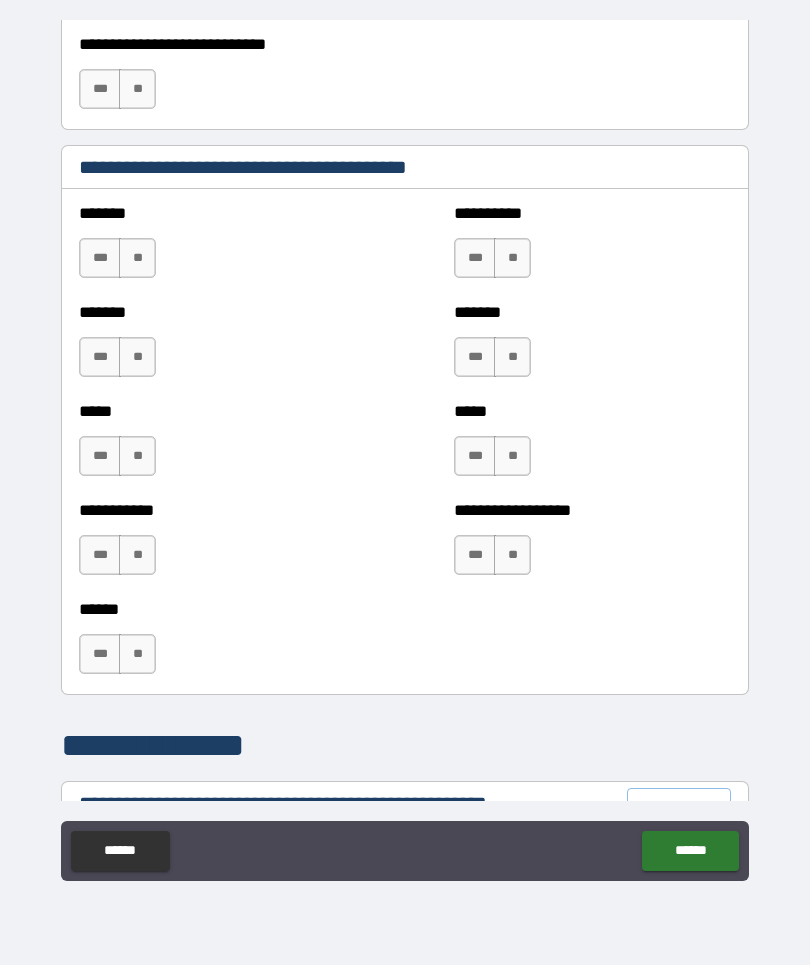 scroll, scrollTop: 1614, scrollLeft: 0, axis: vertical 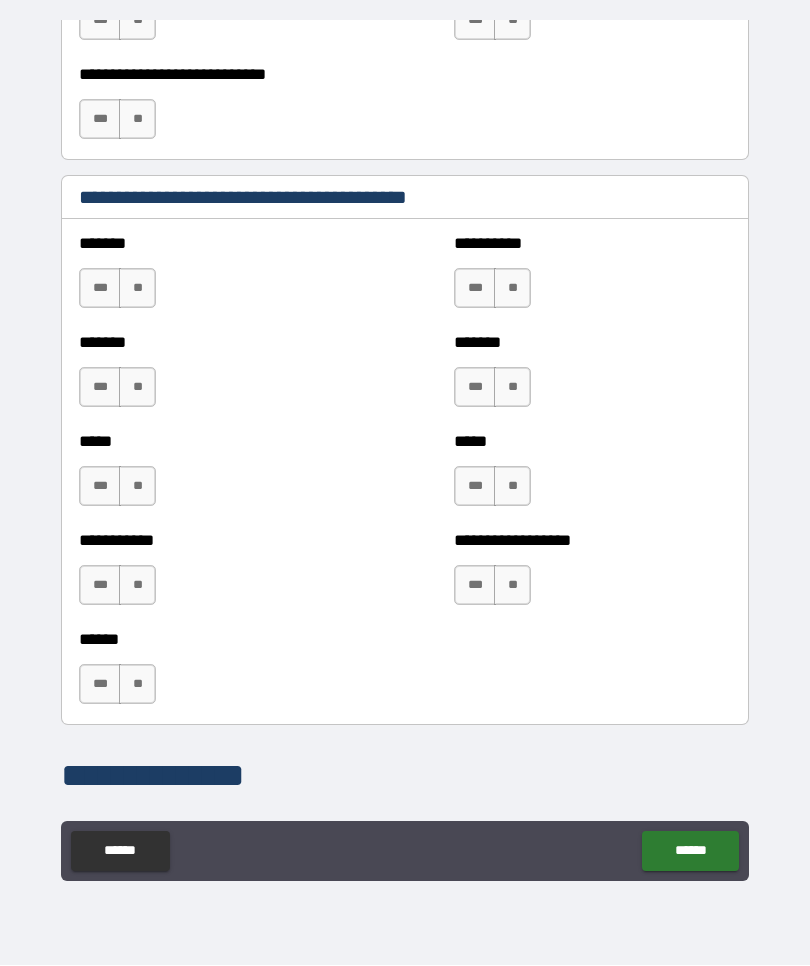 click on "**" at bounding box center (137, 289) 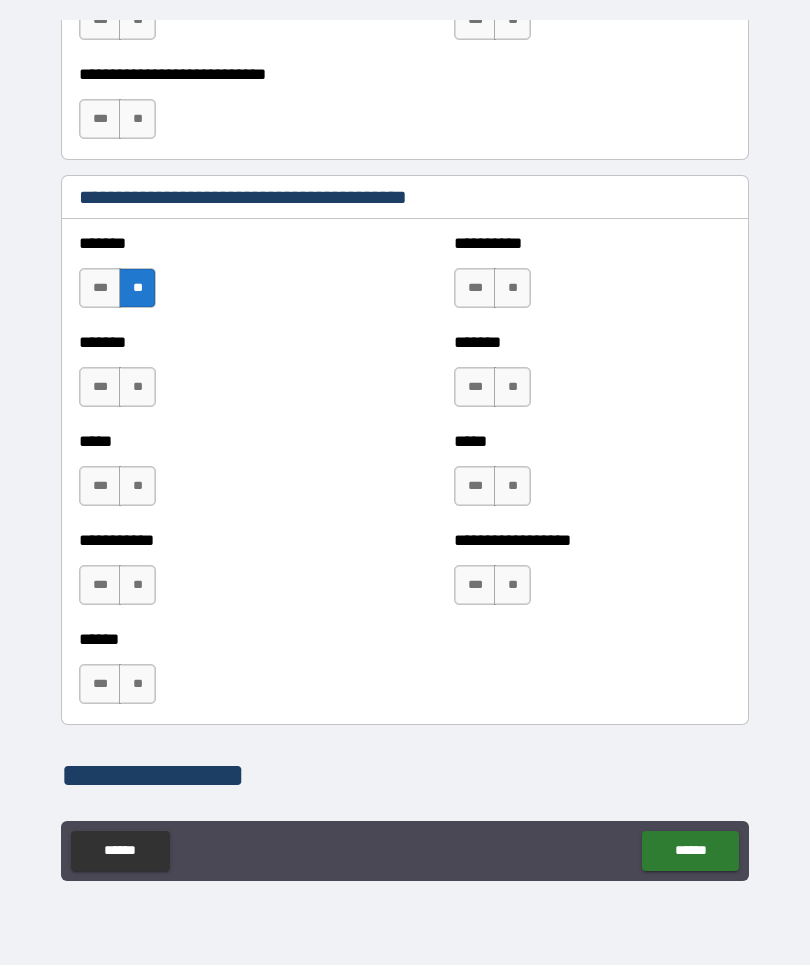 click on "**" at bounding box center [137, 388] 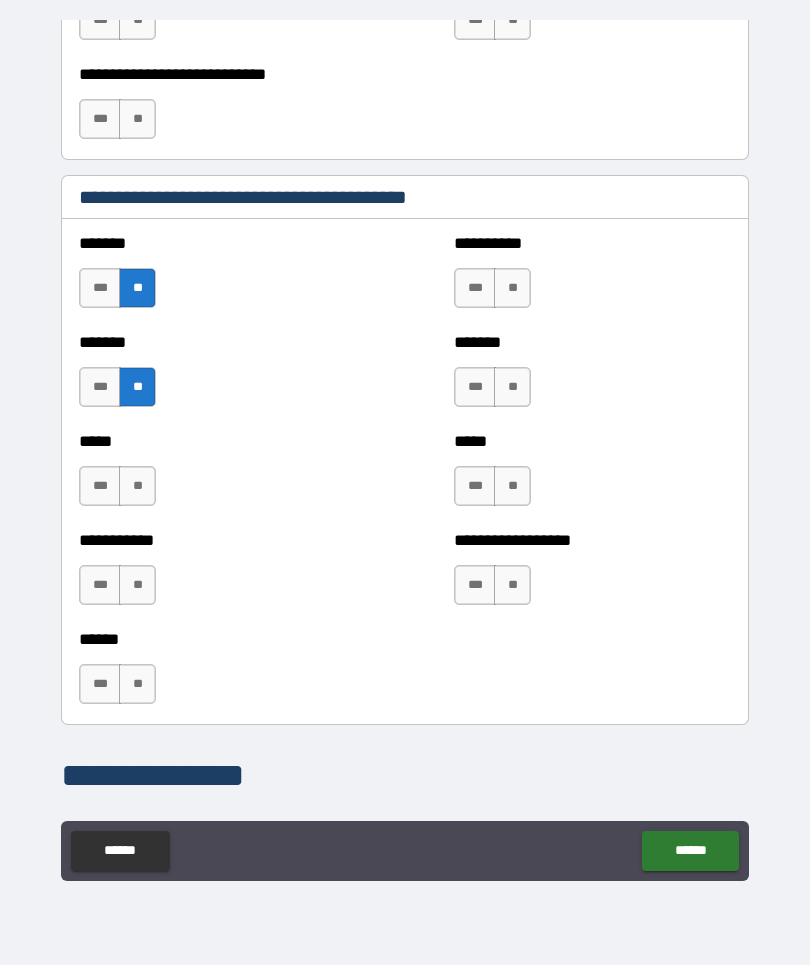 click on "**" at bounding box center (137, 487) 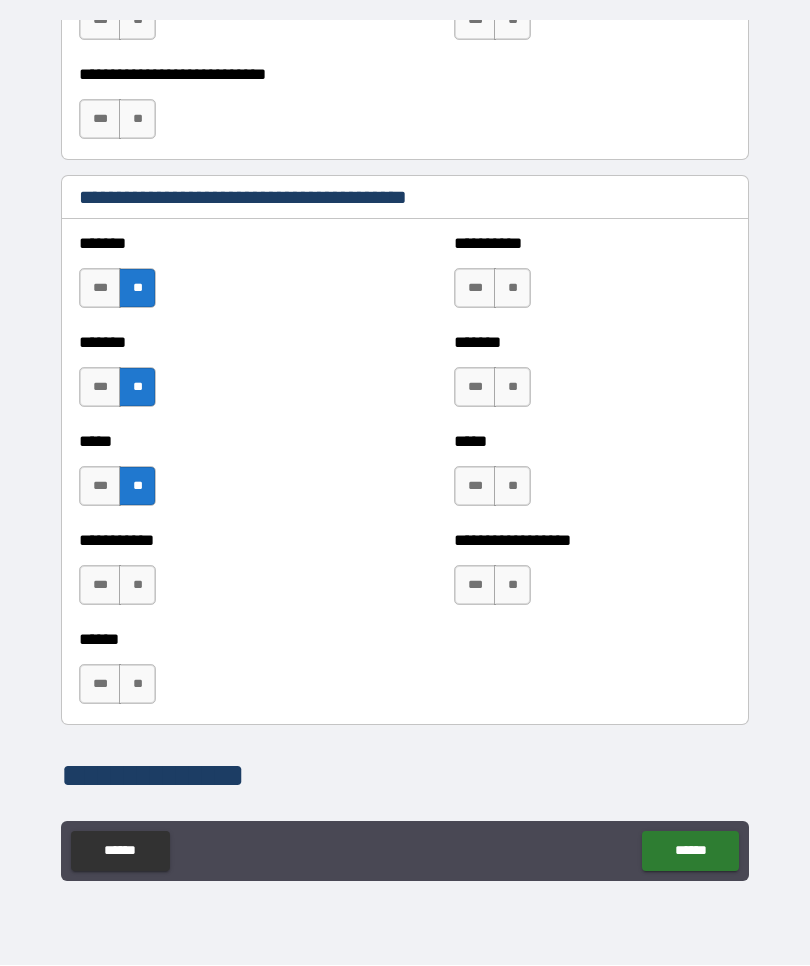 click on "**" at bounding box center [137, 586] 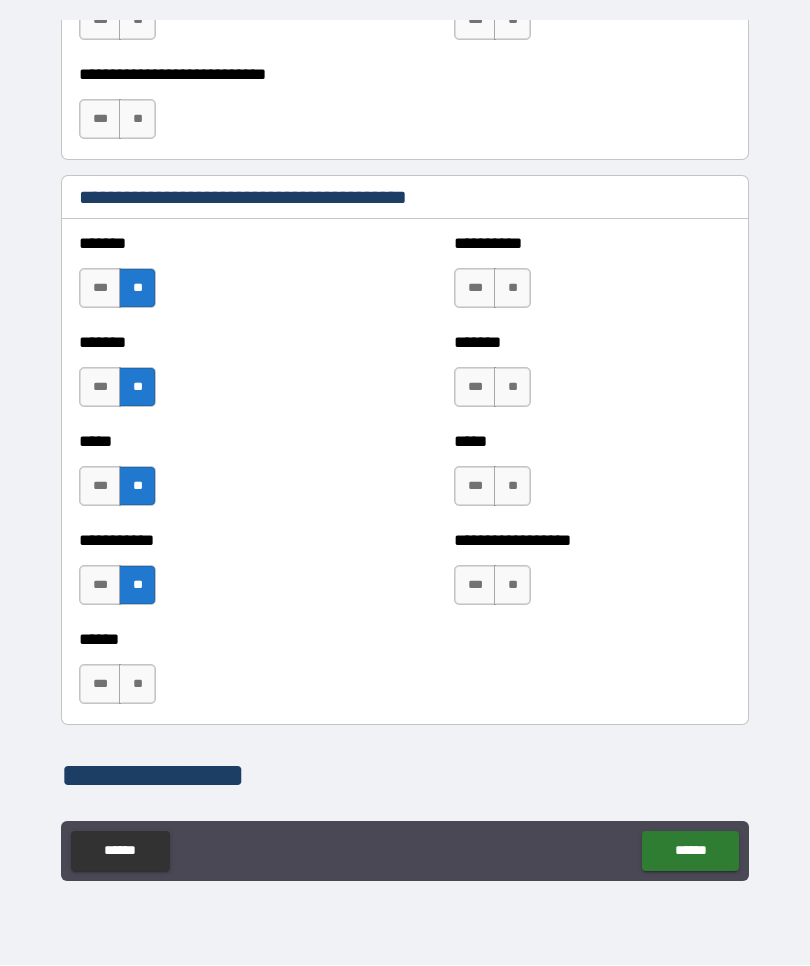click on "****** *** **" at bounding box center (405, 675) 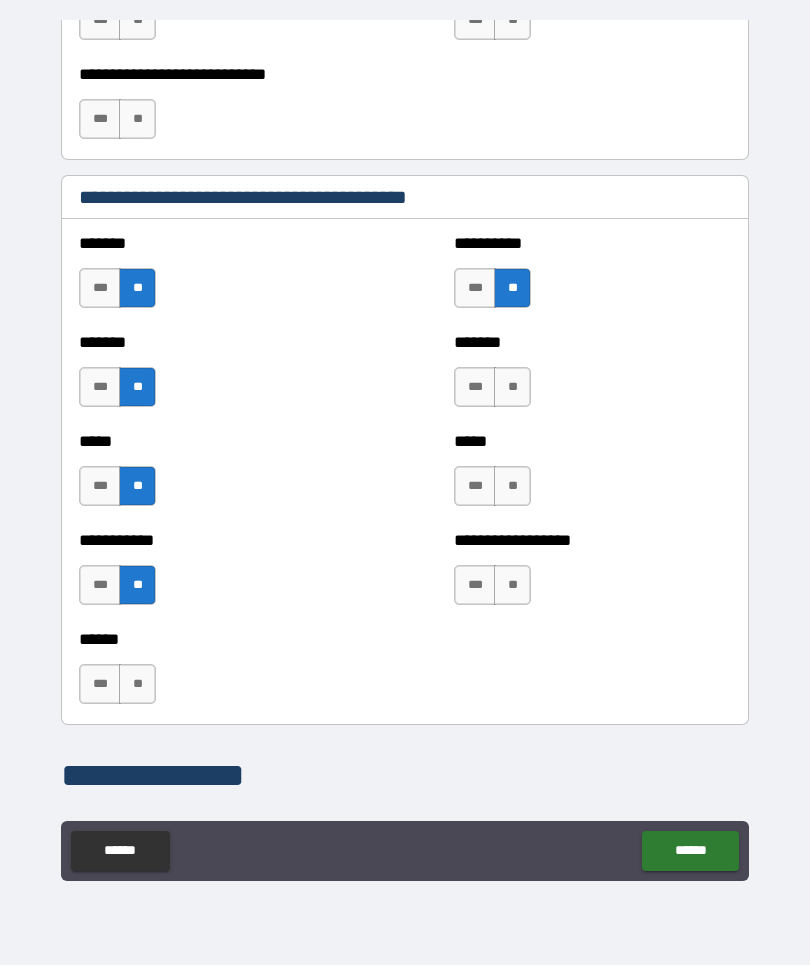 click on "**" at bounding box center (512, 388) 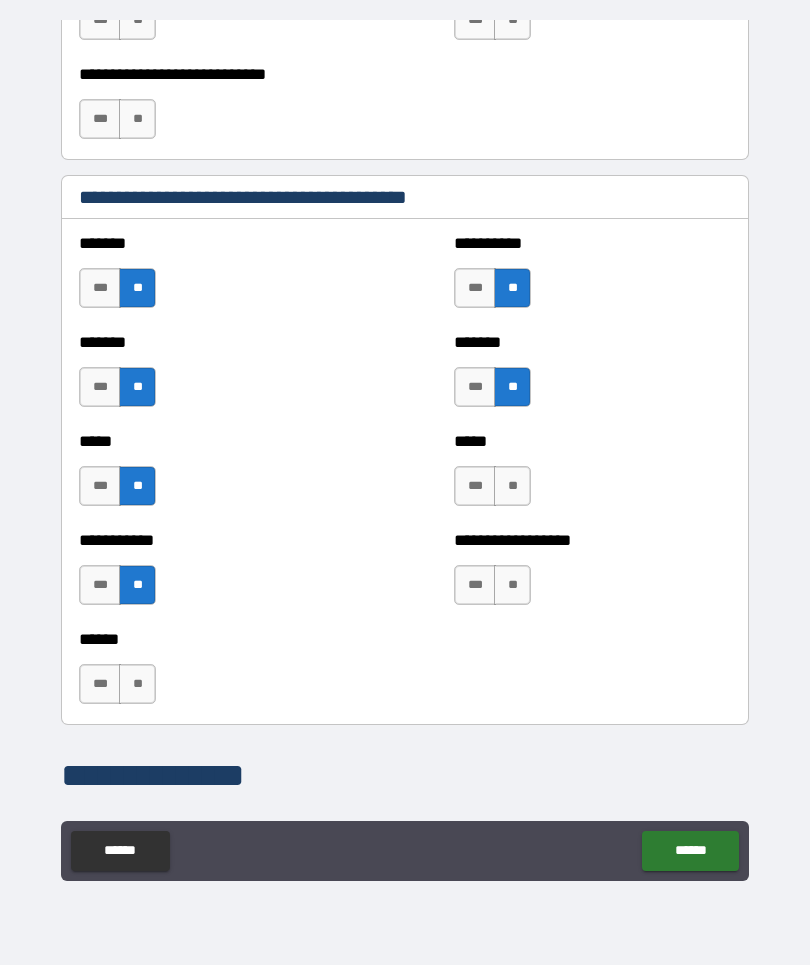 click on "**" at bounding box center [512, 487] 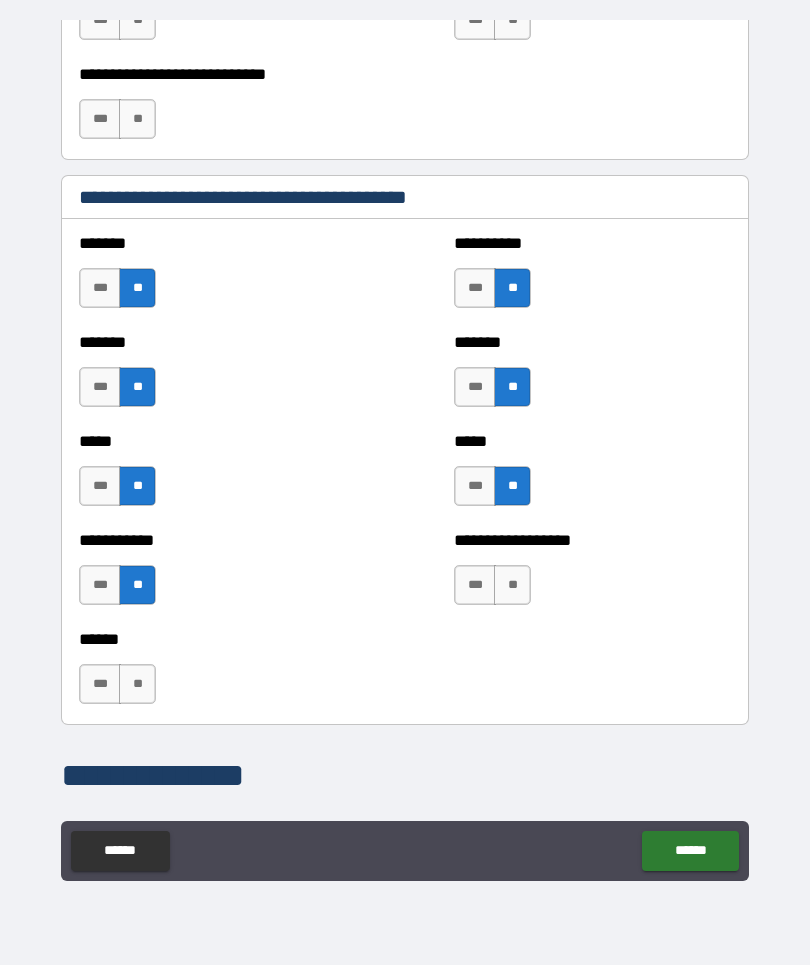 click on "**" at bounding box center (512, 586) 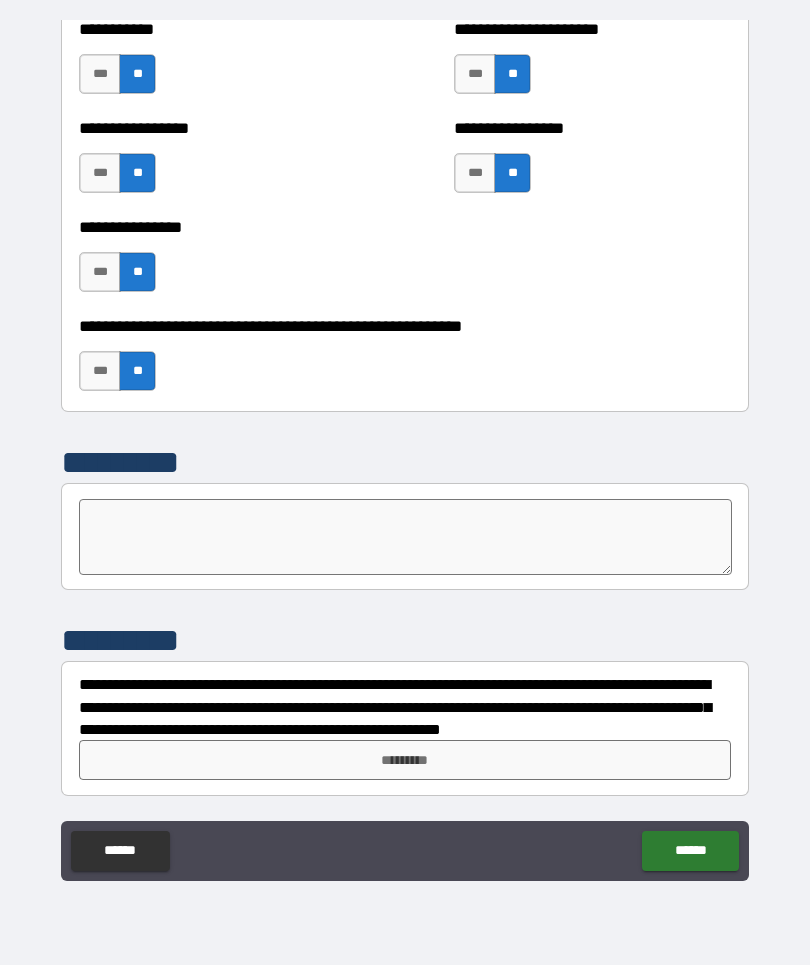 scroll, scrollTop: 6038, scrollLeft: 0, axis: vertical 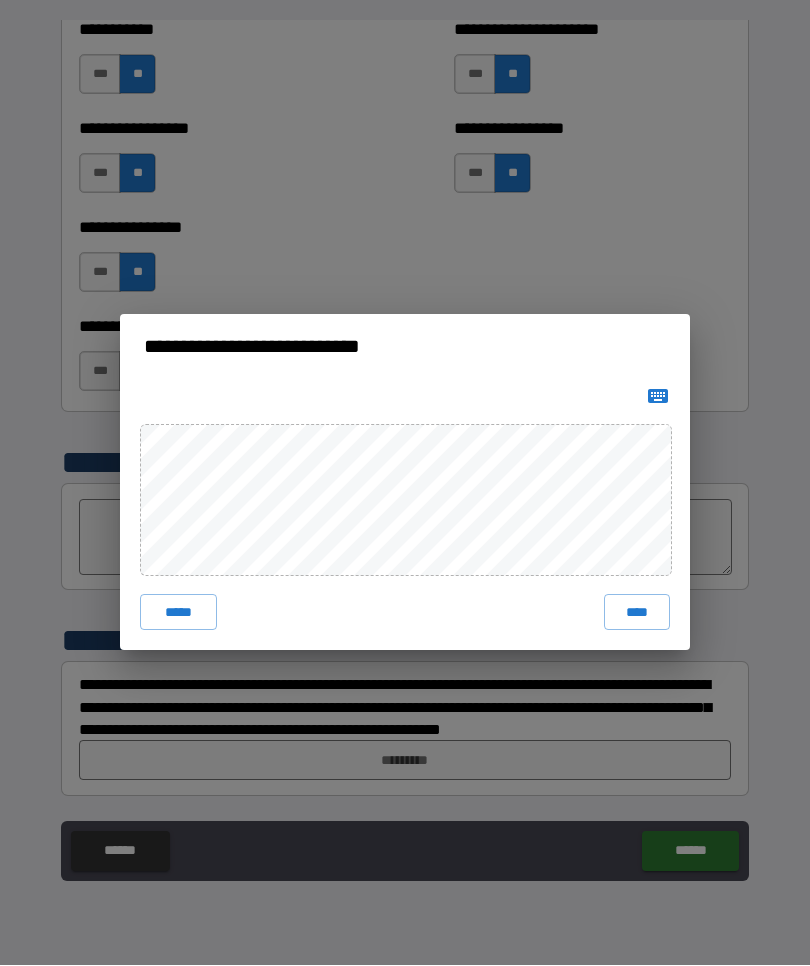 click 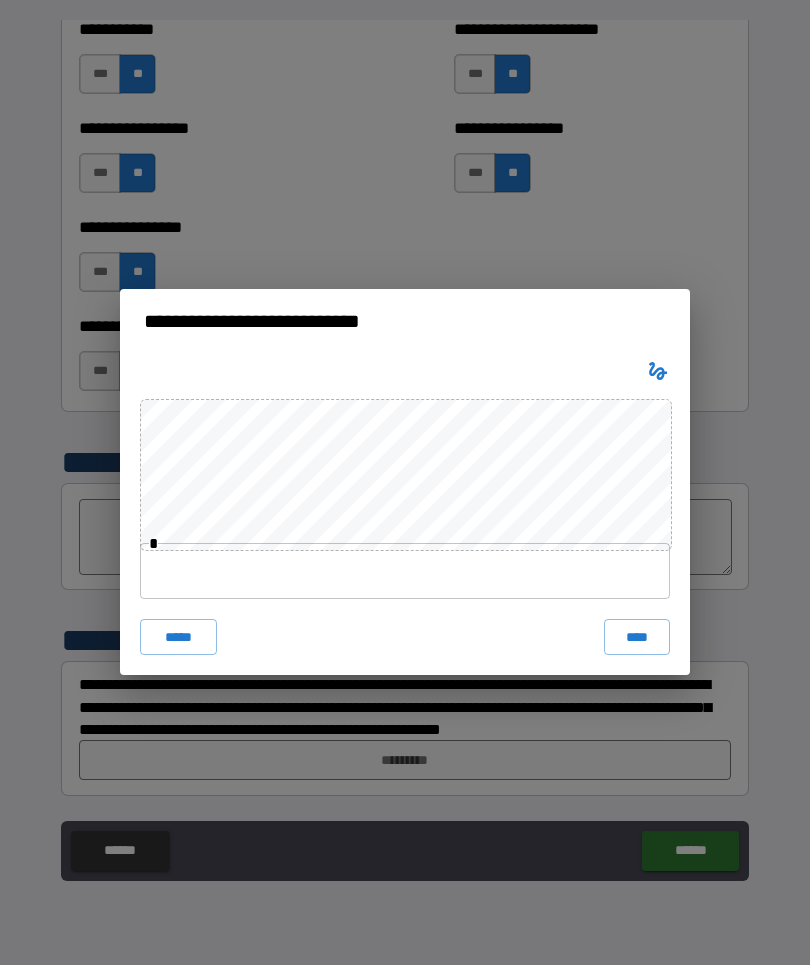 click on "**********" at bounding box center (405, 483) 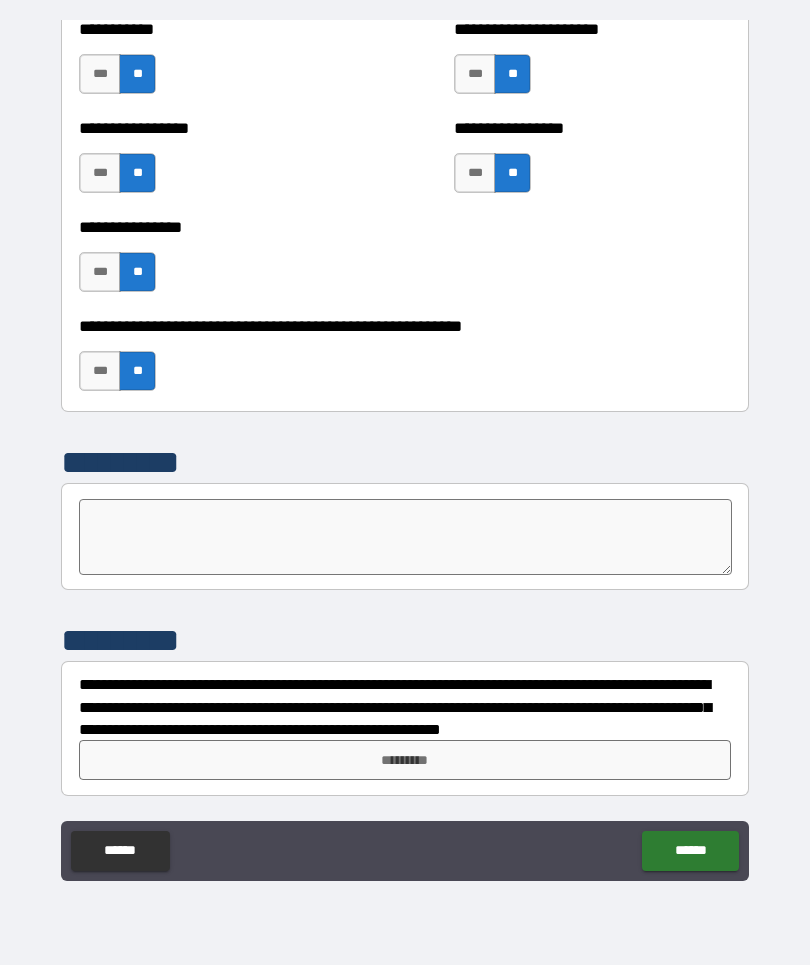 click on "*********" at bounding box center (405, 761) 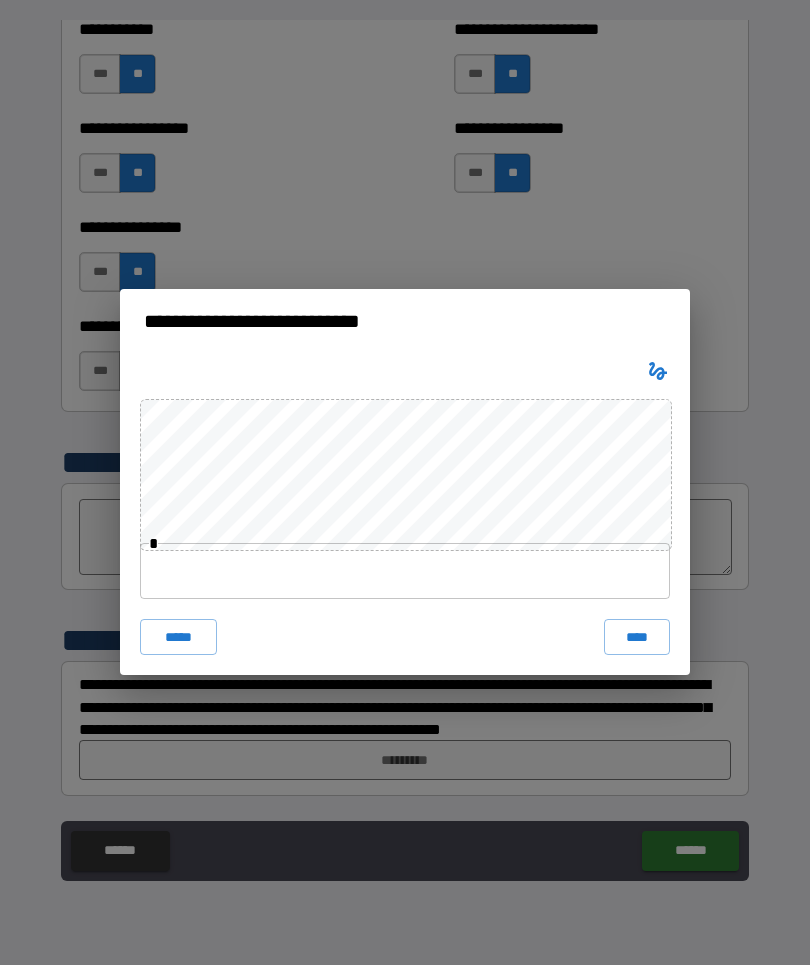 click 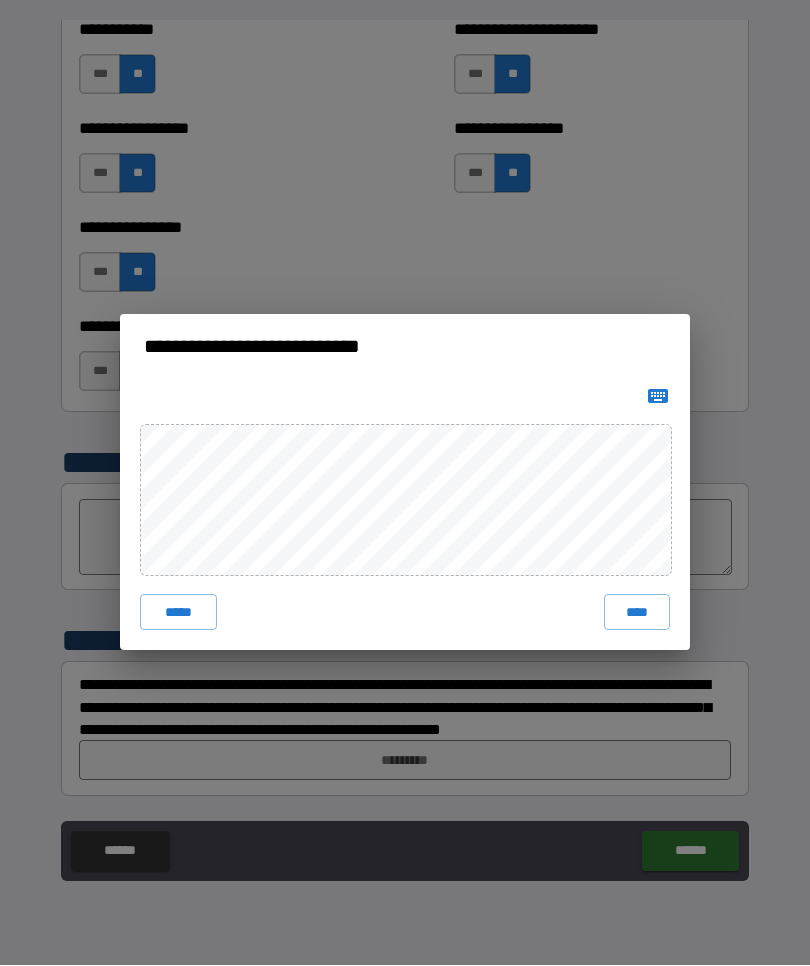 click 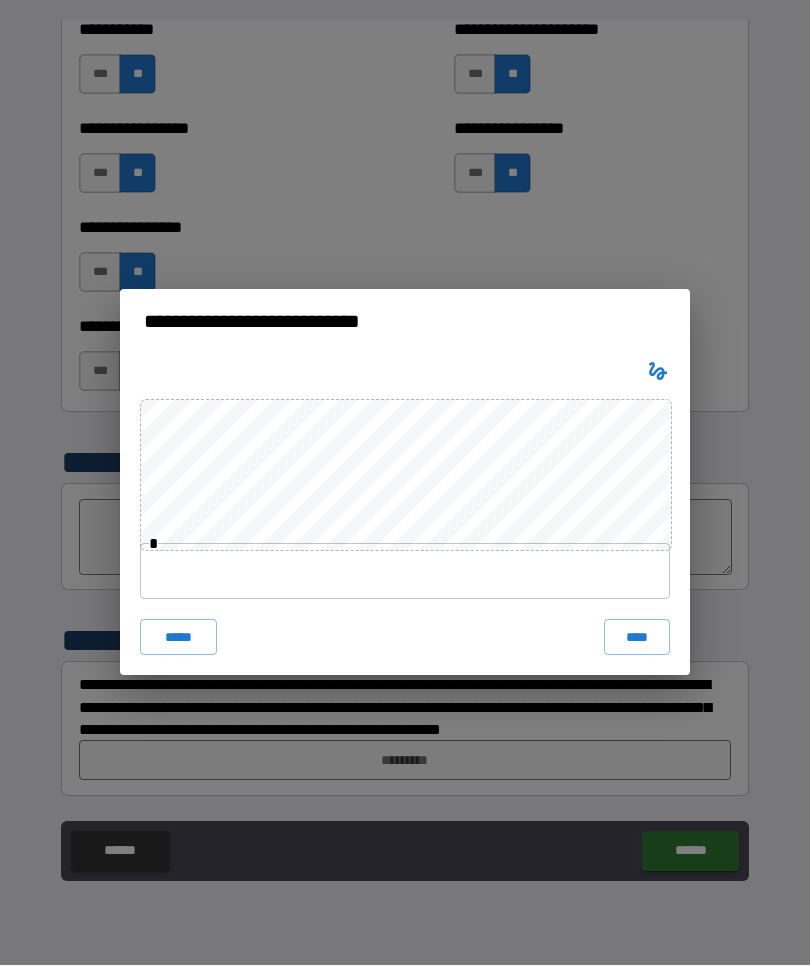 click on "**********" at bounding box center [405, 483] 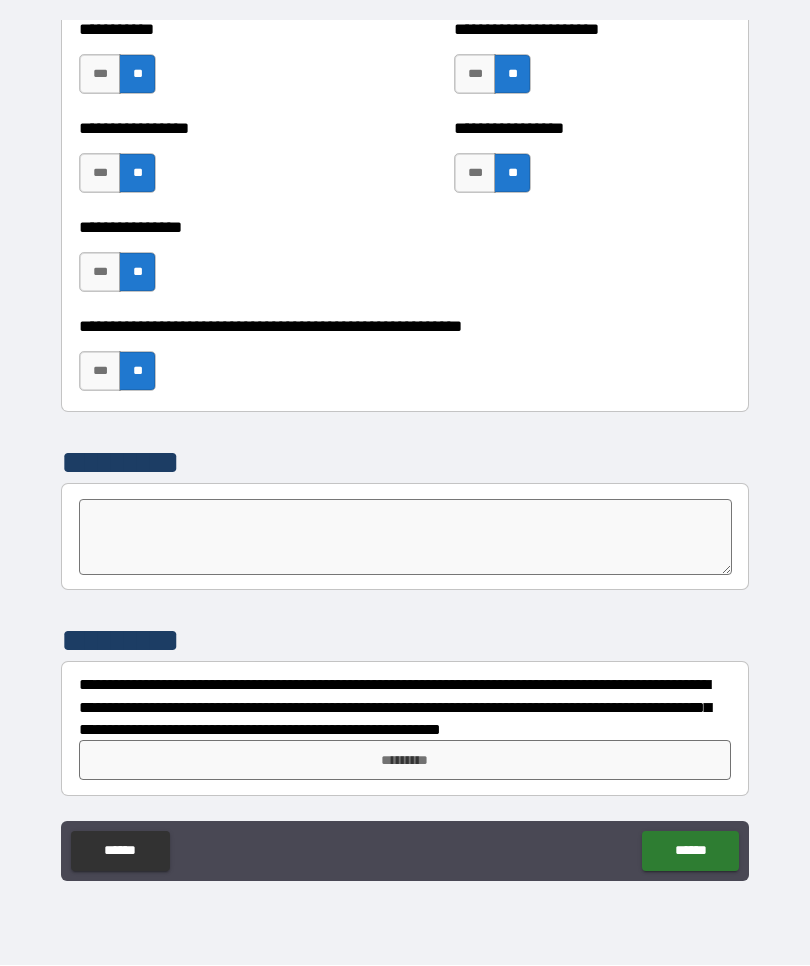 scroll, scrollTop: 6038, scrollLeft: 0, axis: vertical 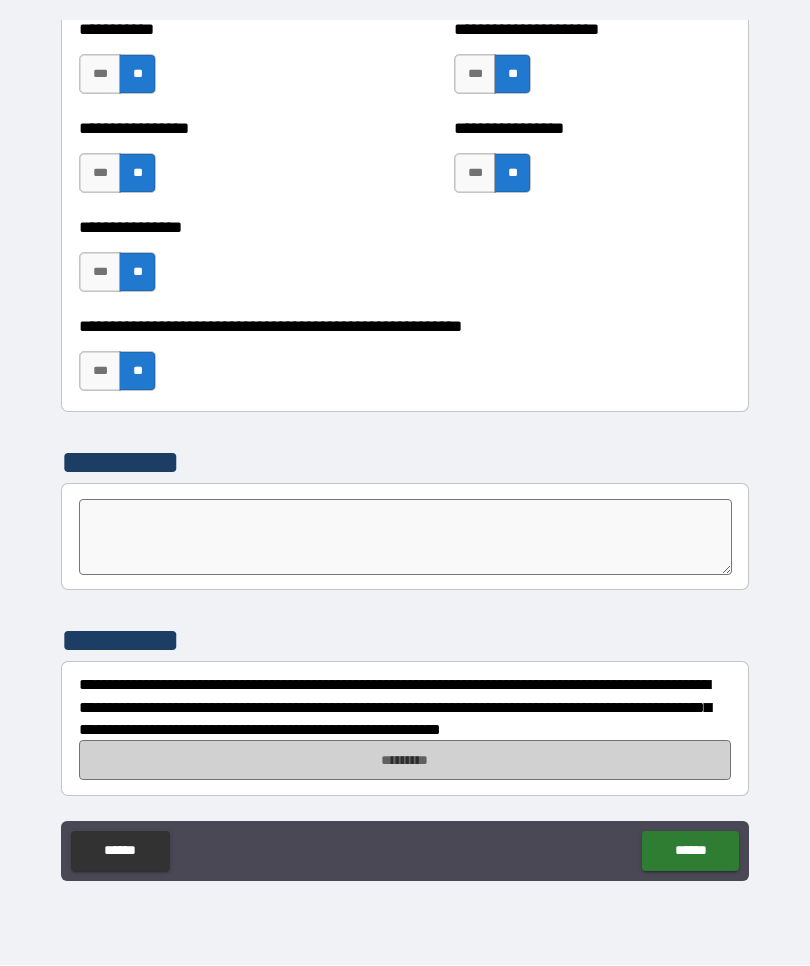 click on "*********" at bounding box center (405, 761) 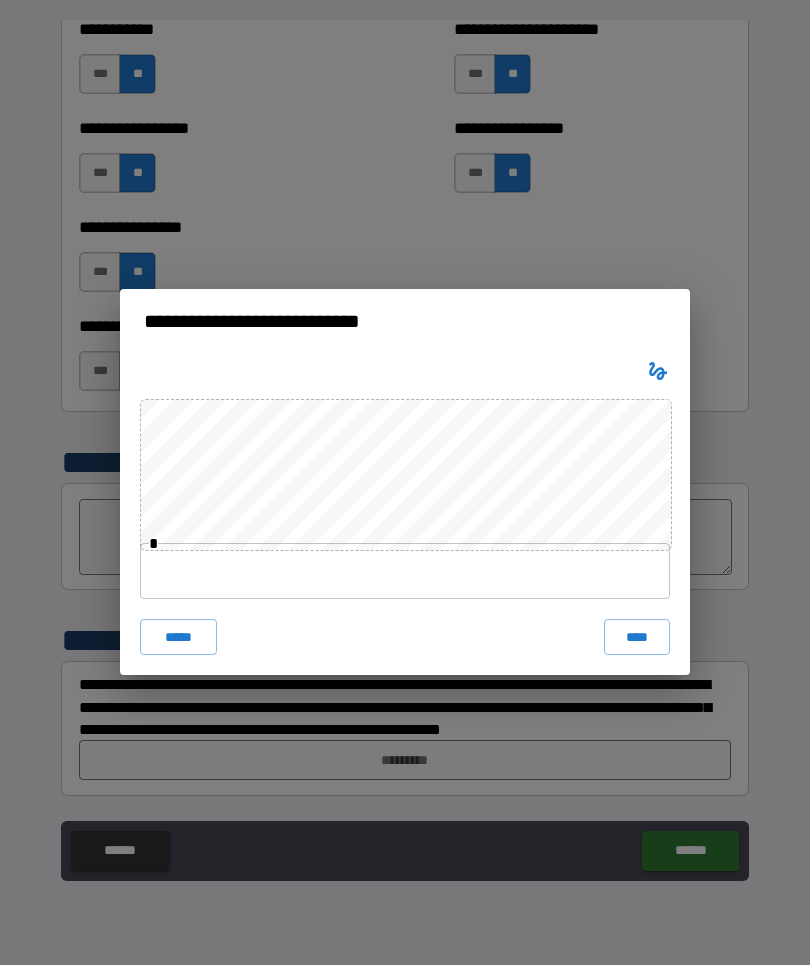 click 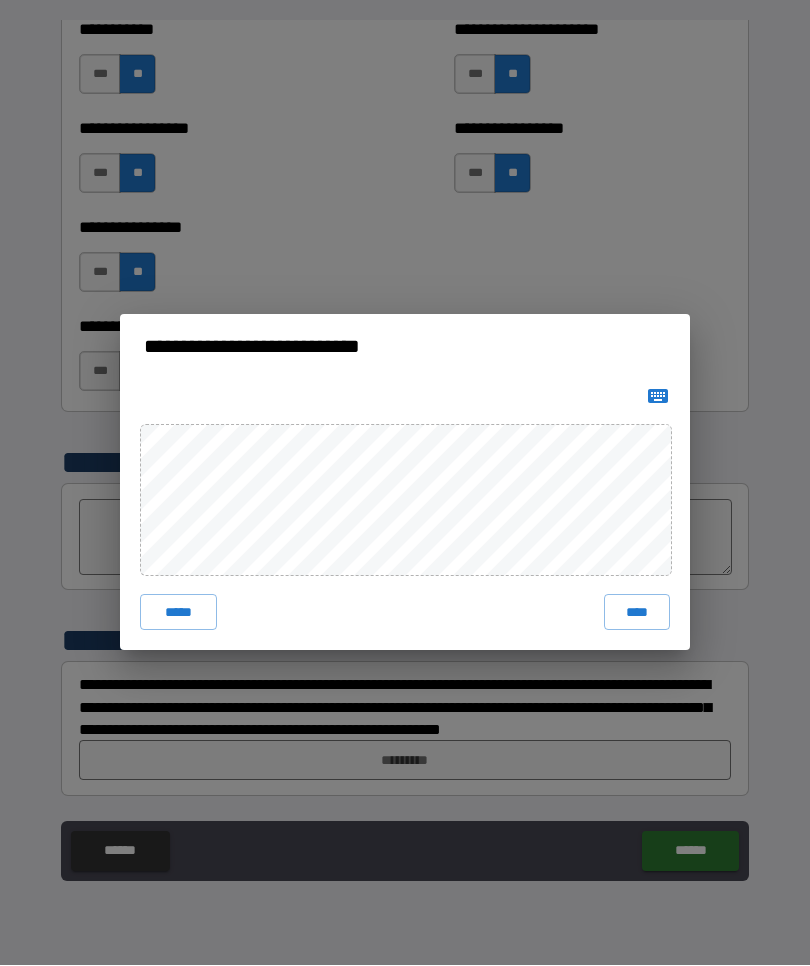 click 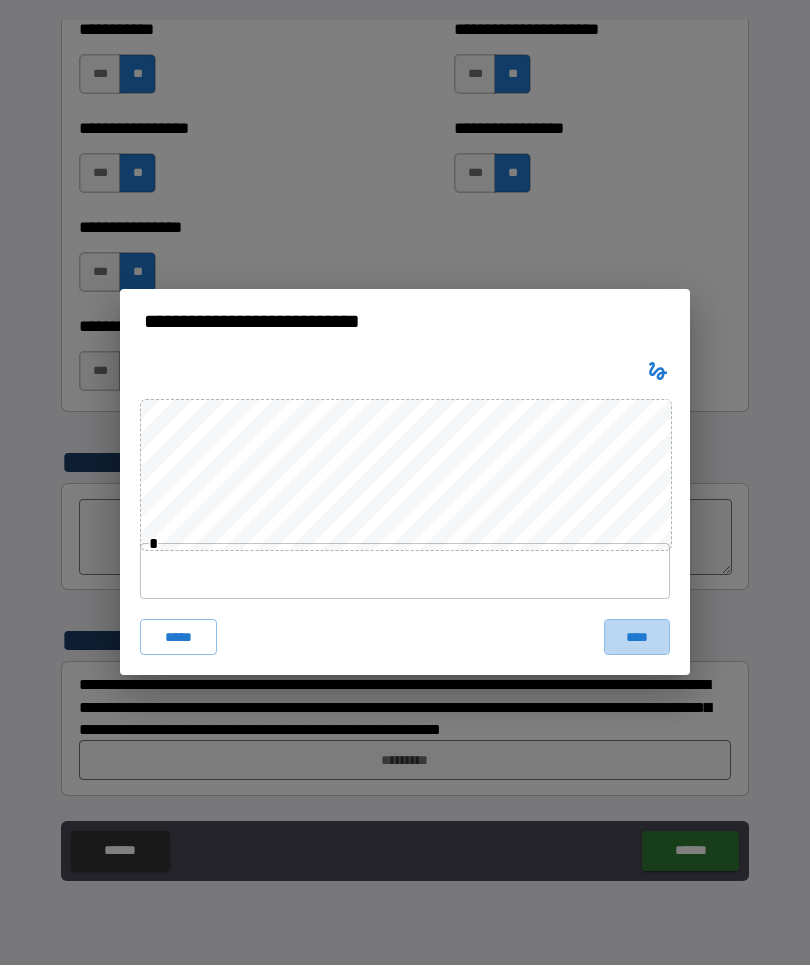 click on "****" at bounding box center [637, 638] 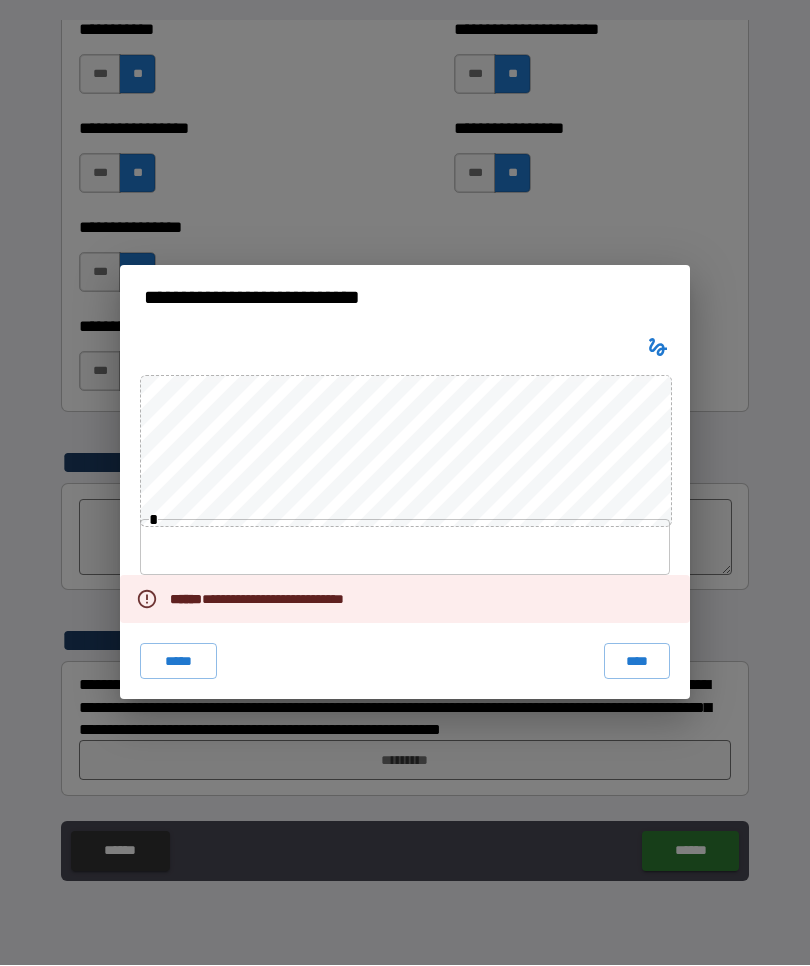 click on "**********" at bounding box center [405, 483] 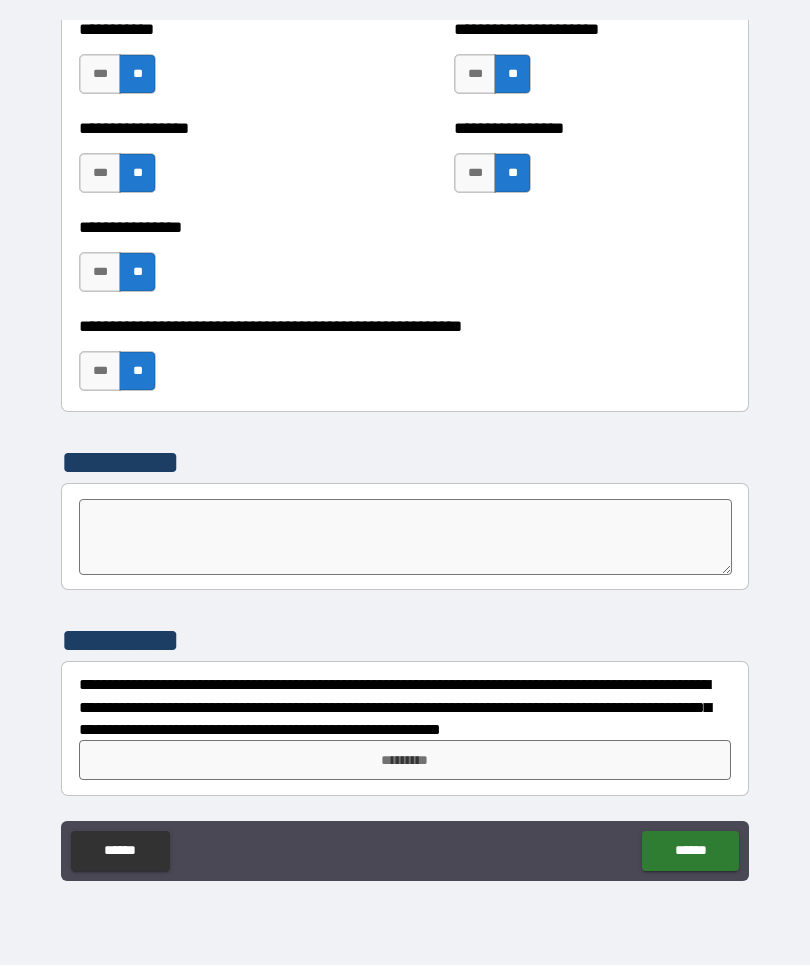 click on "*********" at bounding box center (405, 761) 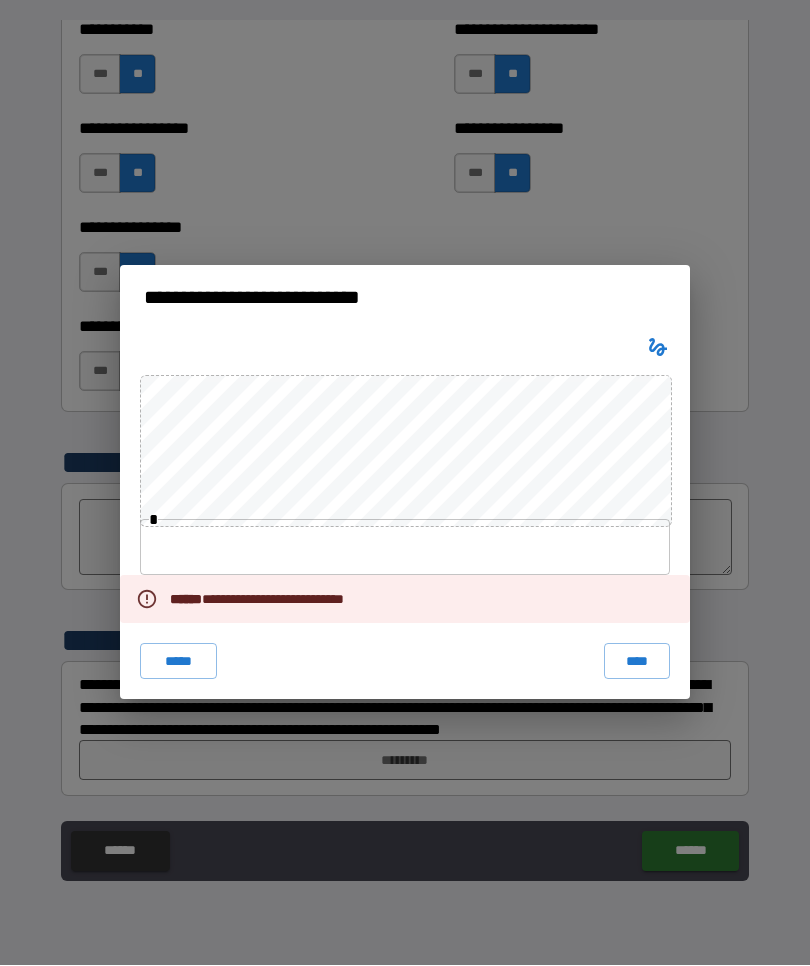 click 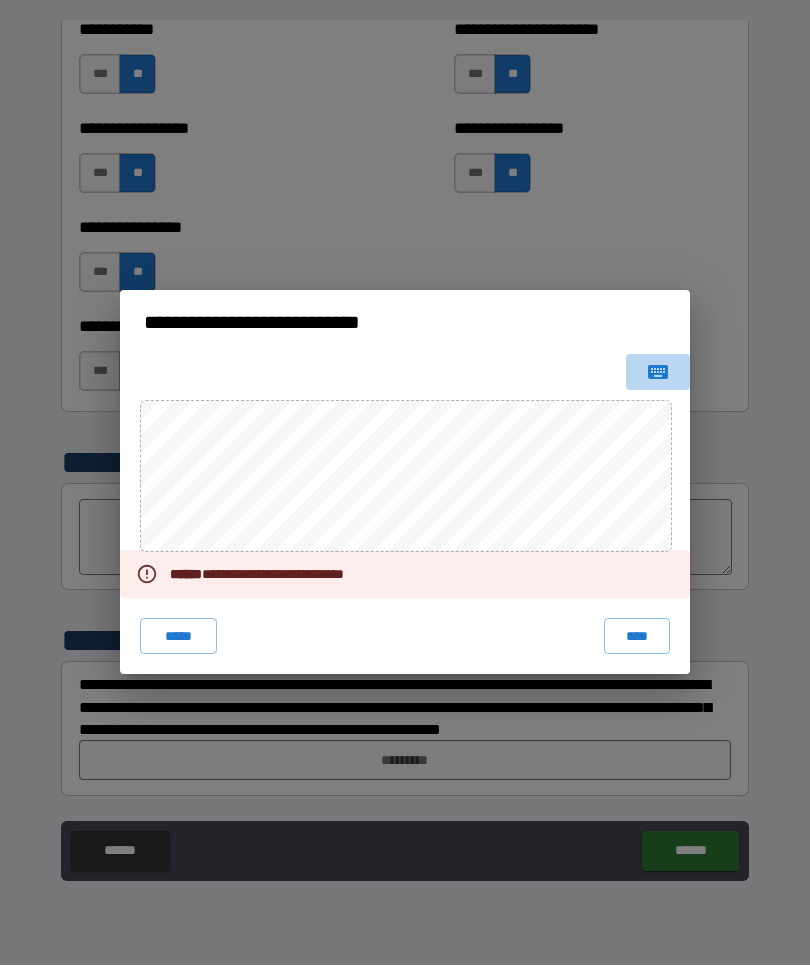 click 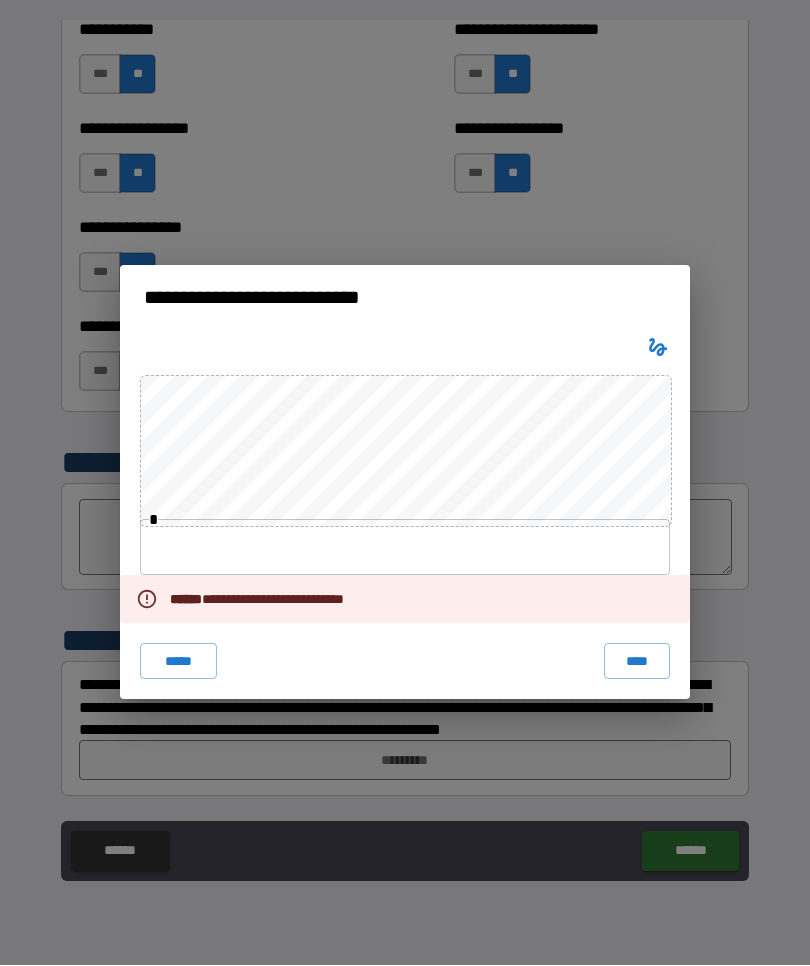 click on "**********" at bounding box center [405, 483] 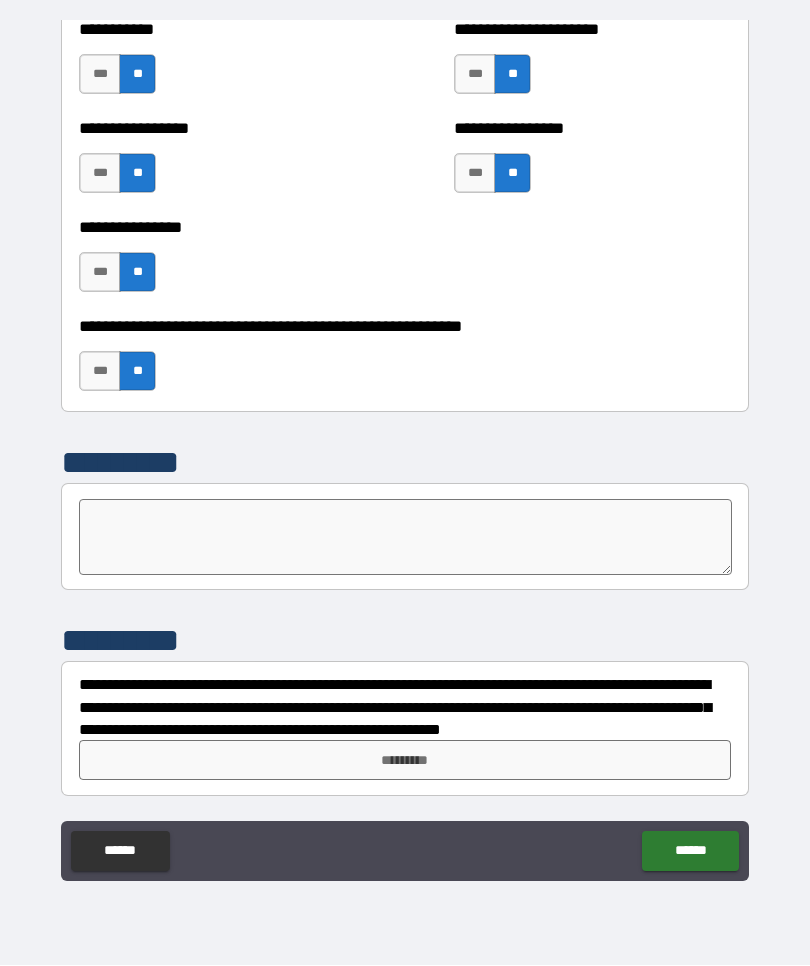 click on "*********" at bounding box center (405, 761) 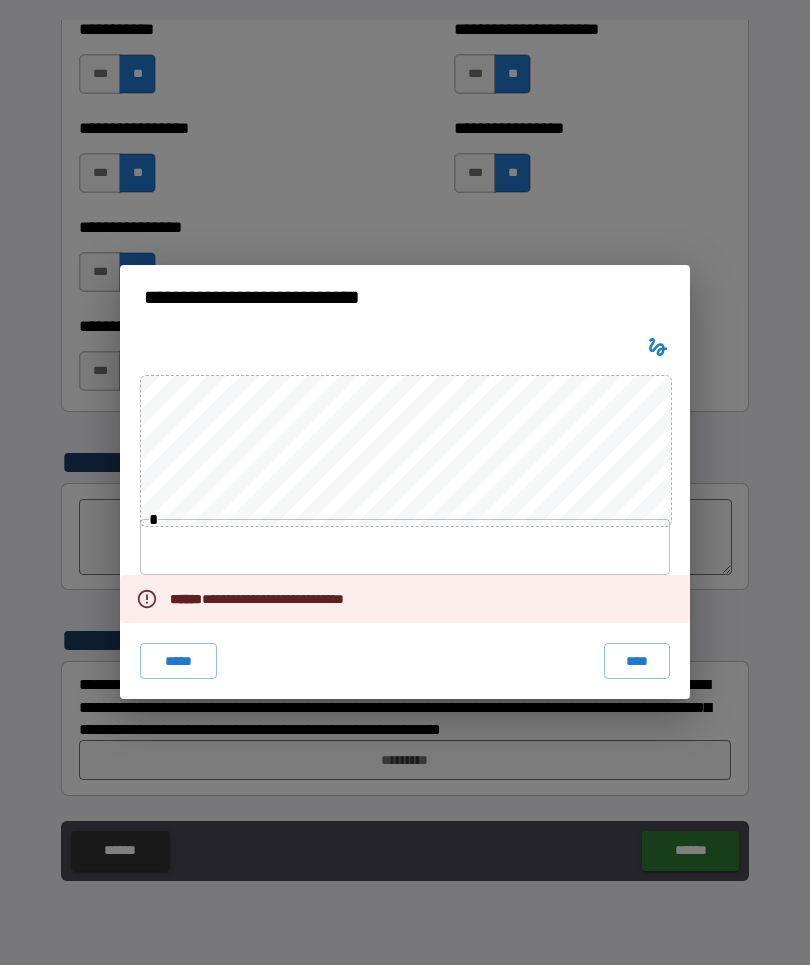 click 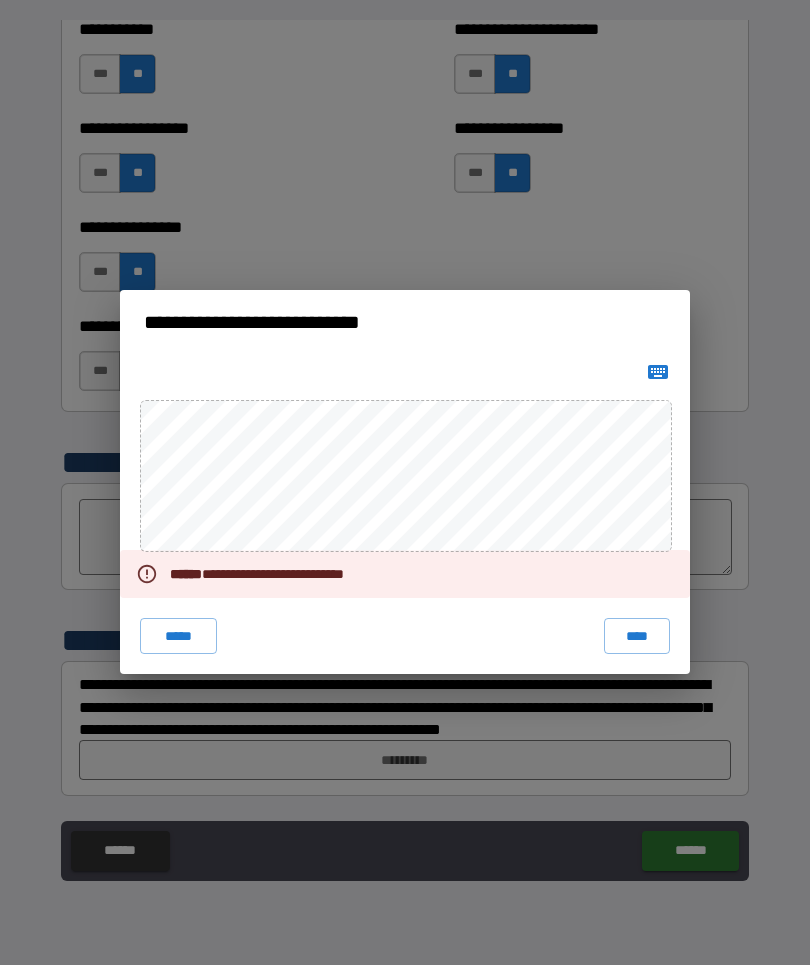 click on "**********" at bounding box center [405, 483] 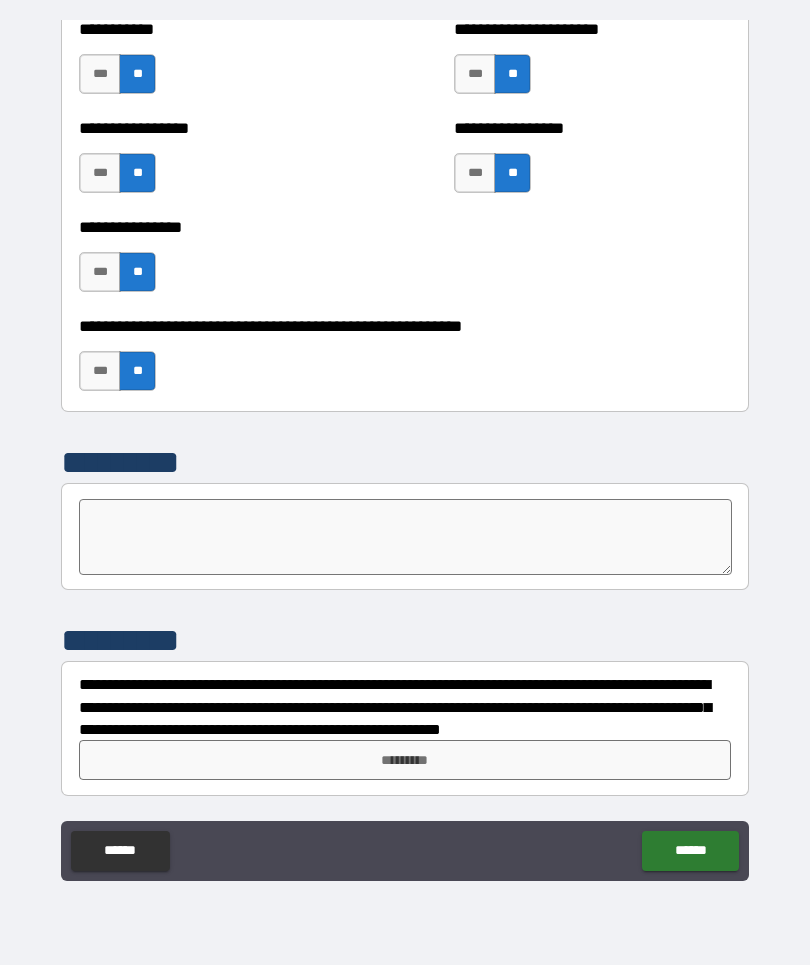 click on "*********" at bounding box center [405, 761] 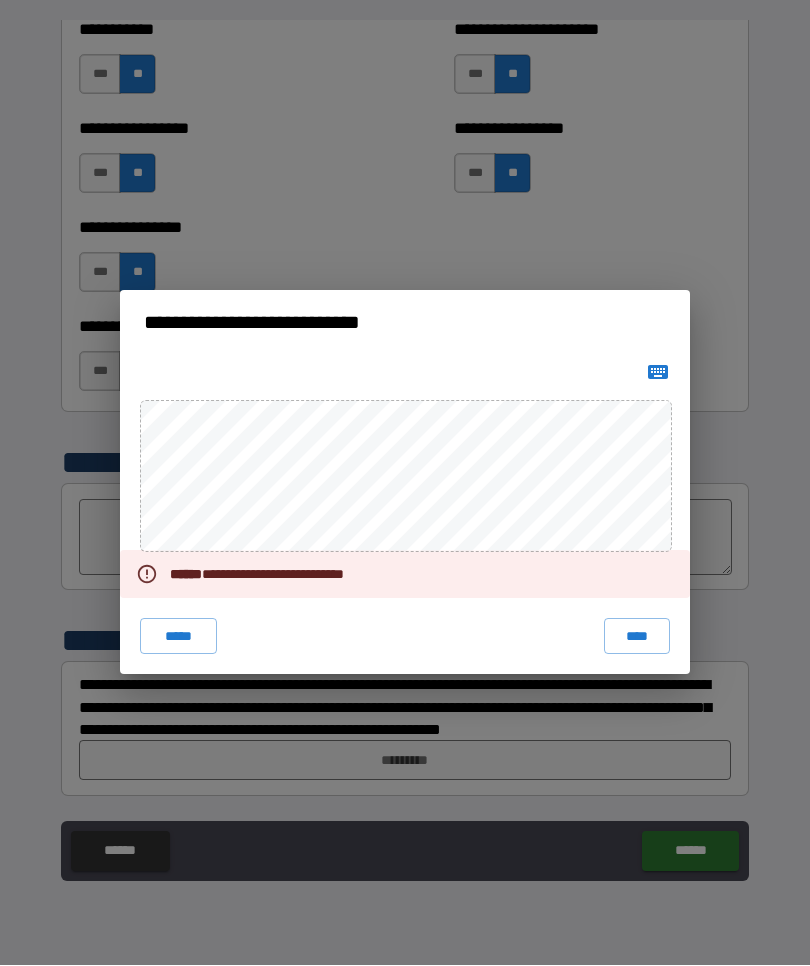 click 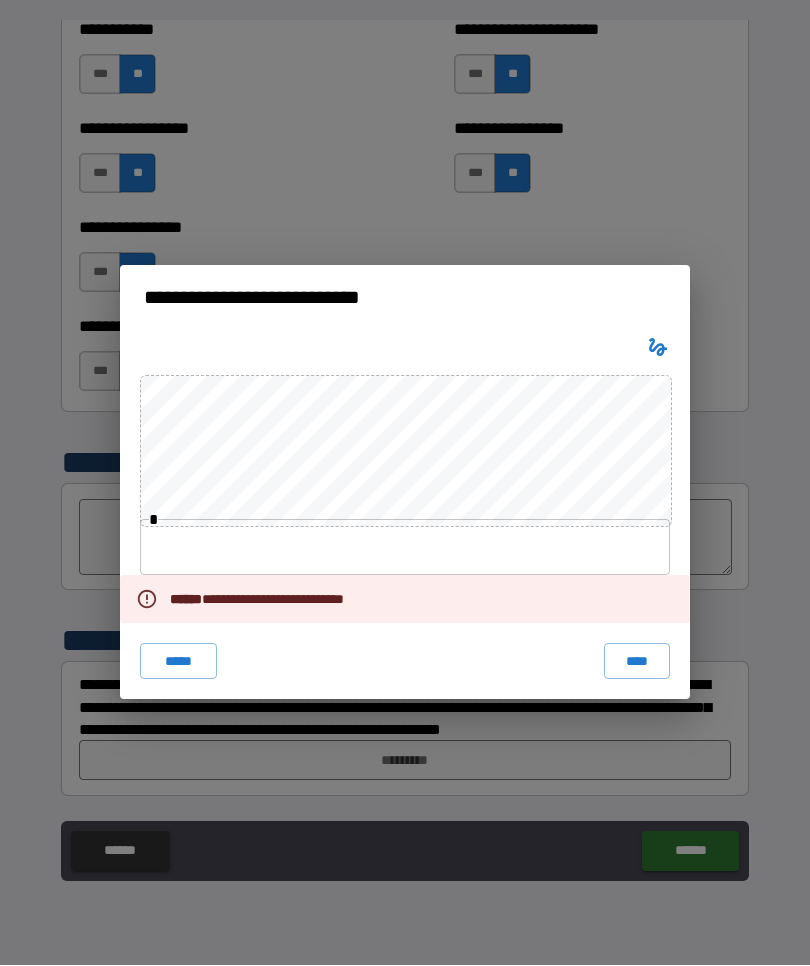click on "****" at bounding box center [637, 662] 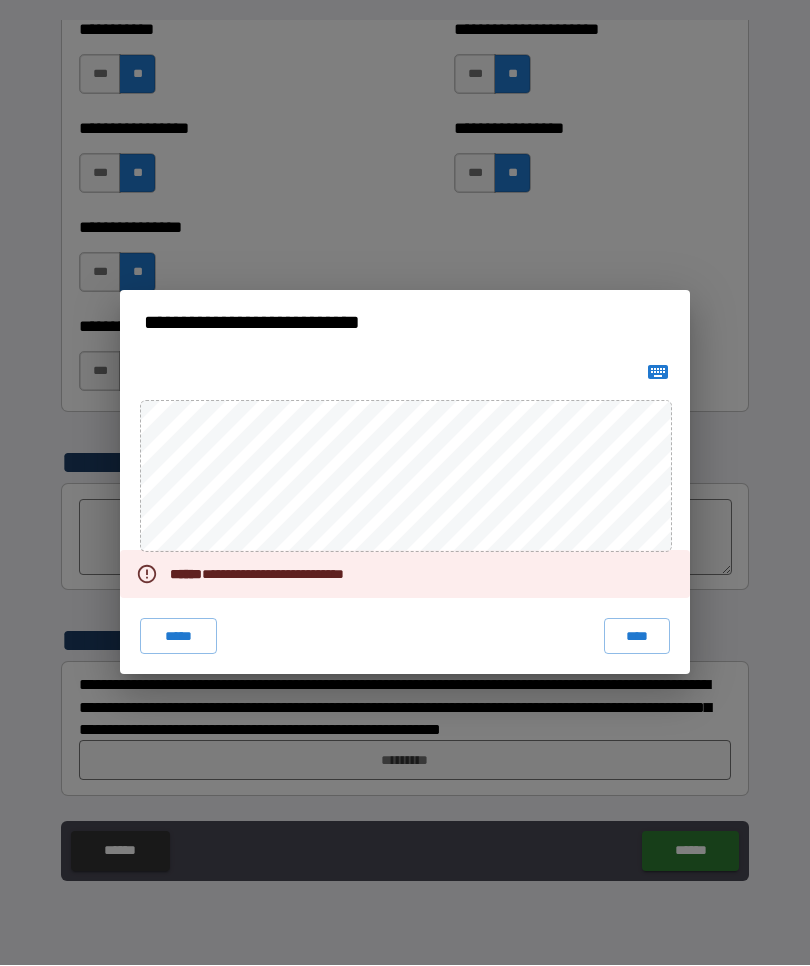 click on "**********" at bounding box center (405, 483) 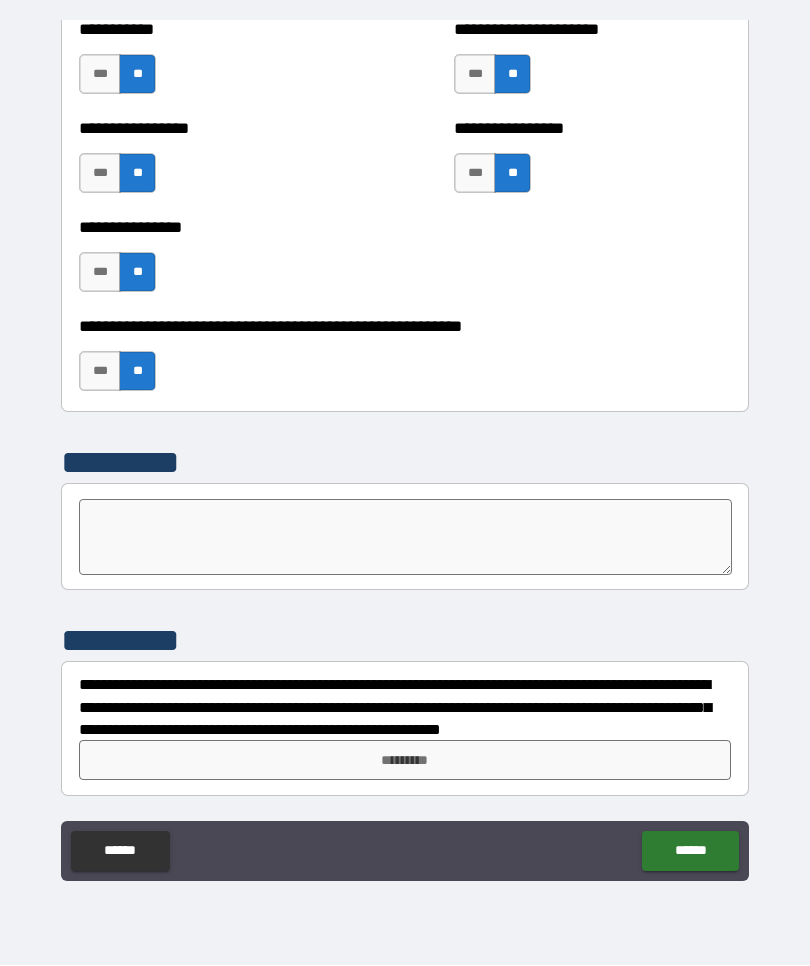 click on "*********" at bounding box center (405, 761) 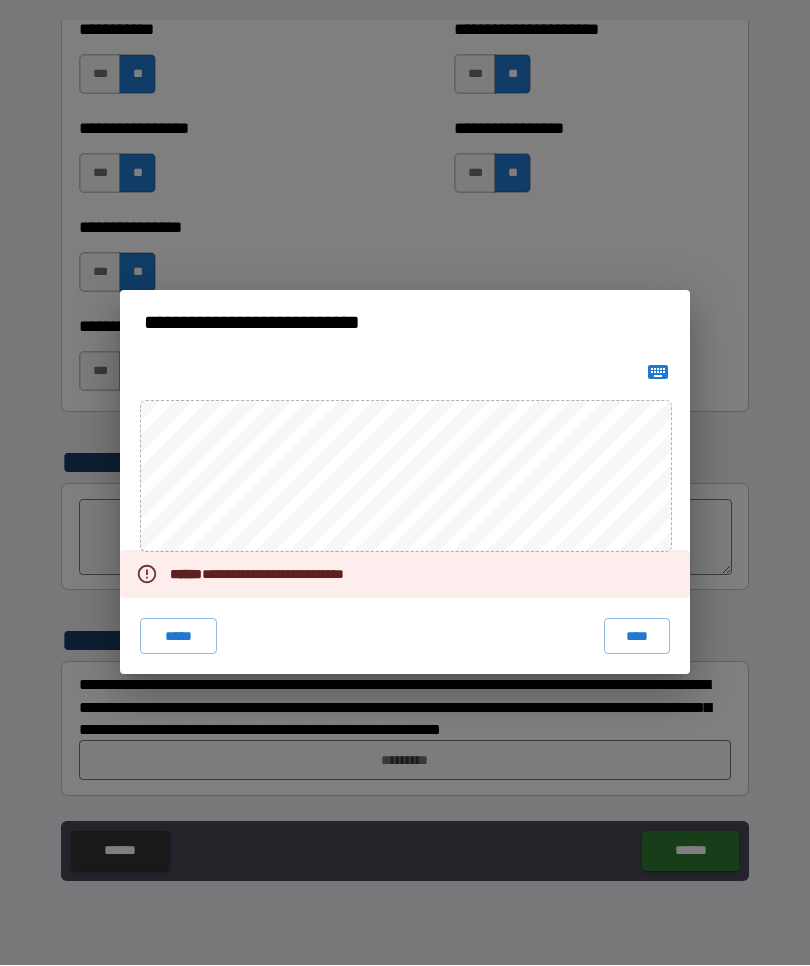 click 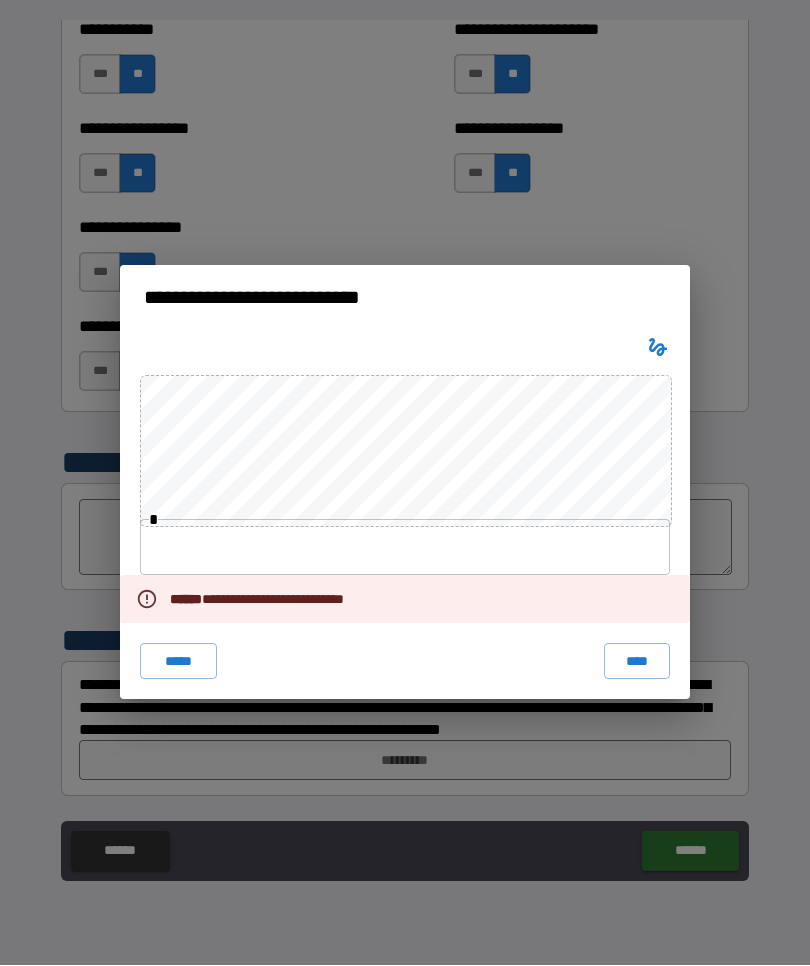click 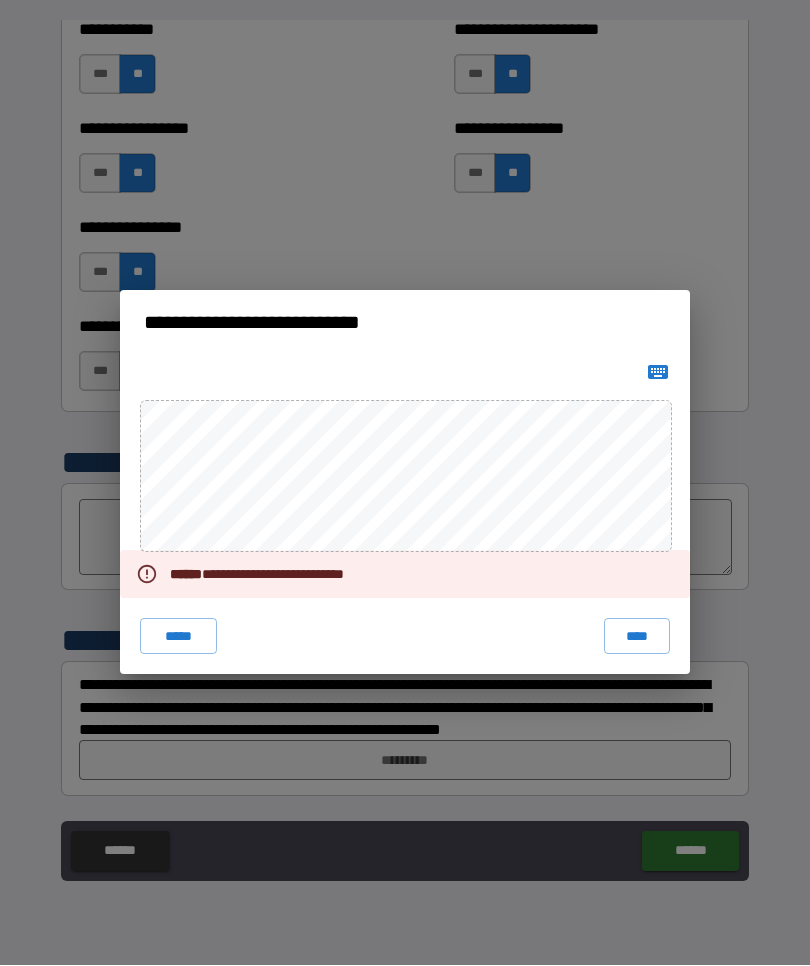 click at bounding box center [658, 373] 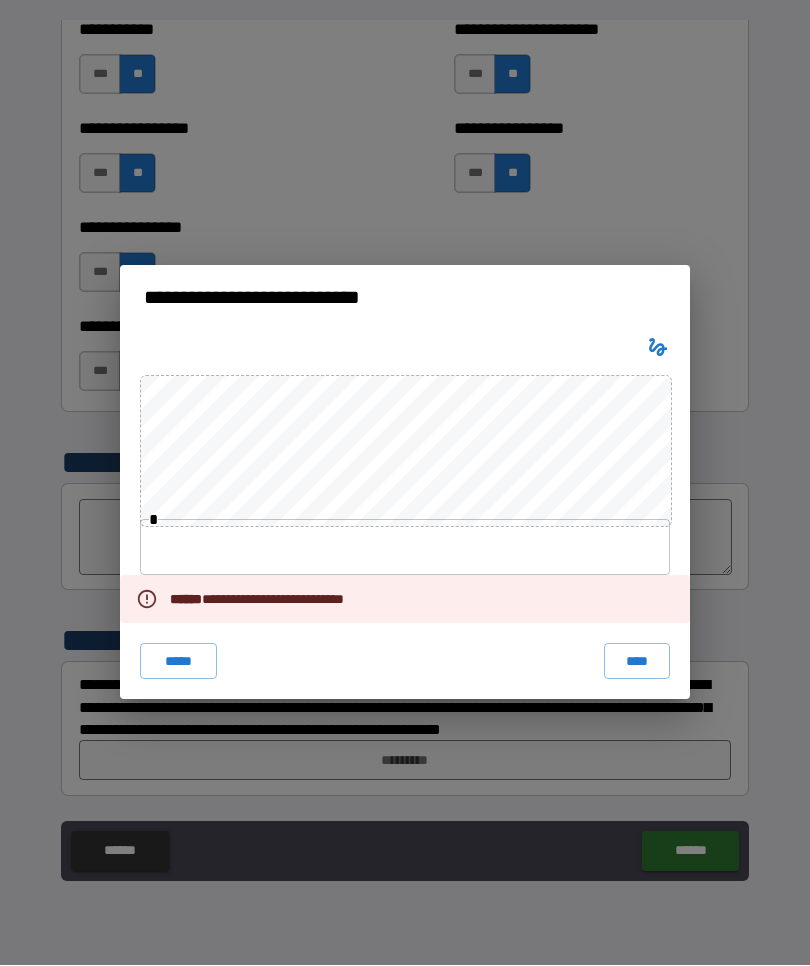 click at bounding box center (405, 548) 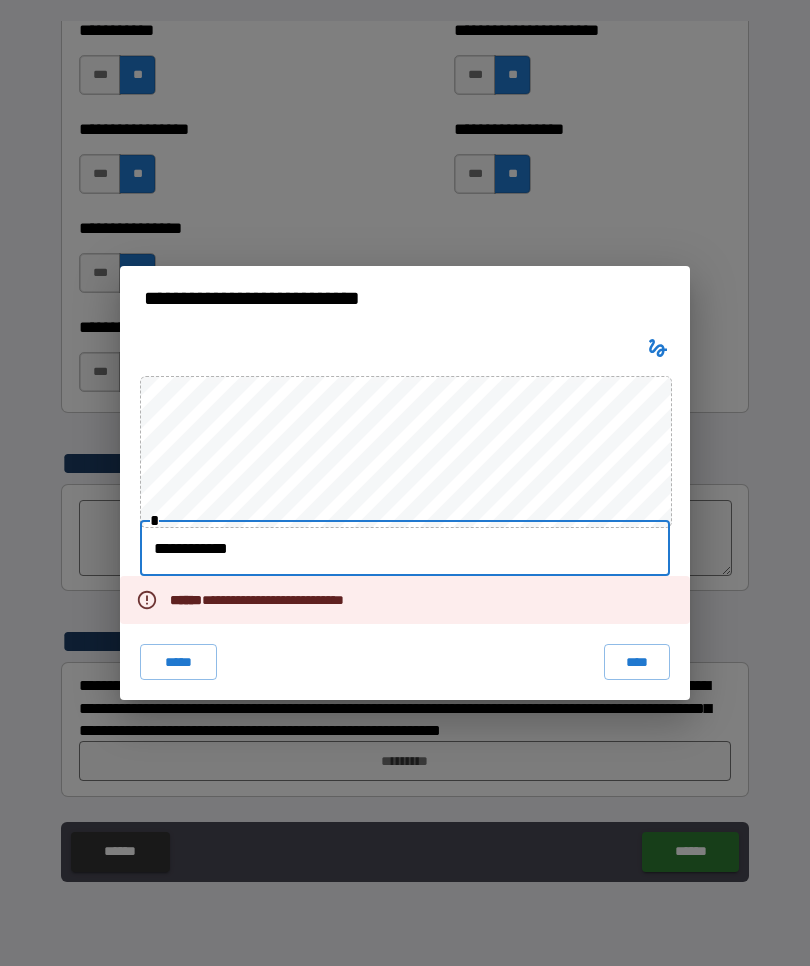 type on "**********" 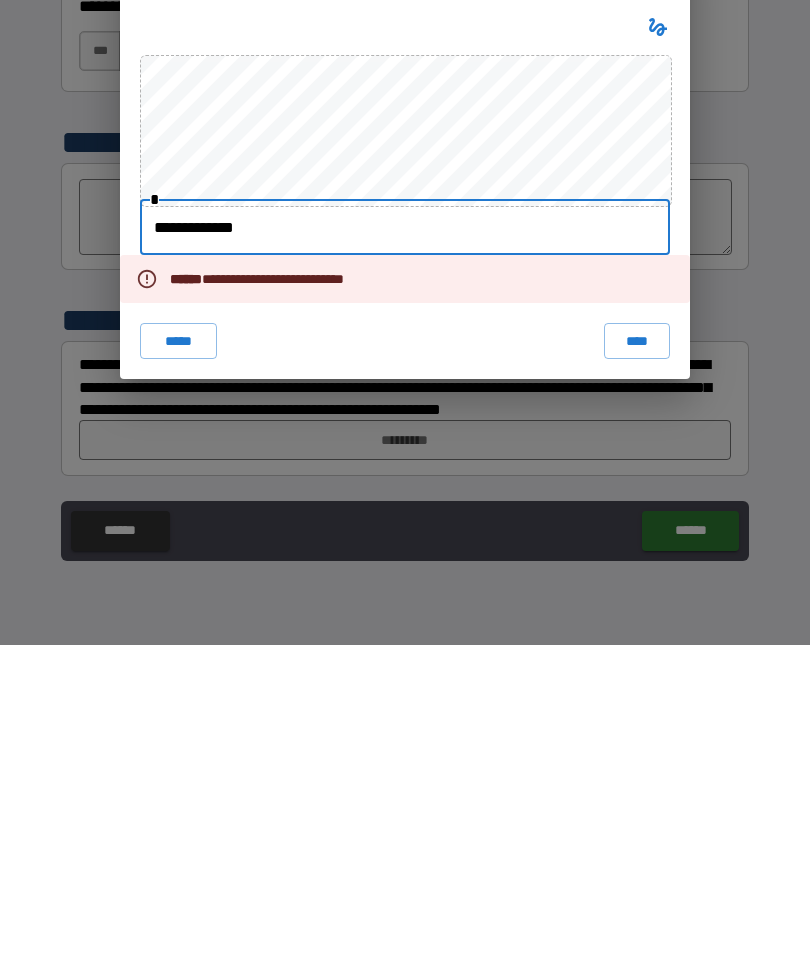 click on "**********" at bounding box center (405, 483) 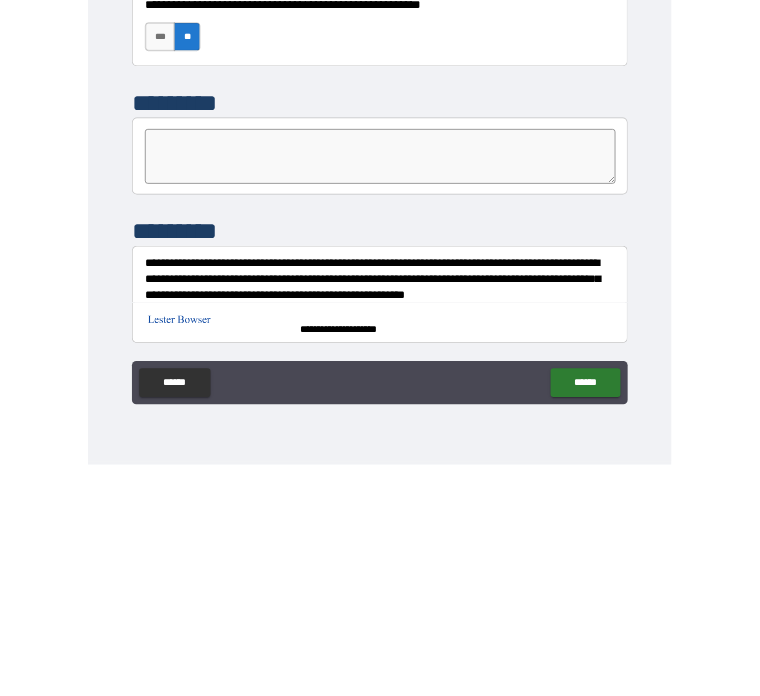 scroll, scrollTop: 6028, scrollLeft: 0, axis: vertical 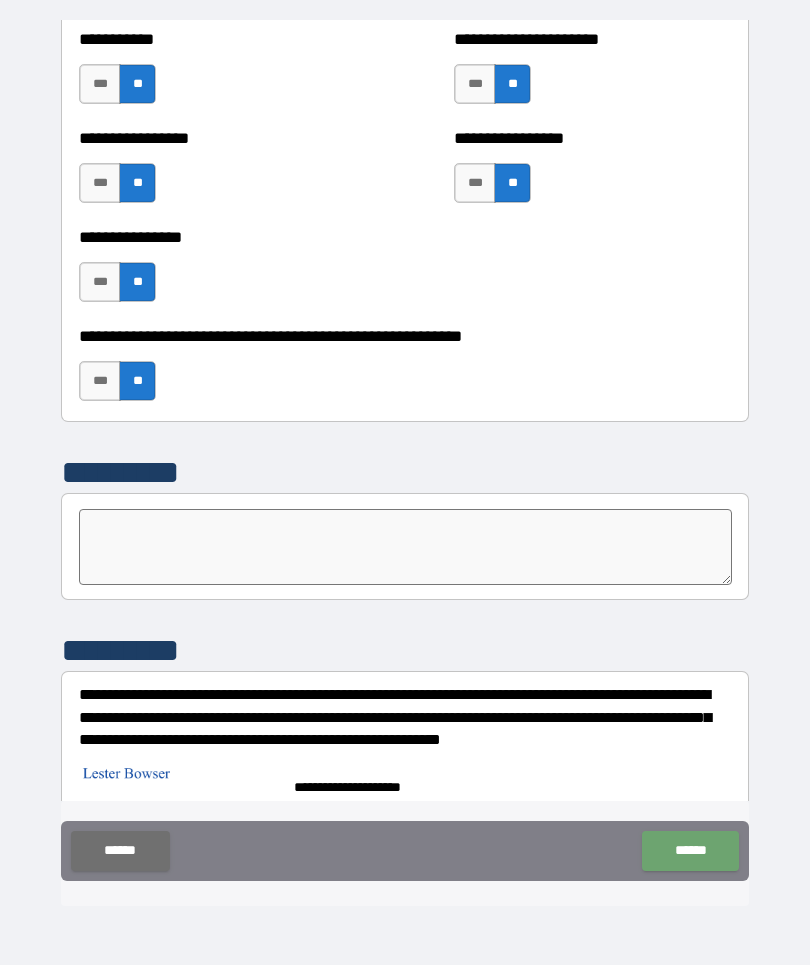 click on "******" at bounding box center (690, 852) 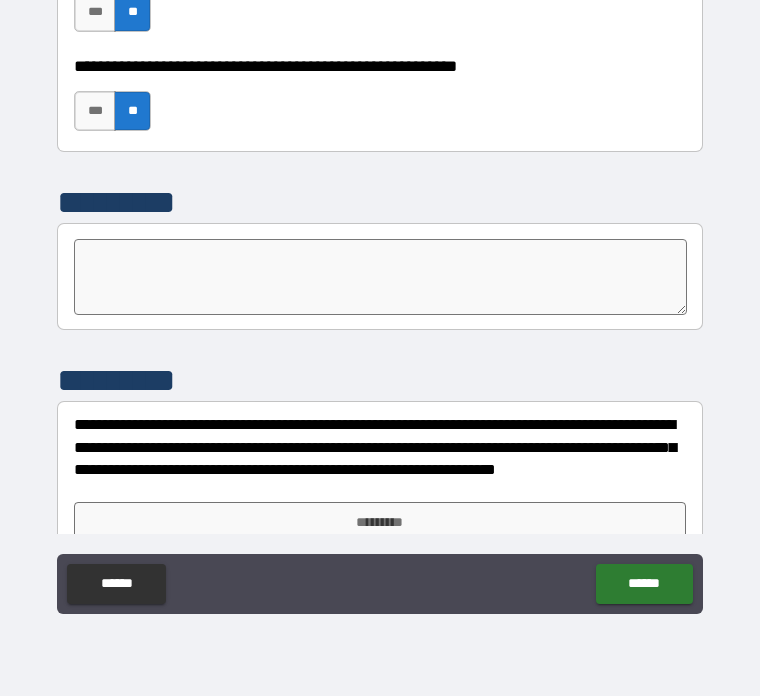 scroll, scrollTop: 6264, scrollLeft: 0, axis: vertical 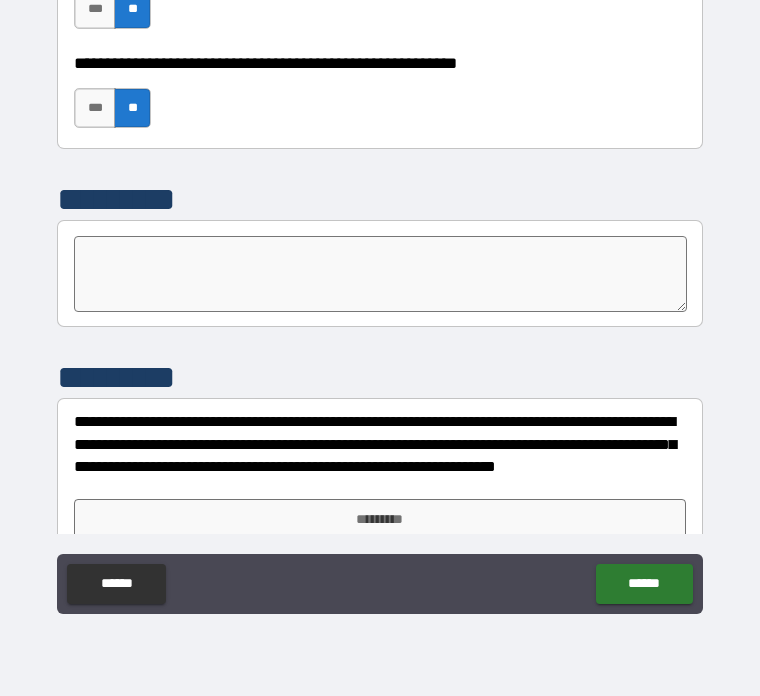 click on "******" at bounding box center [644, 584] 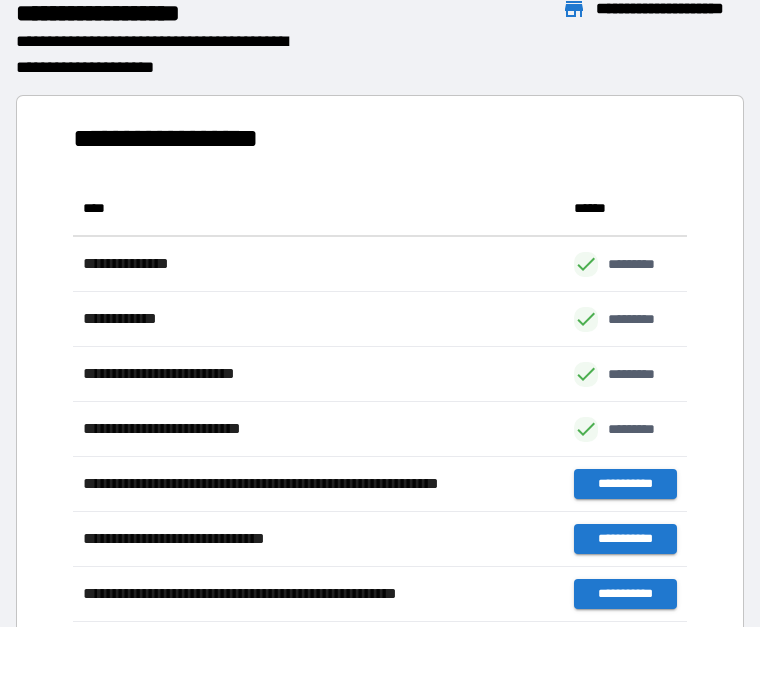 scroll, scrollTop: 1, scrollLeft: 1, axis: both 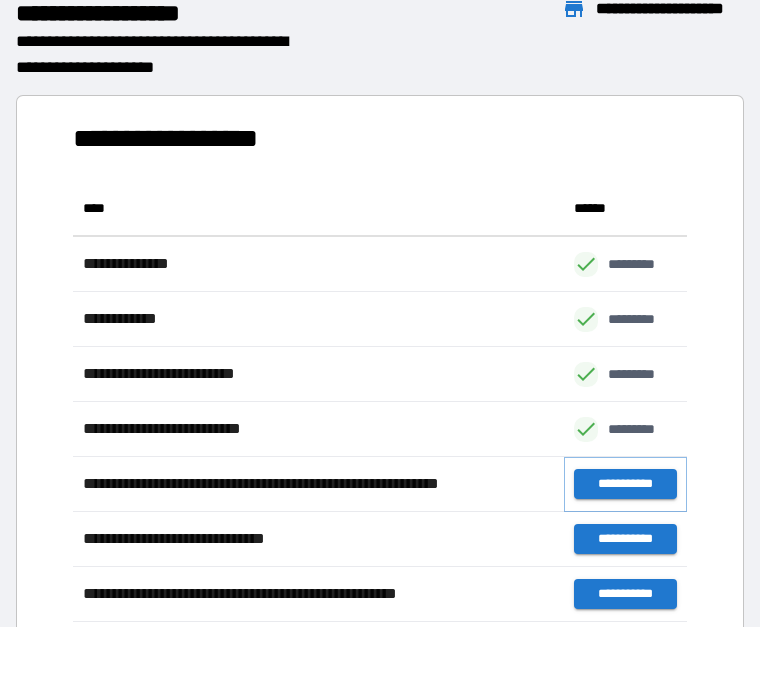 click on "**********" at bounding box center (625, 484) 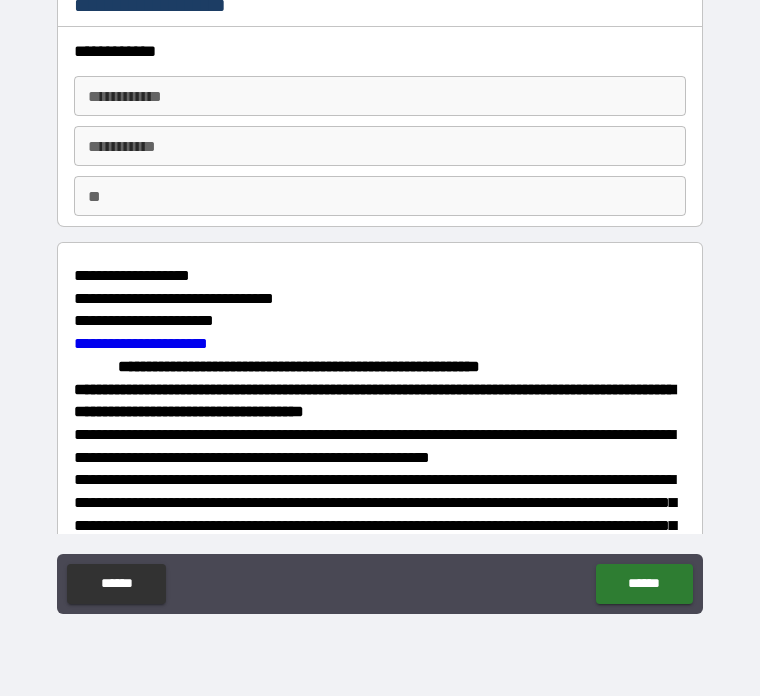 scroll, scrollTop: 0, scrollLeft: 0, axis: both 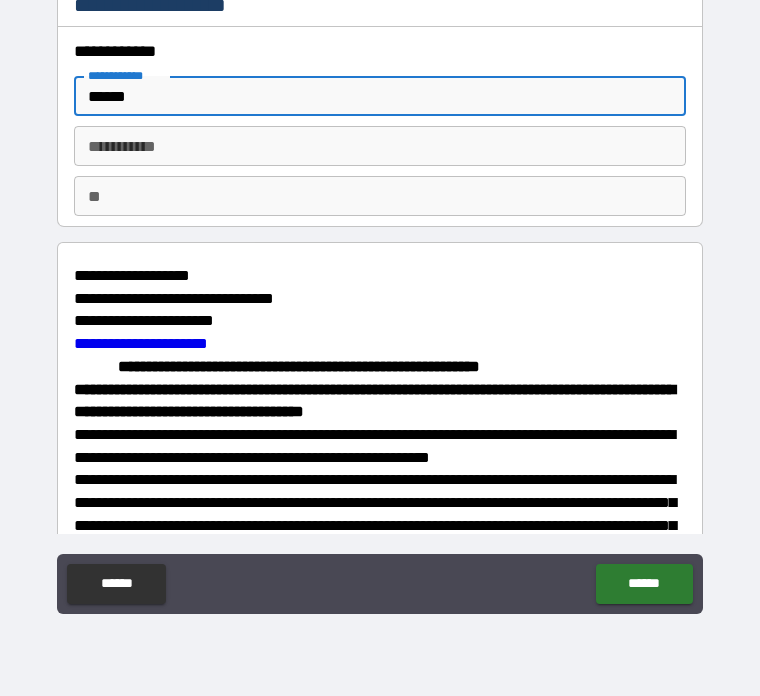 type on "******" 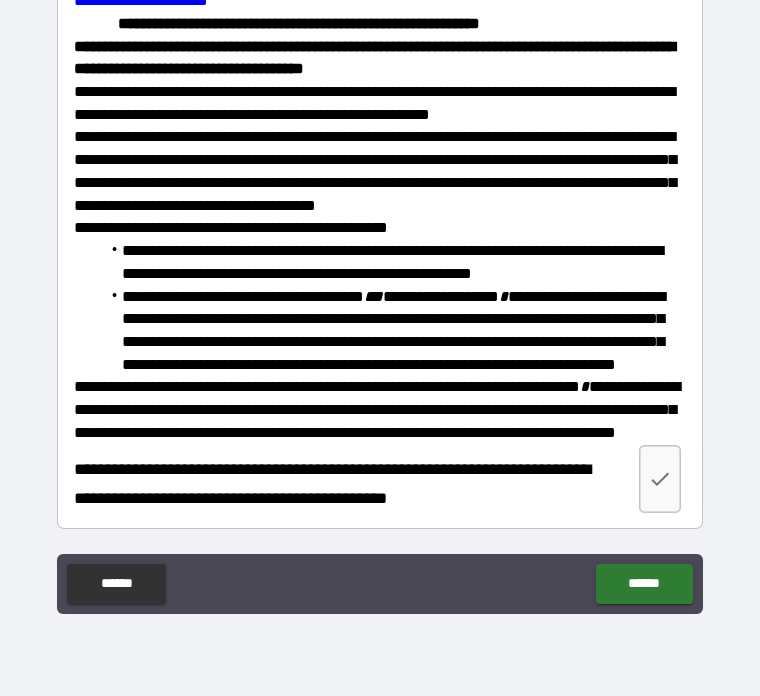 scroll, scrollTop: 370, scrollLeft: 0, axis: vertical 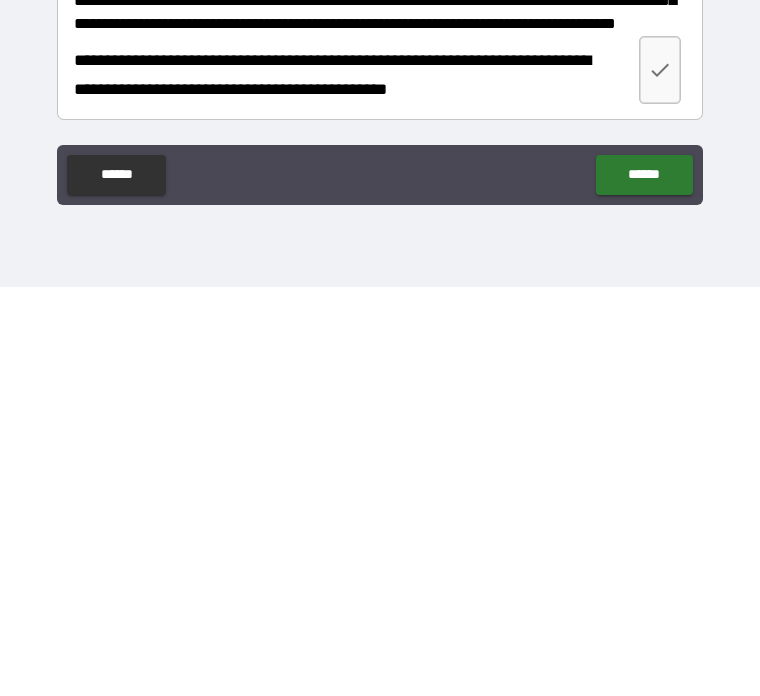 type on "******" 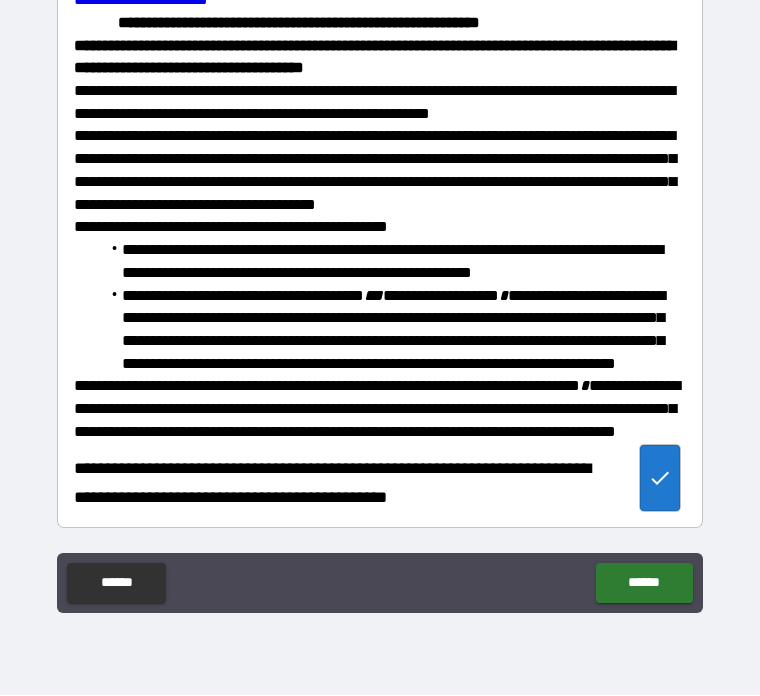 click on "******" at bounding box center [644, 584] 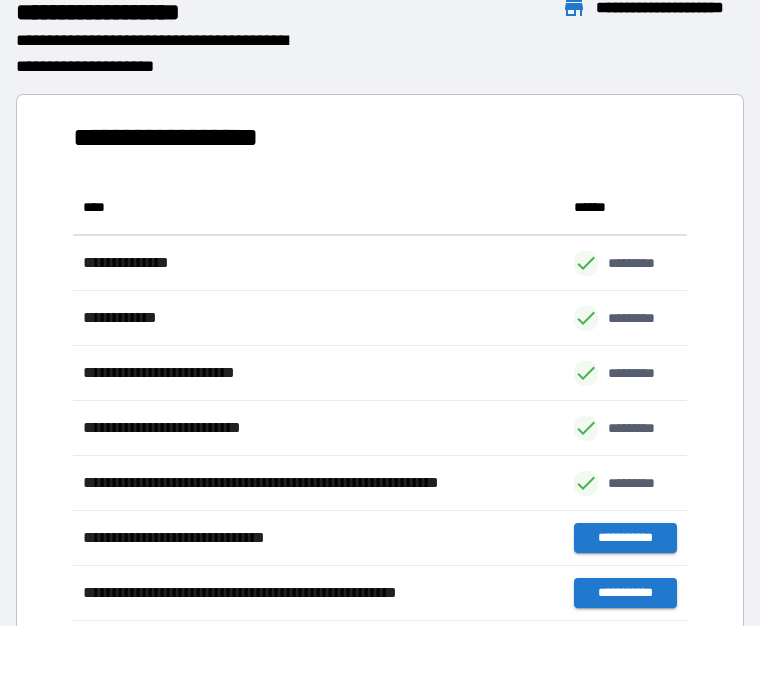 scroll, scrollTop: 441, scrollLeft: 614, axis: both 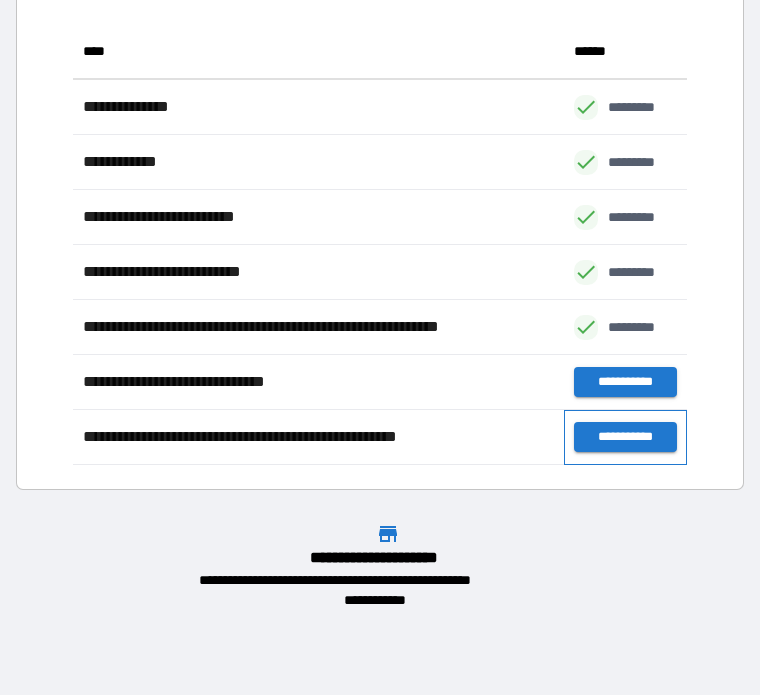 click on "**********" at bounding box center [625, 438] 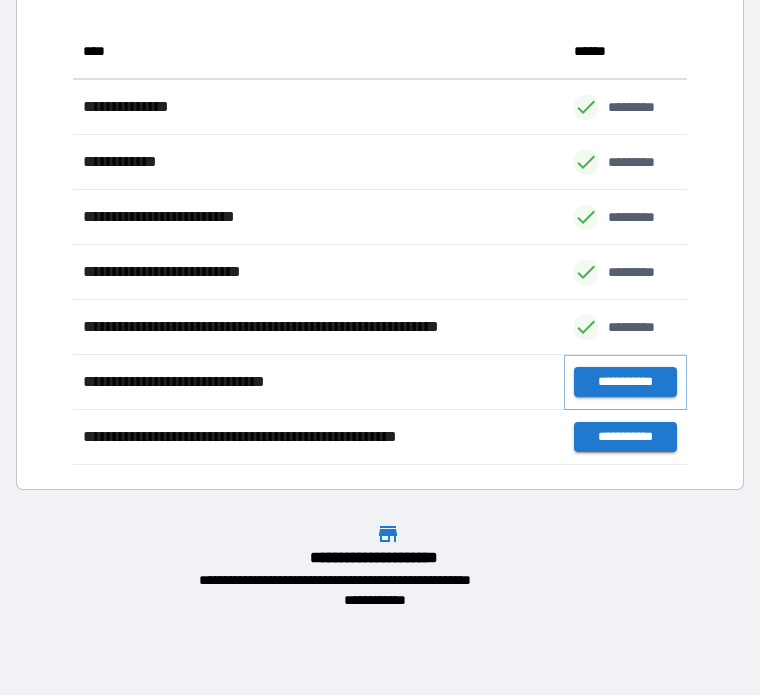 click on "**********" at bounding box center (625, 383) 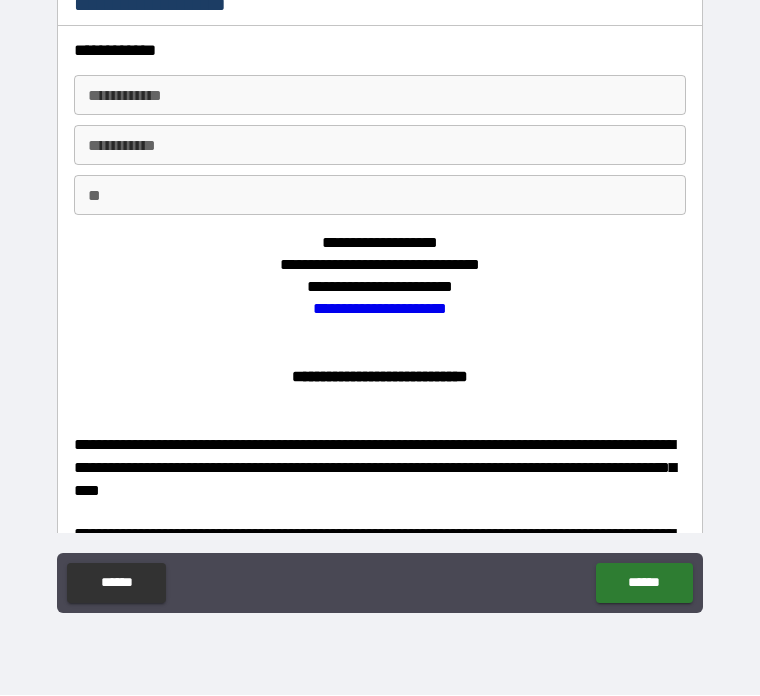 scroll, scrollTop: 0, scrollLeft: 0, axis: both 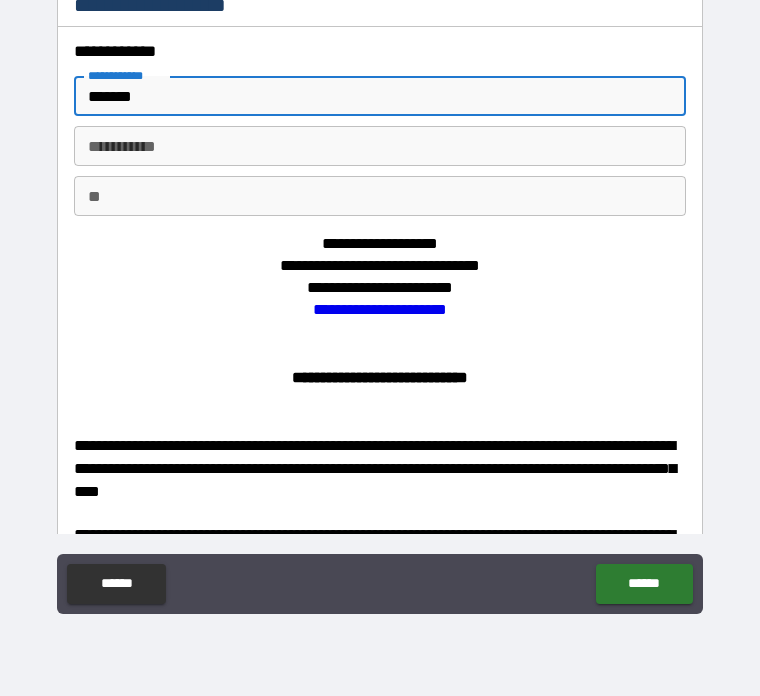 type on "******" 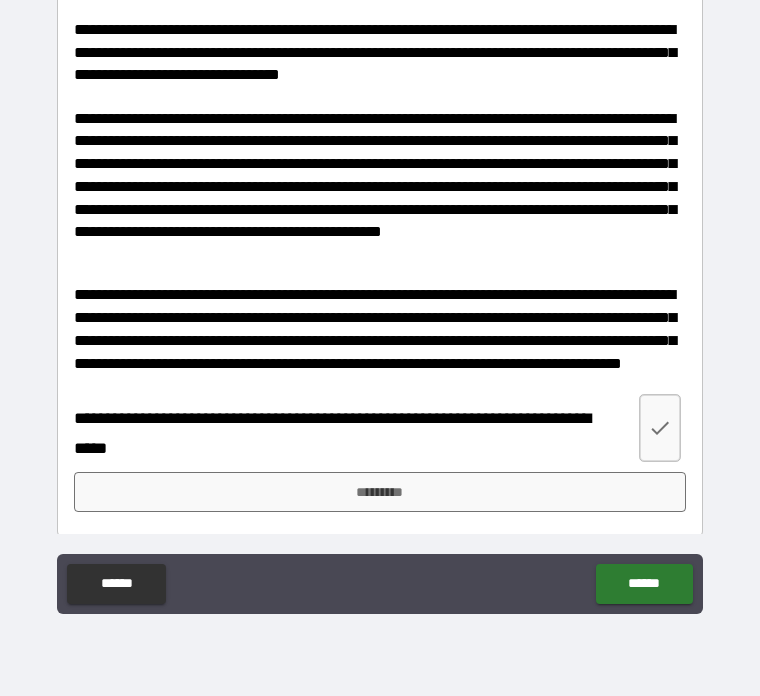 scroll, scrollTop: 1036, scrollLeft: 0, axis: vertical 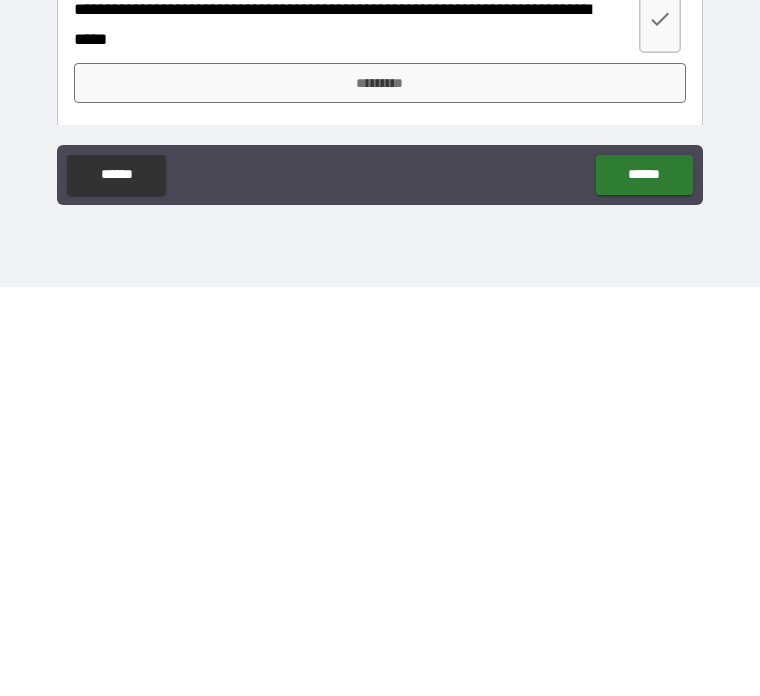 type on "******" 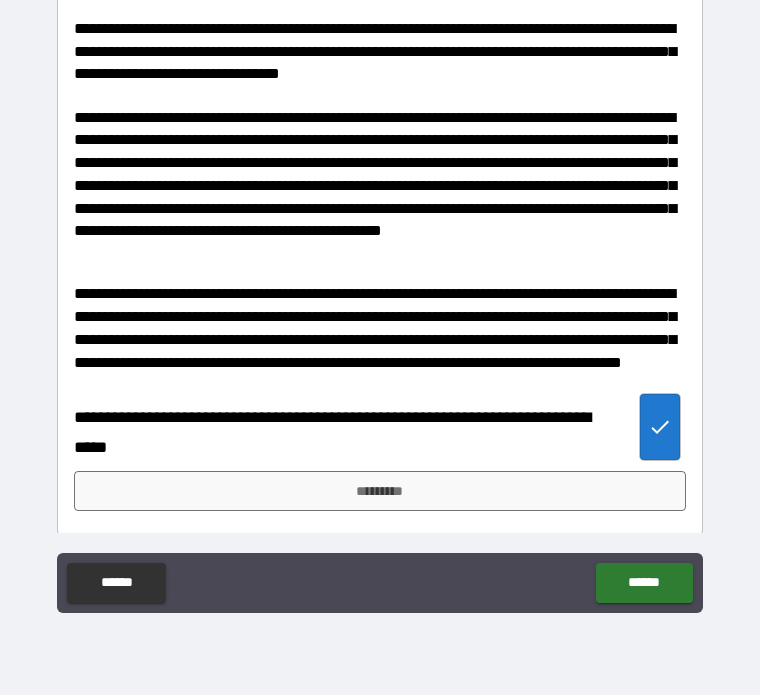 click on "******" at bounding box center (644, 584) 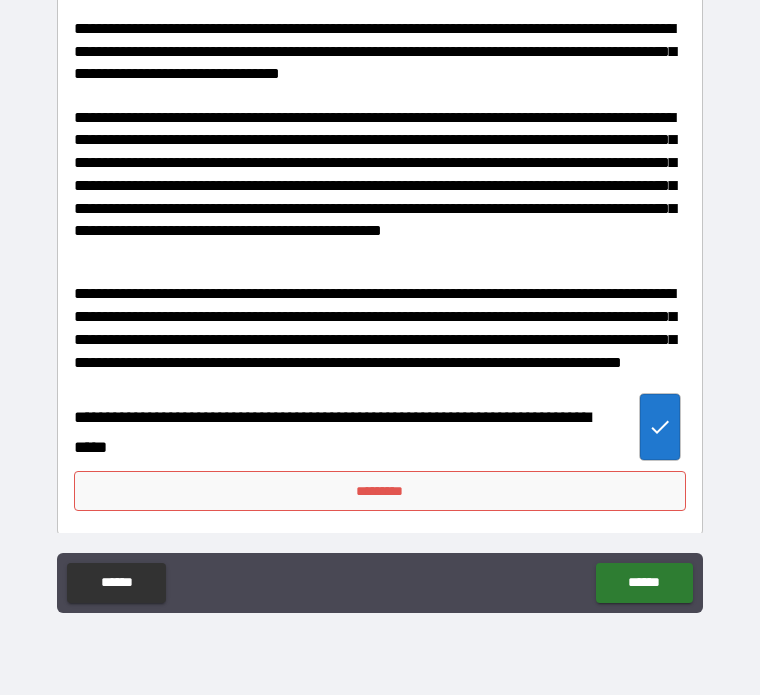 click on "*********" at bounding box center [380, 492] 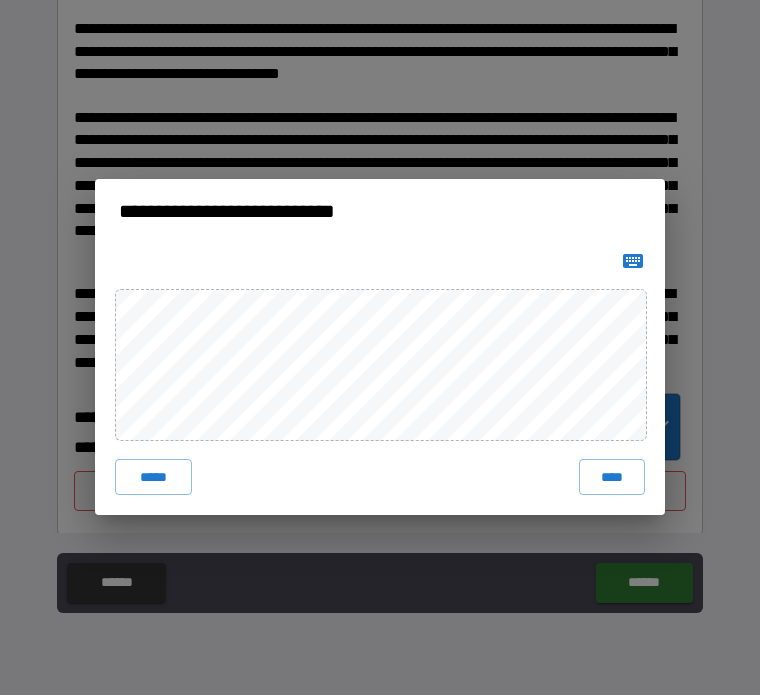 click at bounding box center [633, 262] 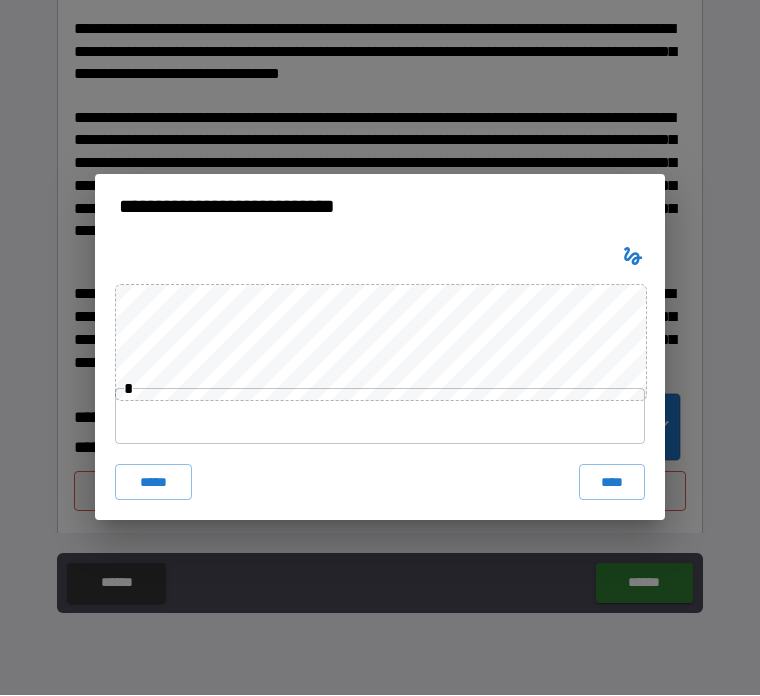 click on "****" at bounding box center [612, 483] 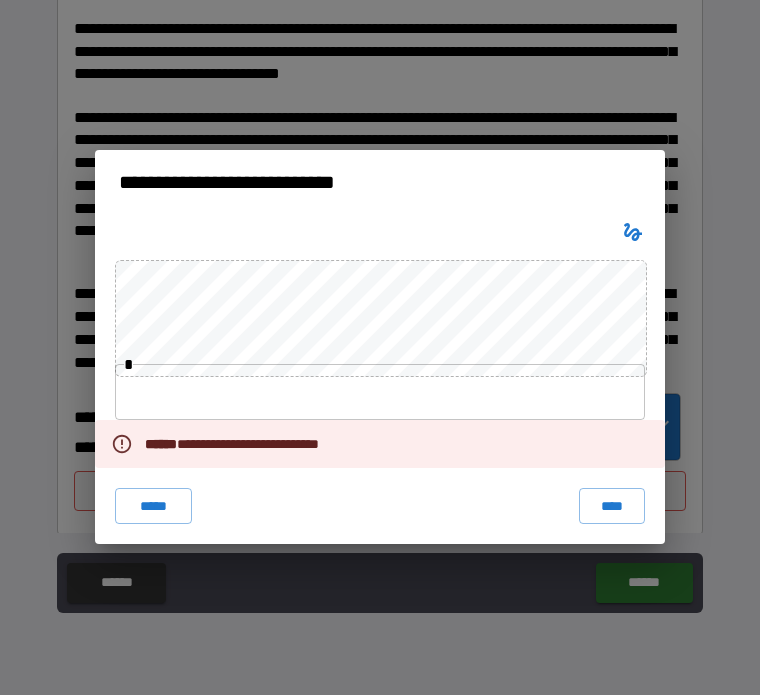 click 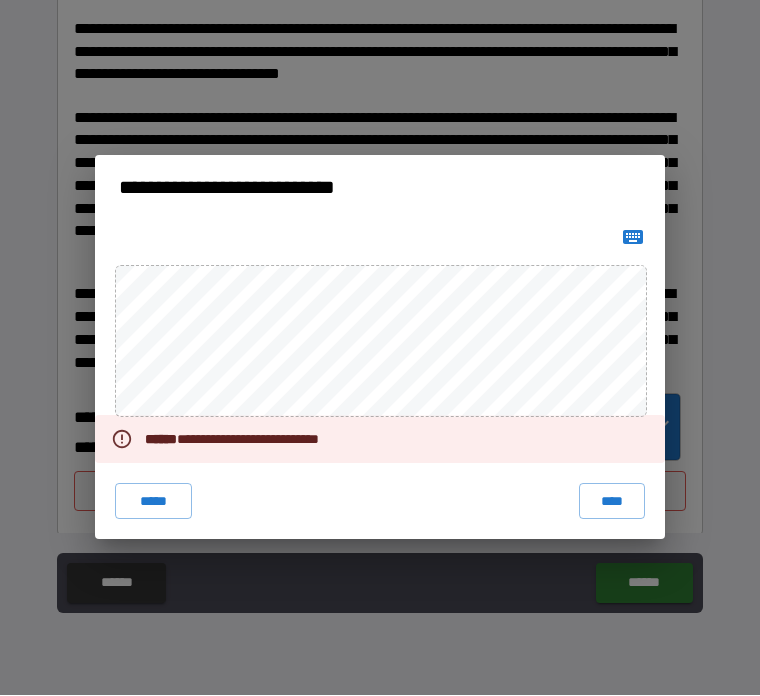 click on "***** ****" at bounding box center (380, 502) 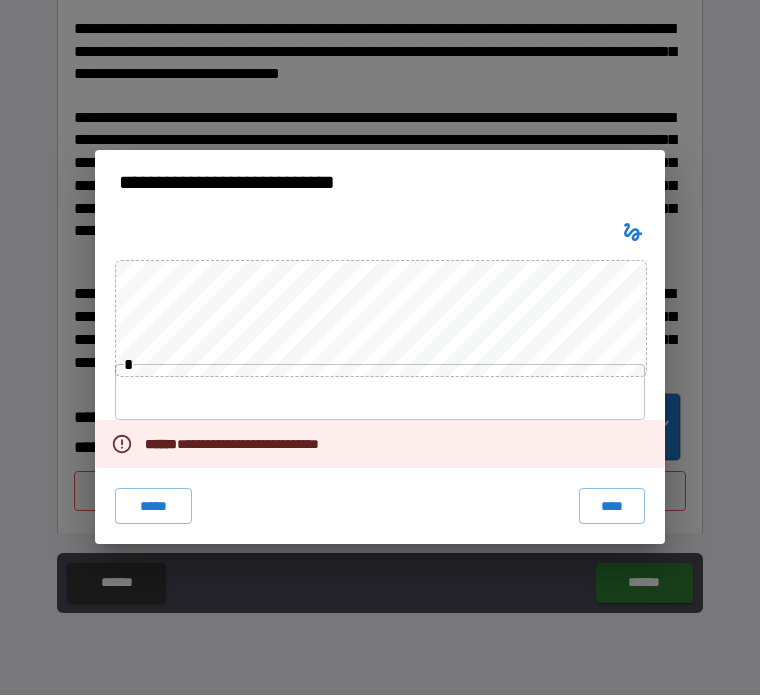 click at bounding box center (380, 393) 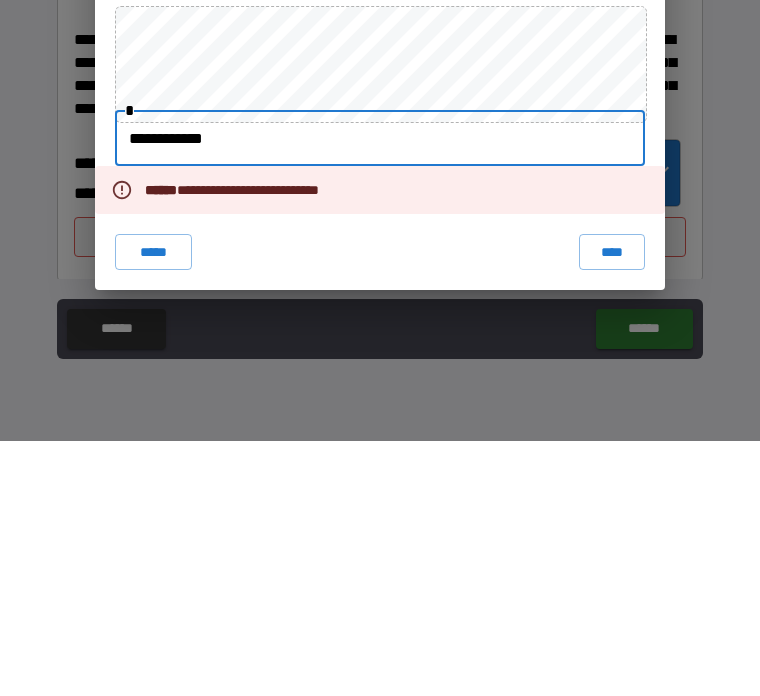 type on "**********" 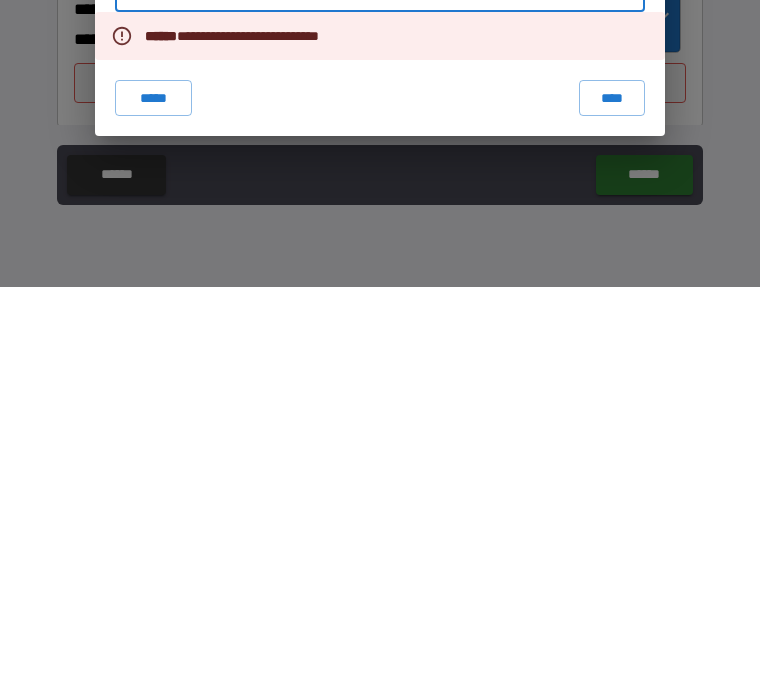 click on "**********" at bounding box center (380, 348) 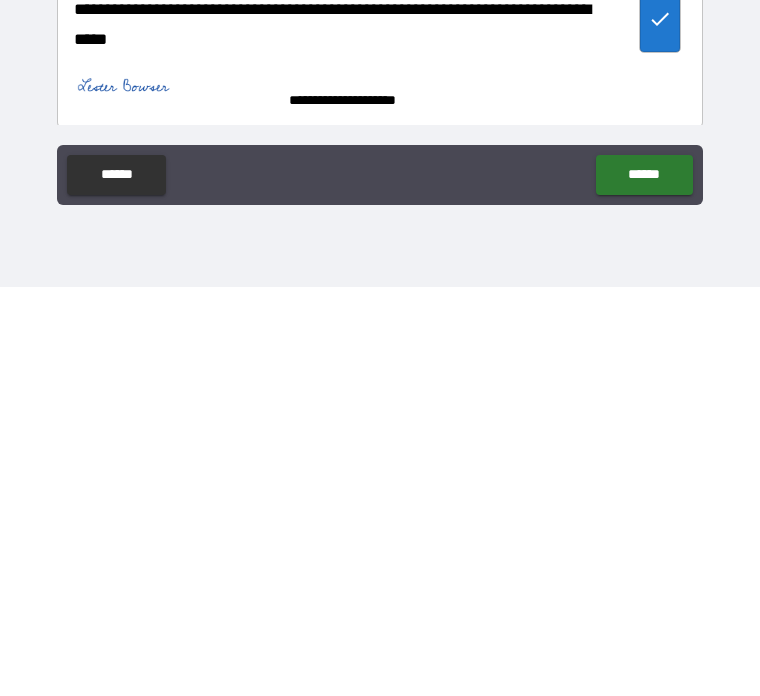 scroll, scrollTop: 1026, scrollLeft: 0, axis: vertical 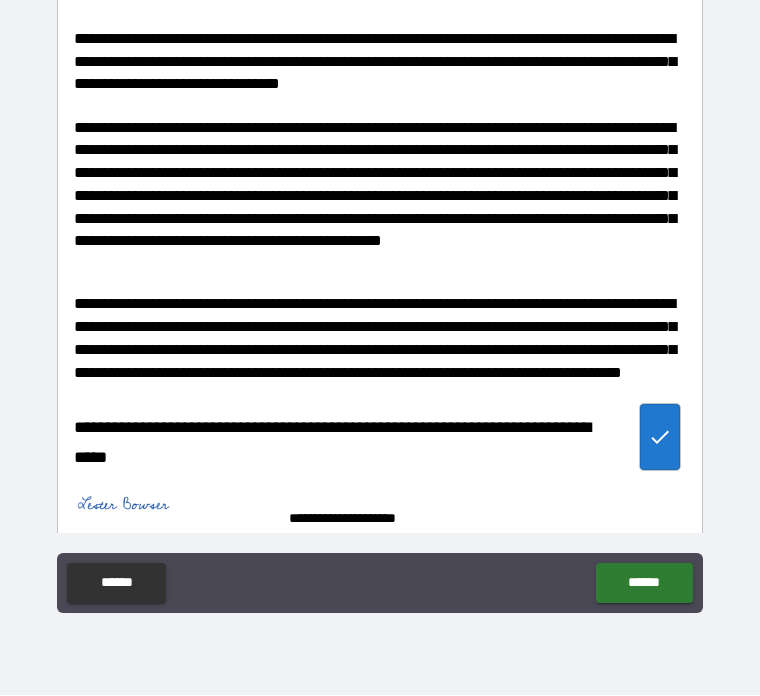 click on "**********" at bounding box center [380, 316] 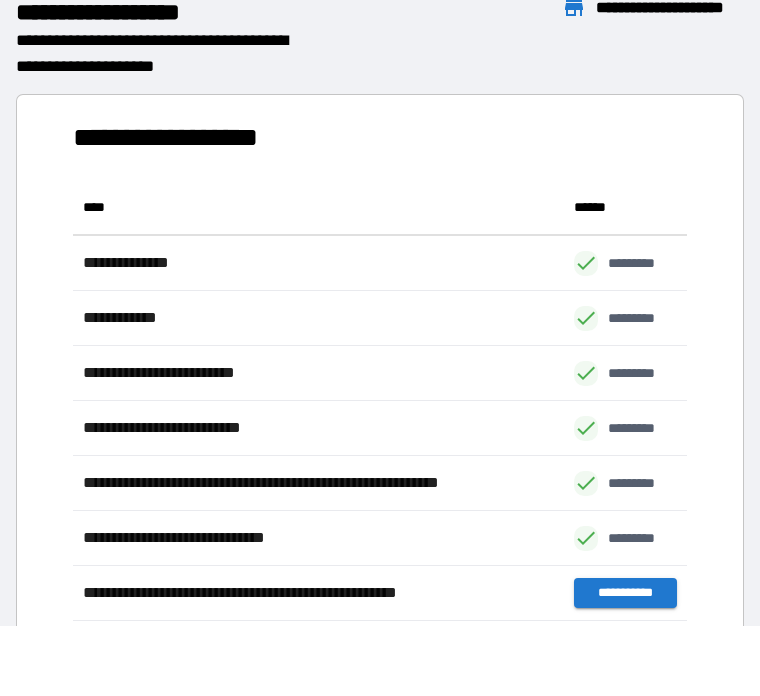 scroll, scrollTop: 1, scrollLeft: 1, axis: both 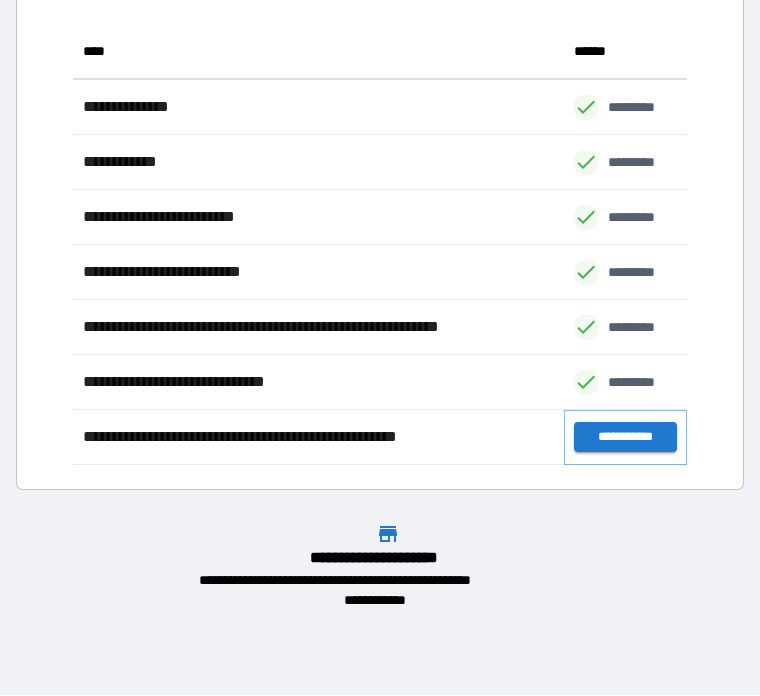 click on "**********" at bounding box center (625, 438) 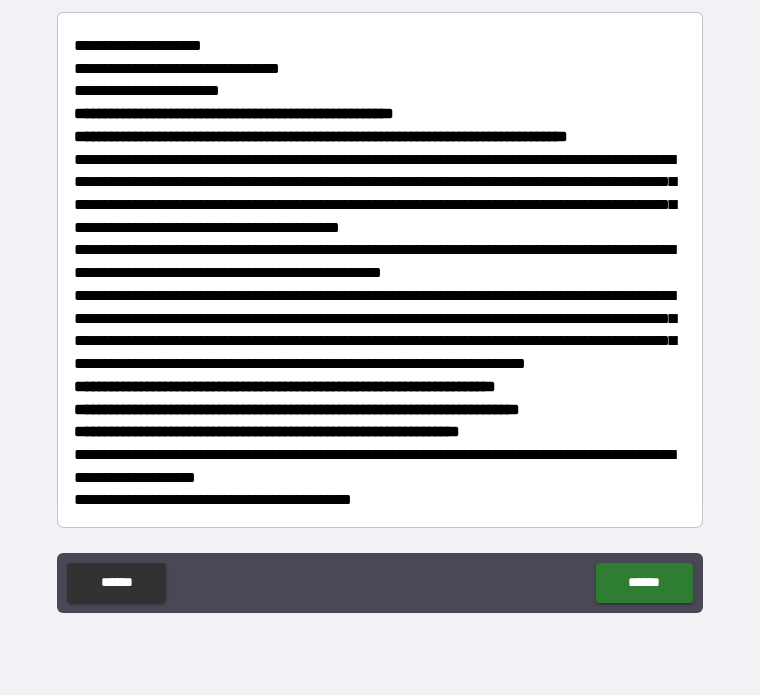 scroll, scrollTop: 258, scrollLeft: 0, axis: vertical 